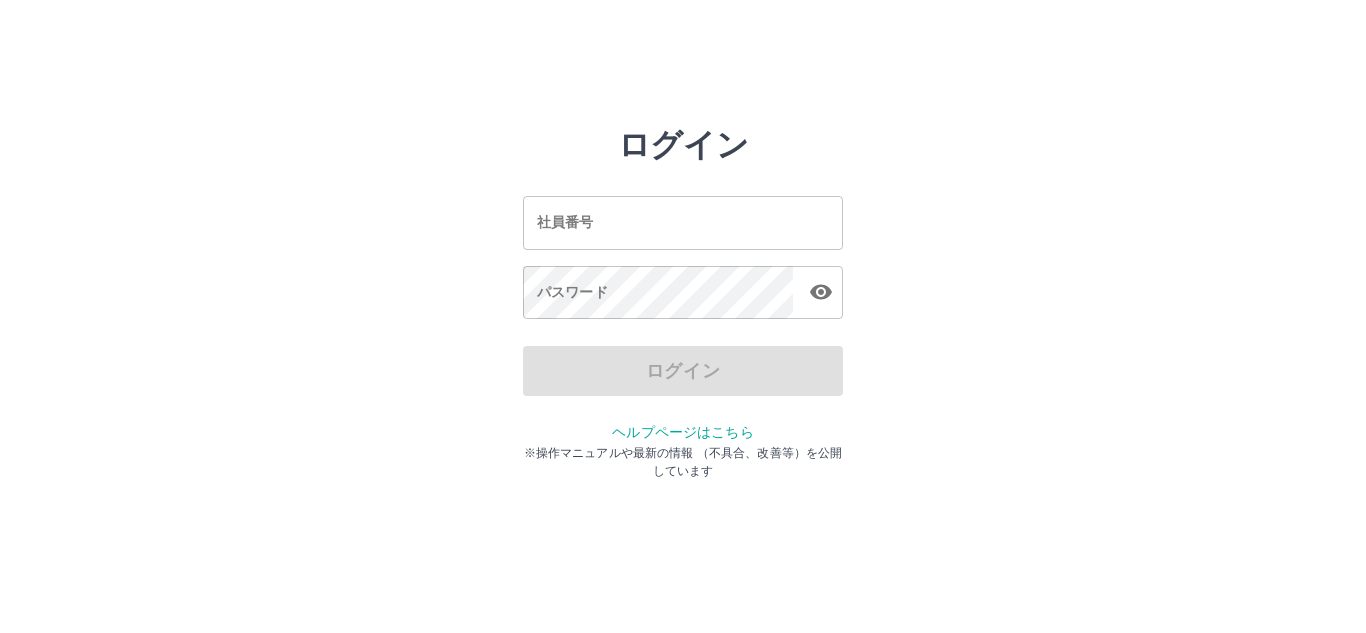 scroll, scrollTop: 0, scrollLeft: 0, axis: both 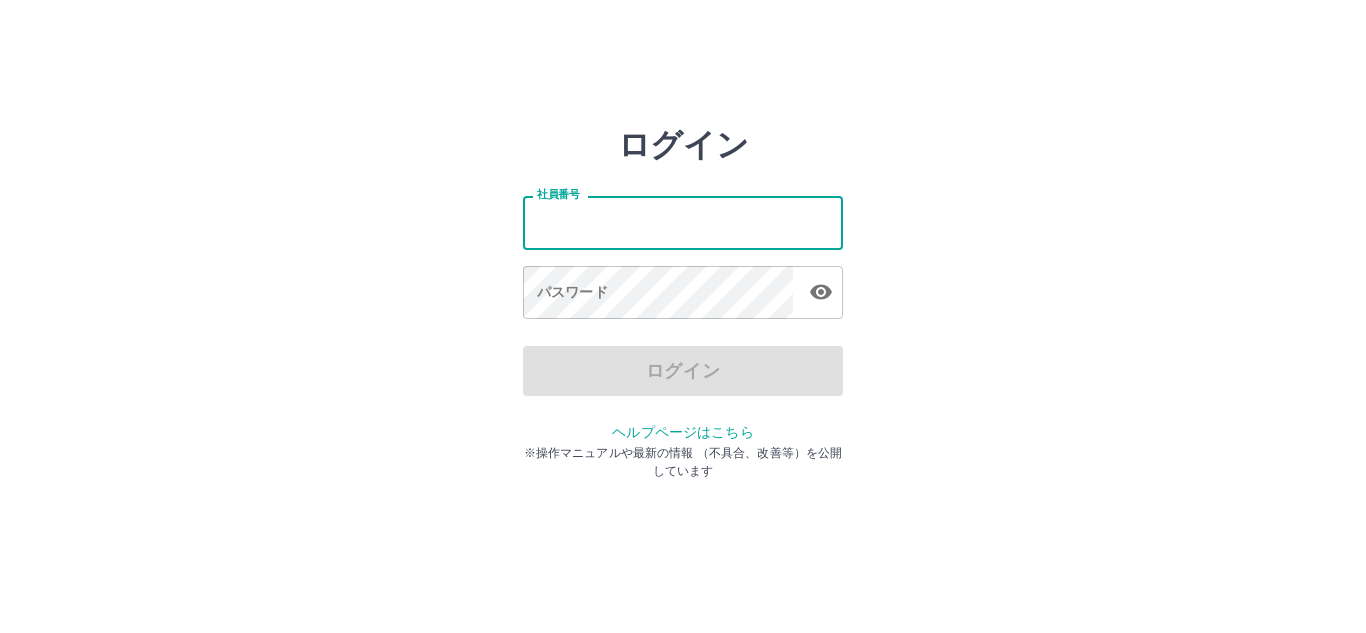 click on "社員番号" at bounding box center [683, 222] 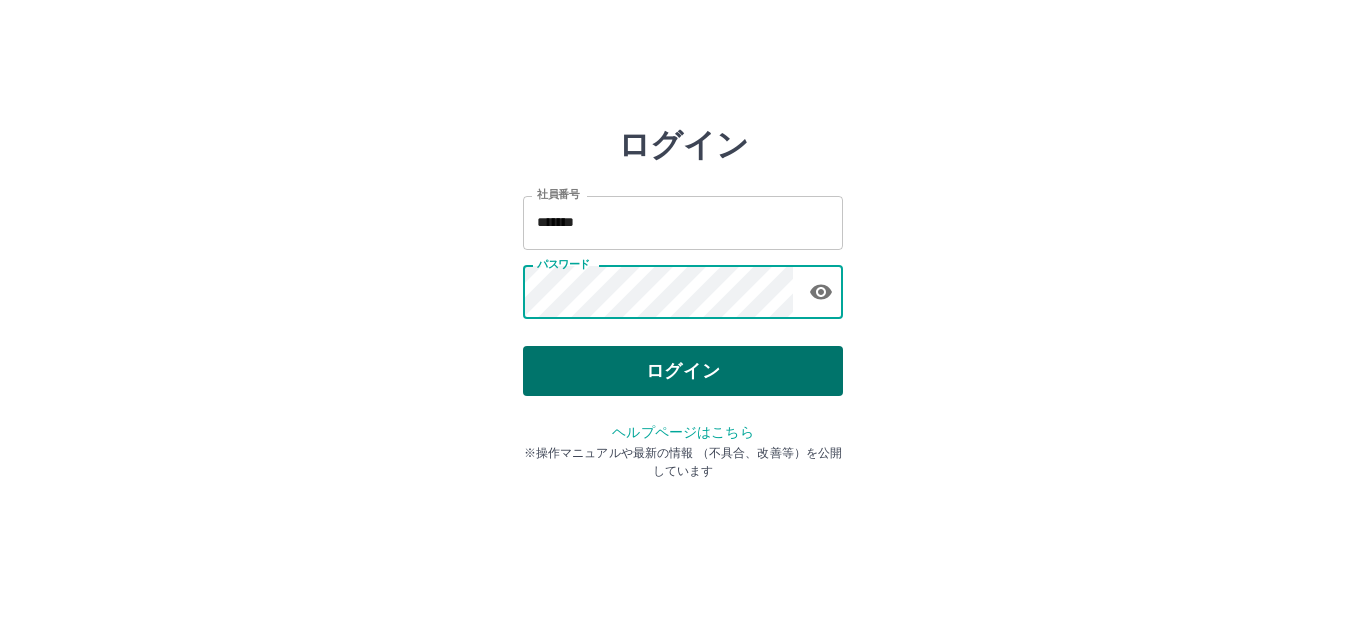 click on "ログイン" at bounding box center (683, 371) 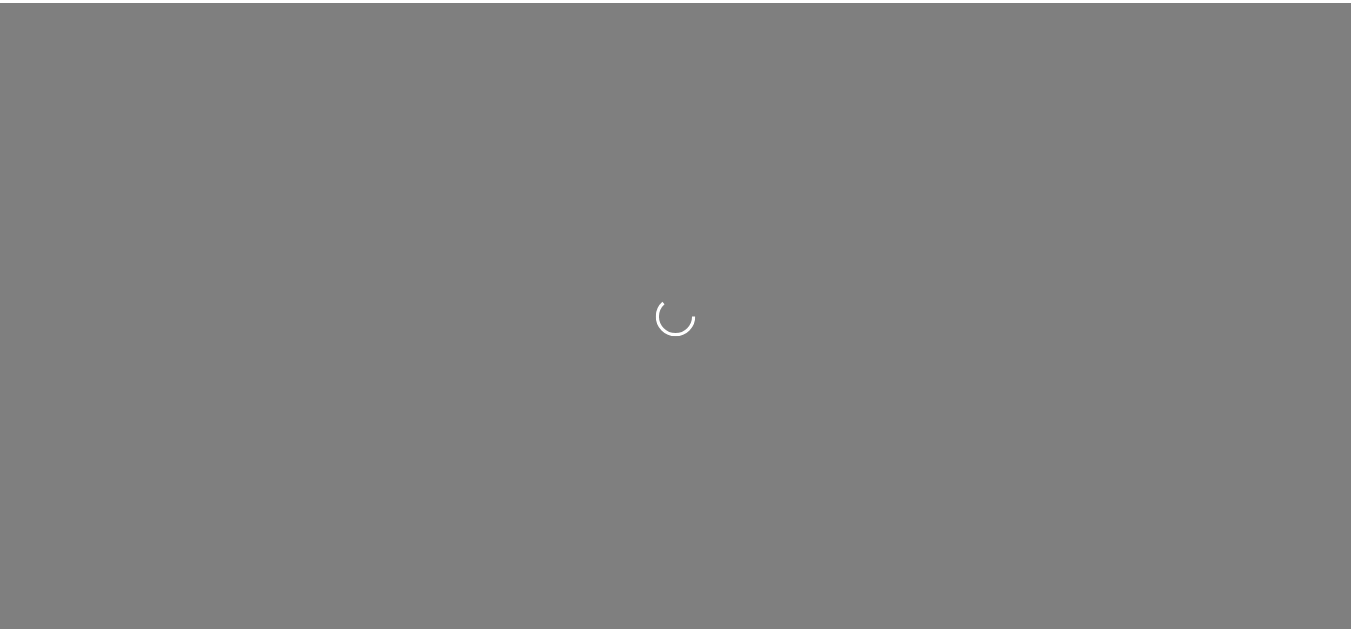 scroll, scrollTop: 0, scrollLeft: 0, axis: both 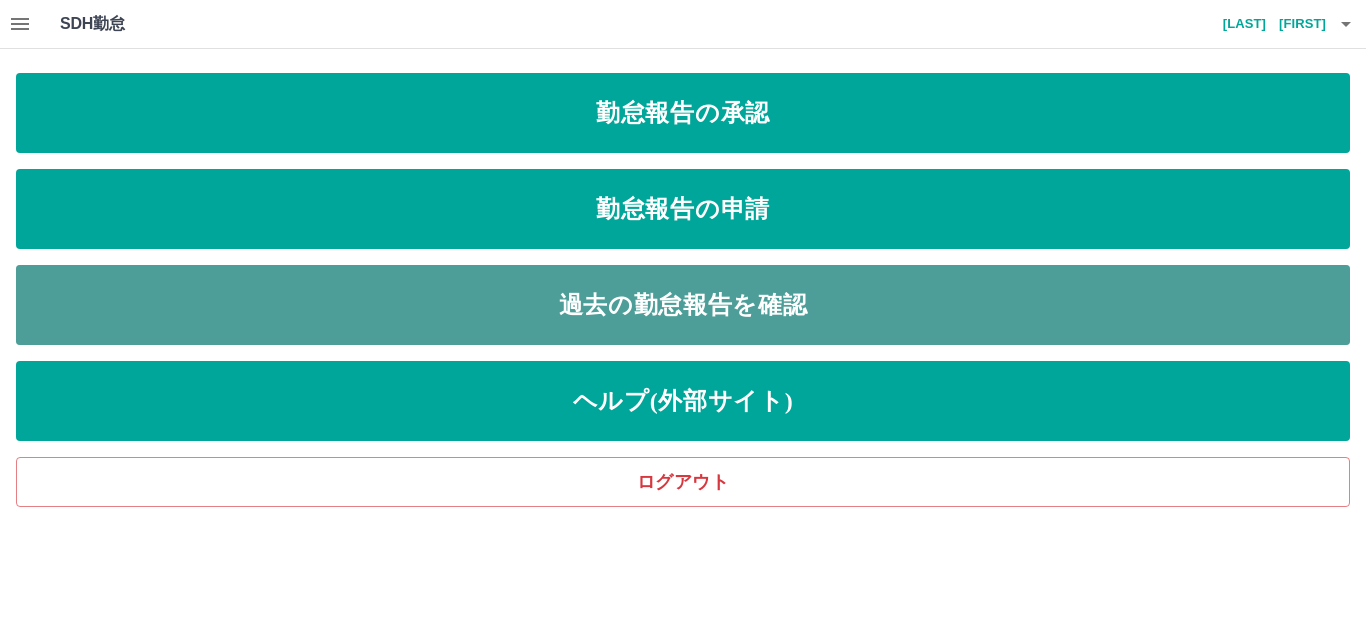 click on "過去の勤怠報告を確認" at bounding box center [683, 305] 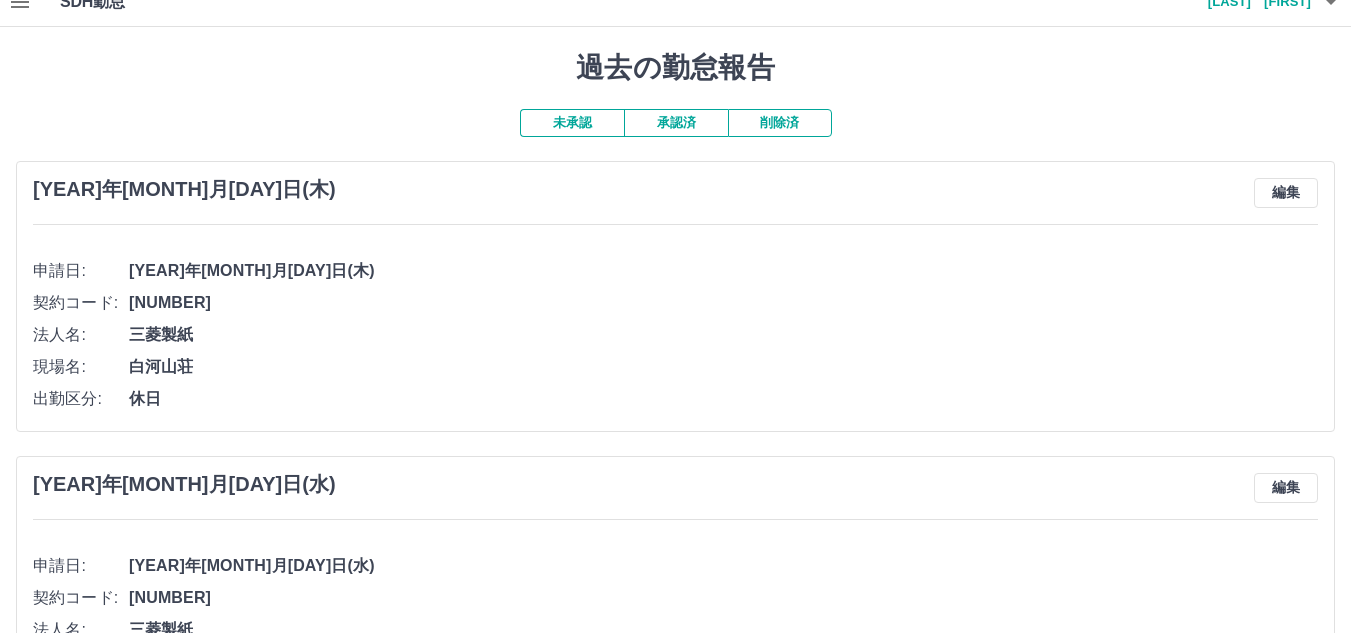 scroll, scrollTop: 0, scrollLeft: 0, axis: both 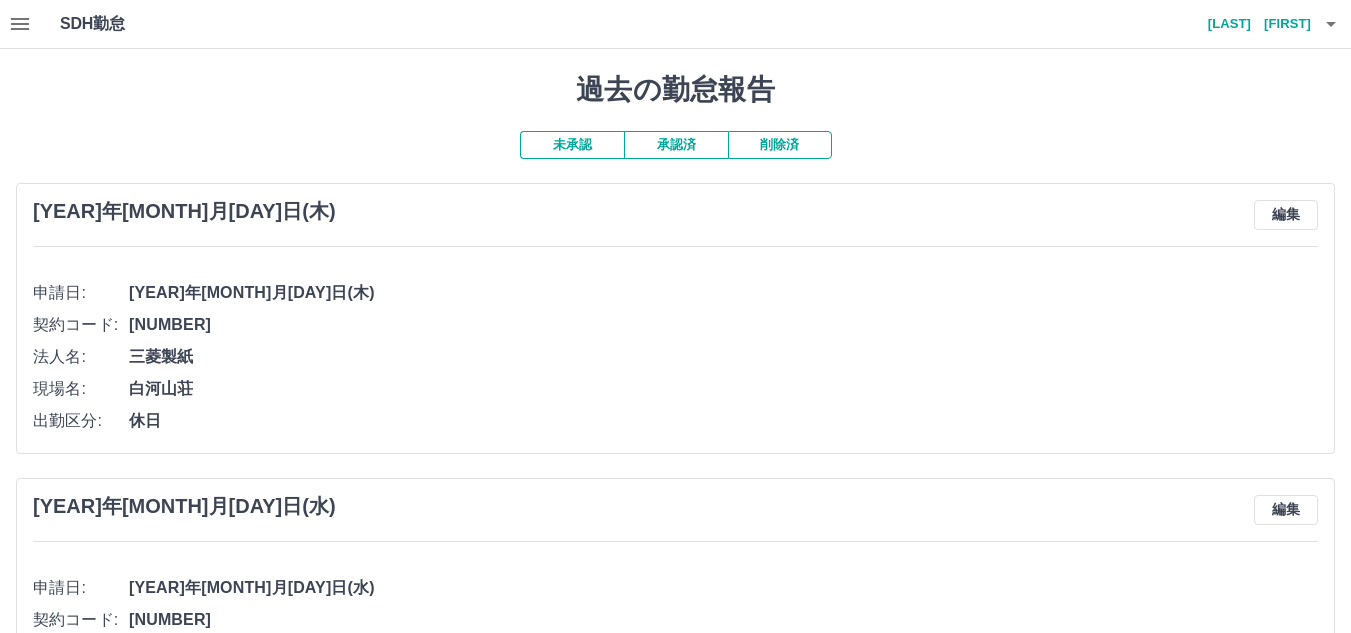 click on "未承認" at bounding box center (572, 145) 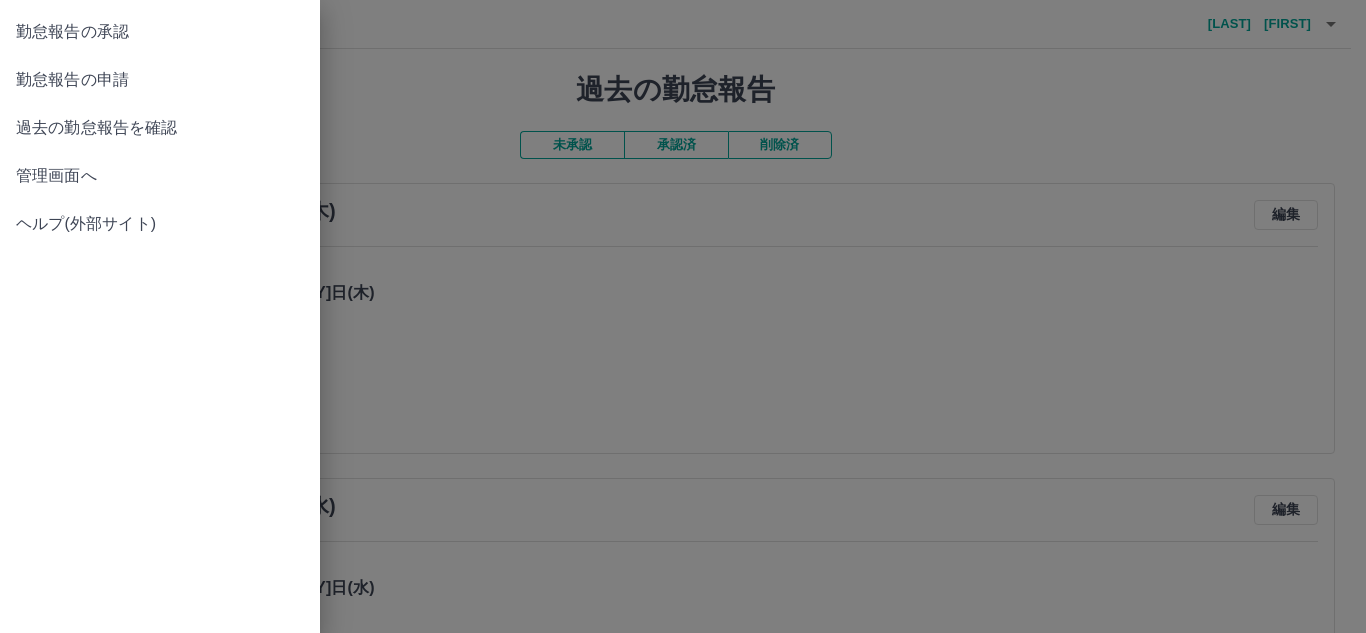 click on "過去の勤怠報告を確認" at bounding box center [160, 128] 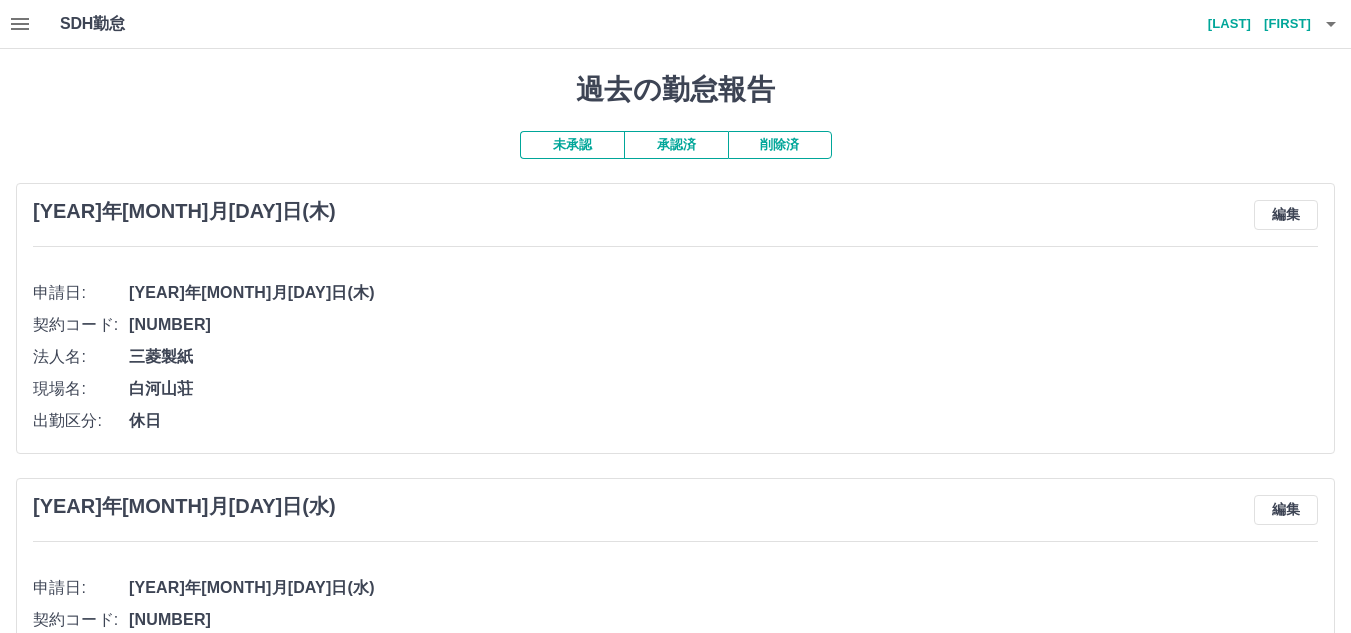 click on "承認済" at bounding box center [676, 145] 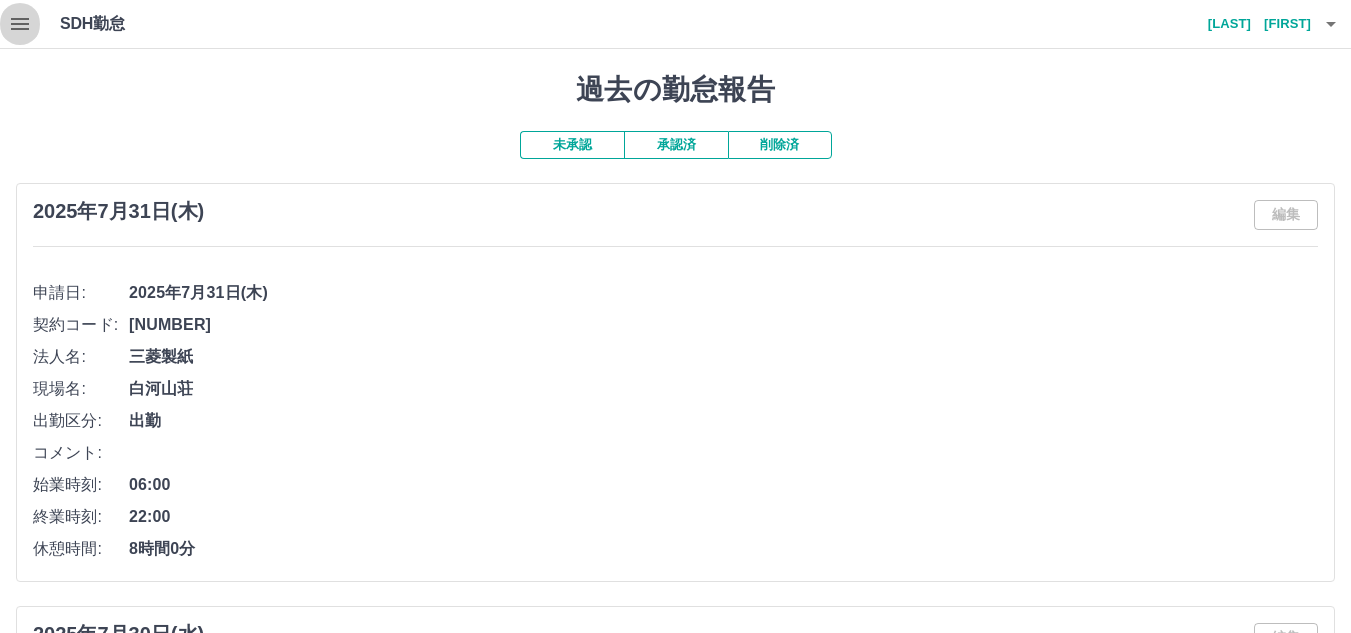 click 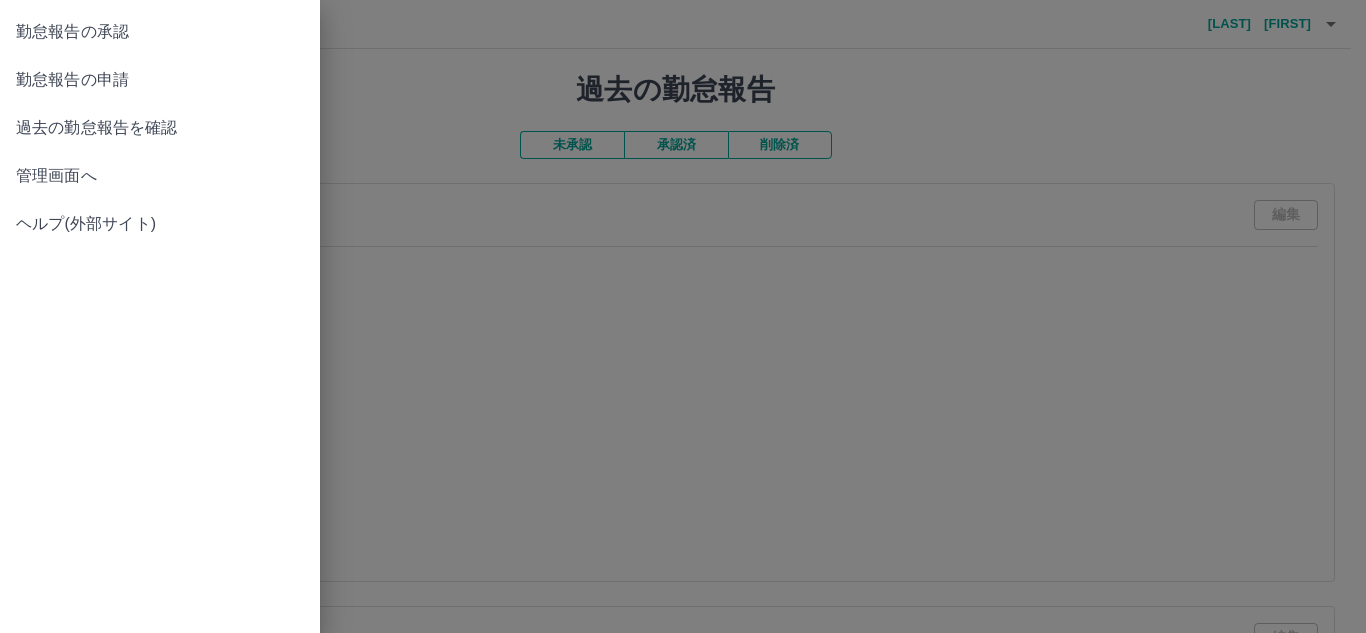 click on "勤怠報告の申請" at bounding box center (160, 80) 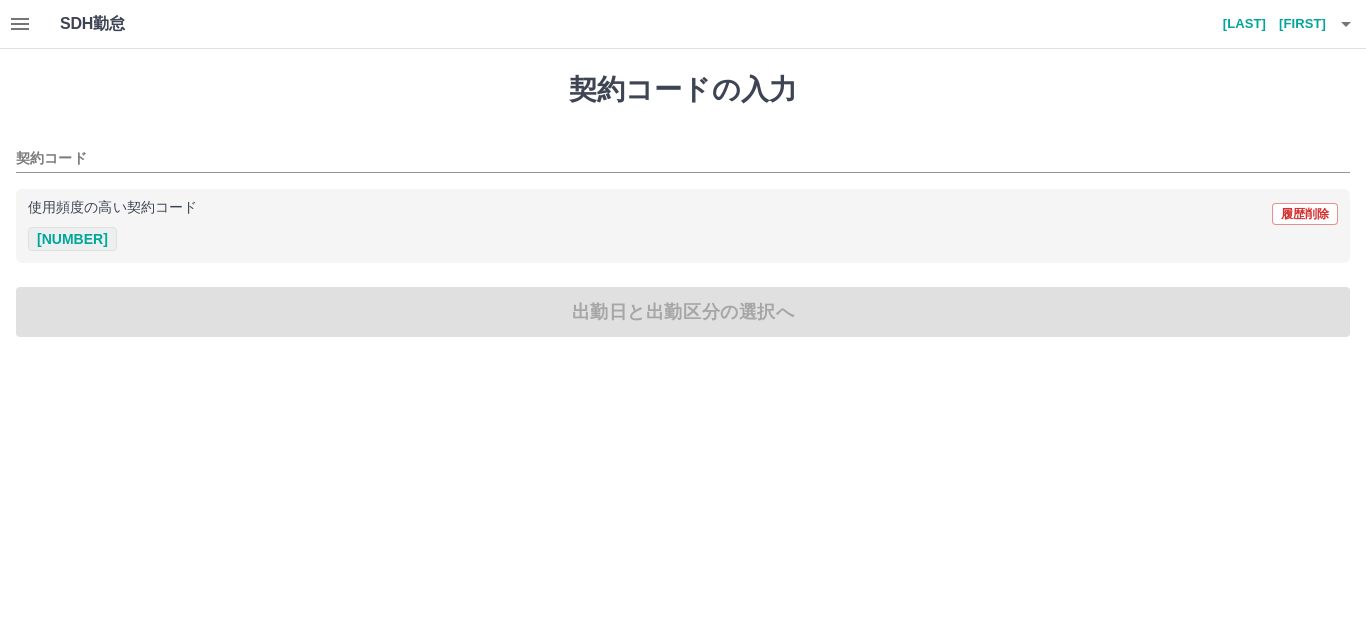 click on "[NUMBER]" at bounding box center (72, 239) 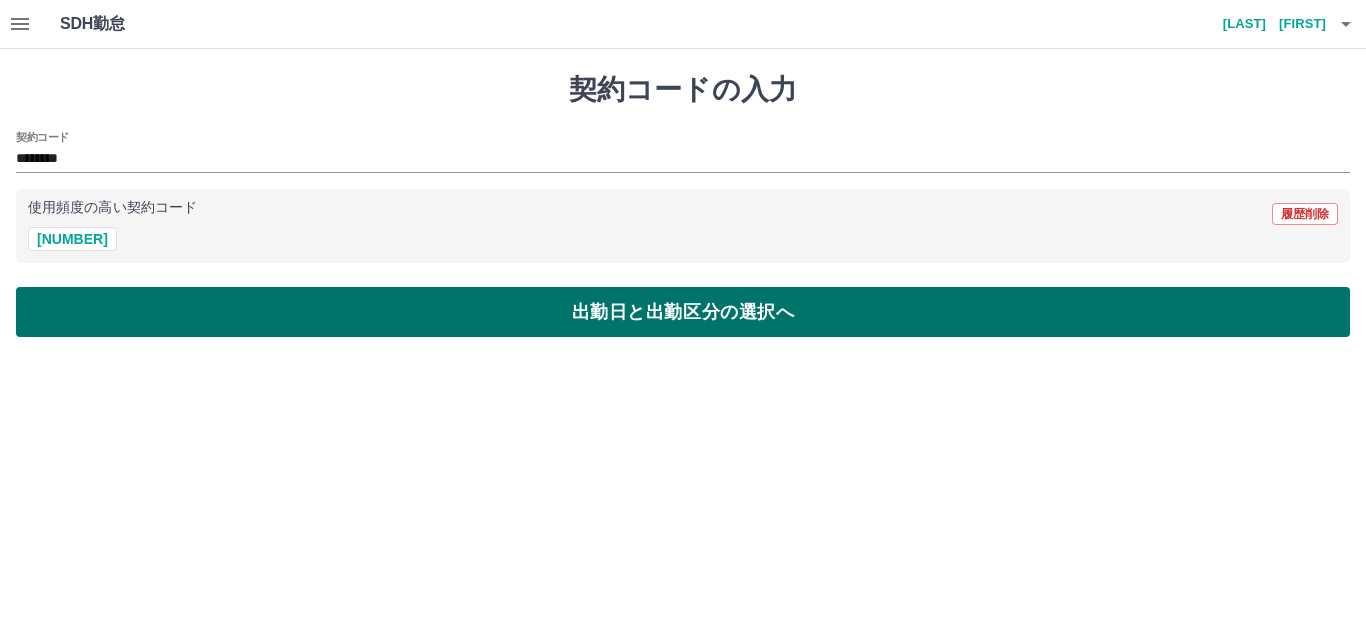 click on "出勤日と出勤区分の選択へ" at bounding box center (683, 312) 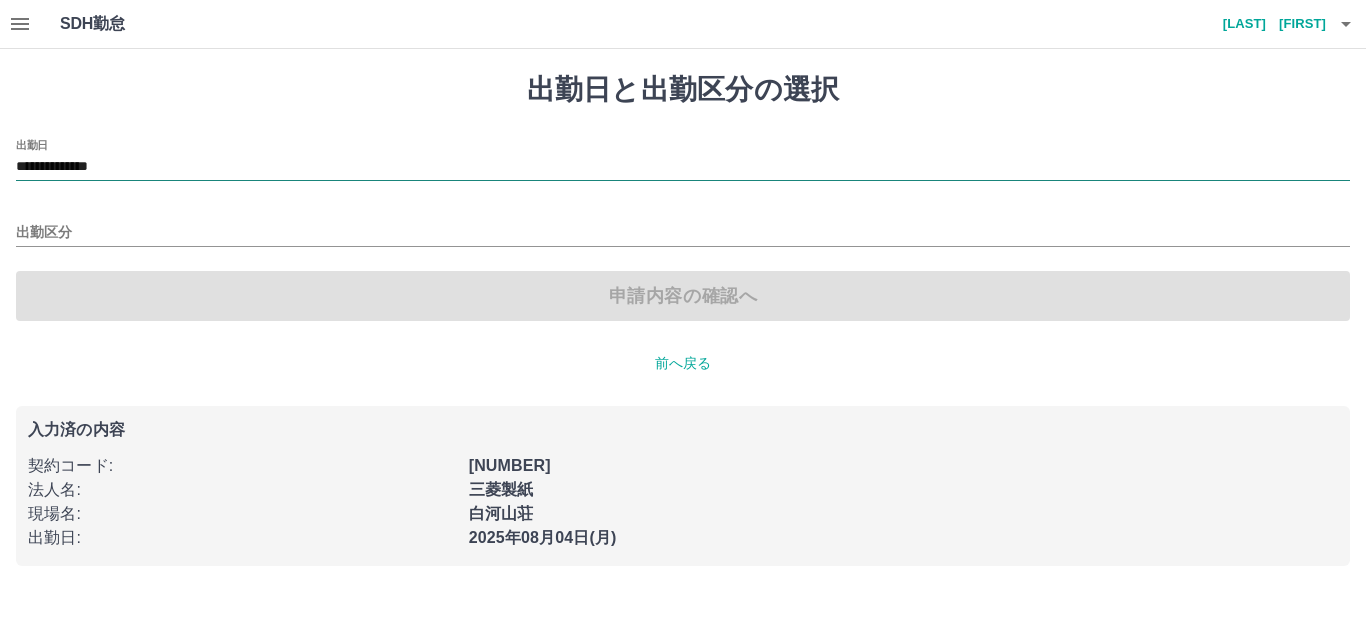 click on "**********" at bounding box center [683, 167] 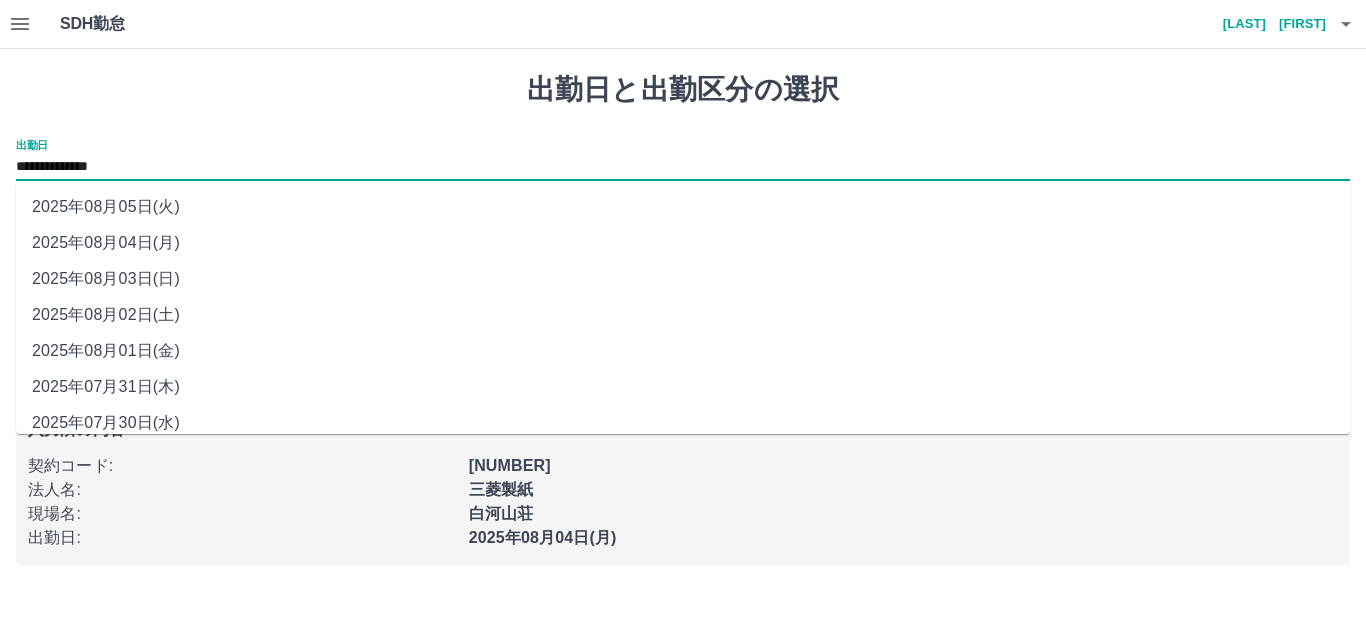 click on "2025年08月01日(金)" at bounding box center [683, 351] 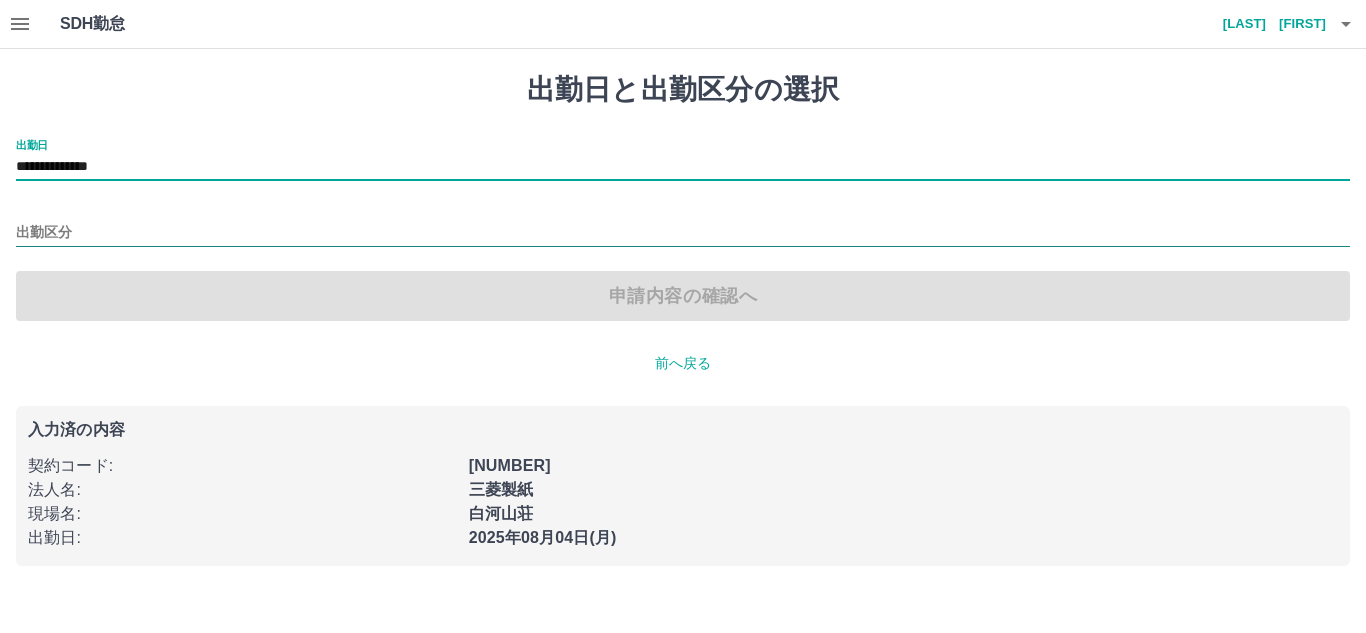 click on "出勤区分" at bounding box center [683, 233] 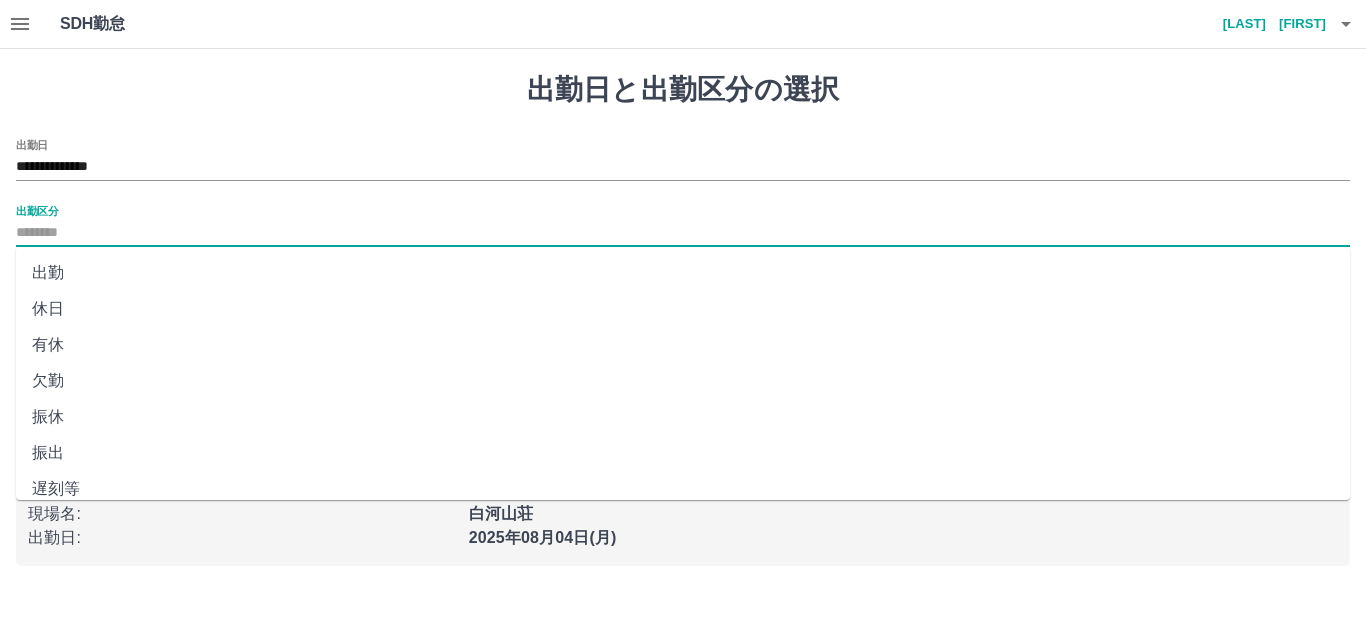 click on "出勤" at bounding box center [683, 273] 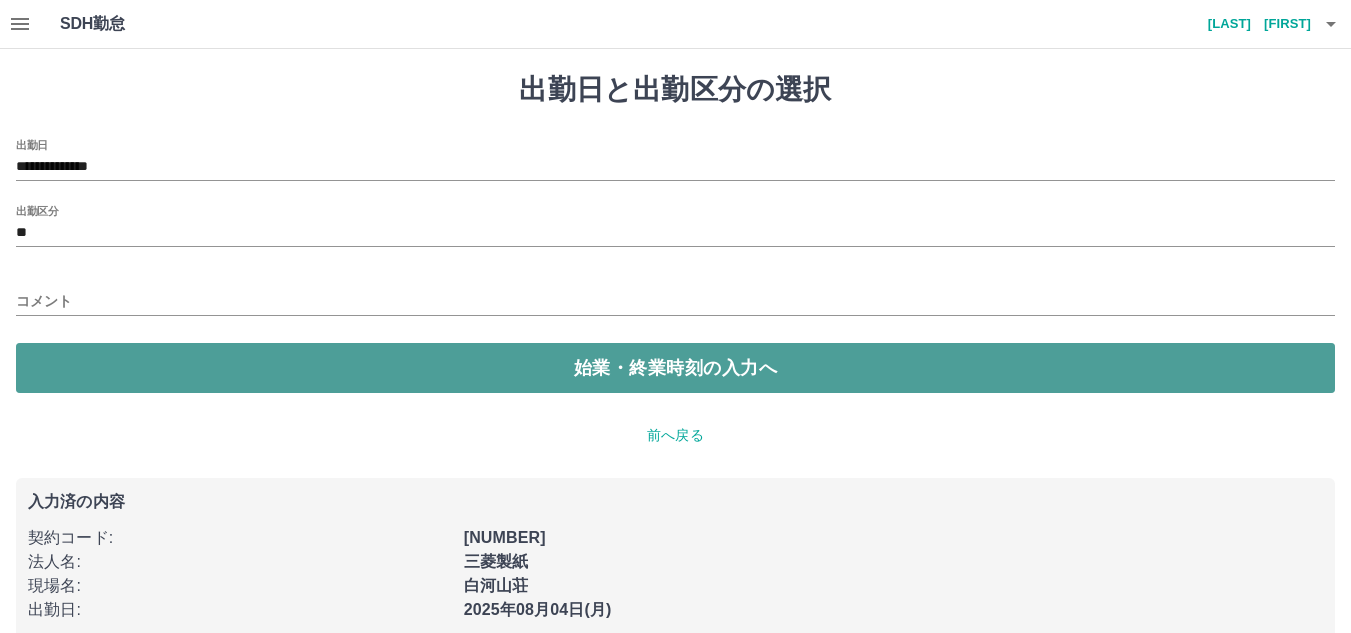 click on "始業・終業時刻の入力へ" at bounding box center (675, 368) 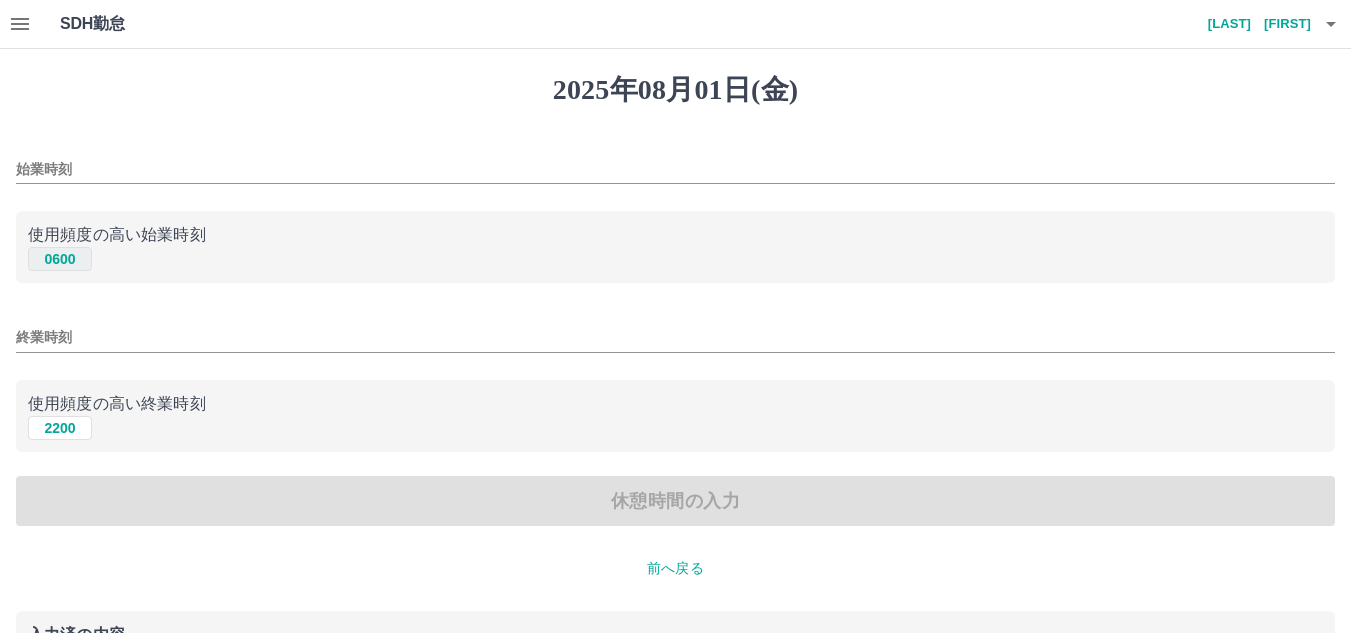 click on "0600" at bounding box center (60, 259) 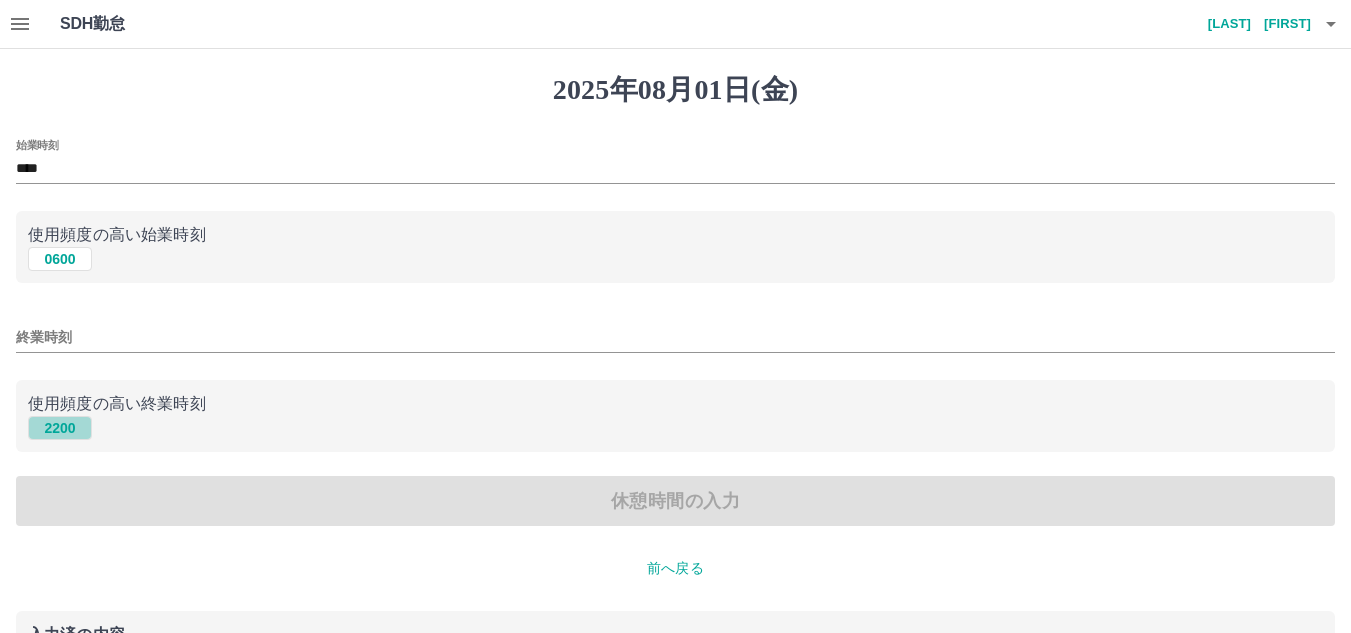 click on "2200" at bounding box center (60, 428) 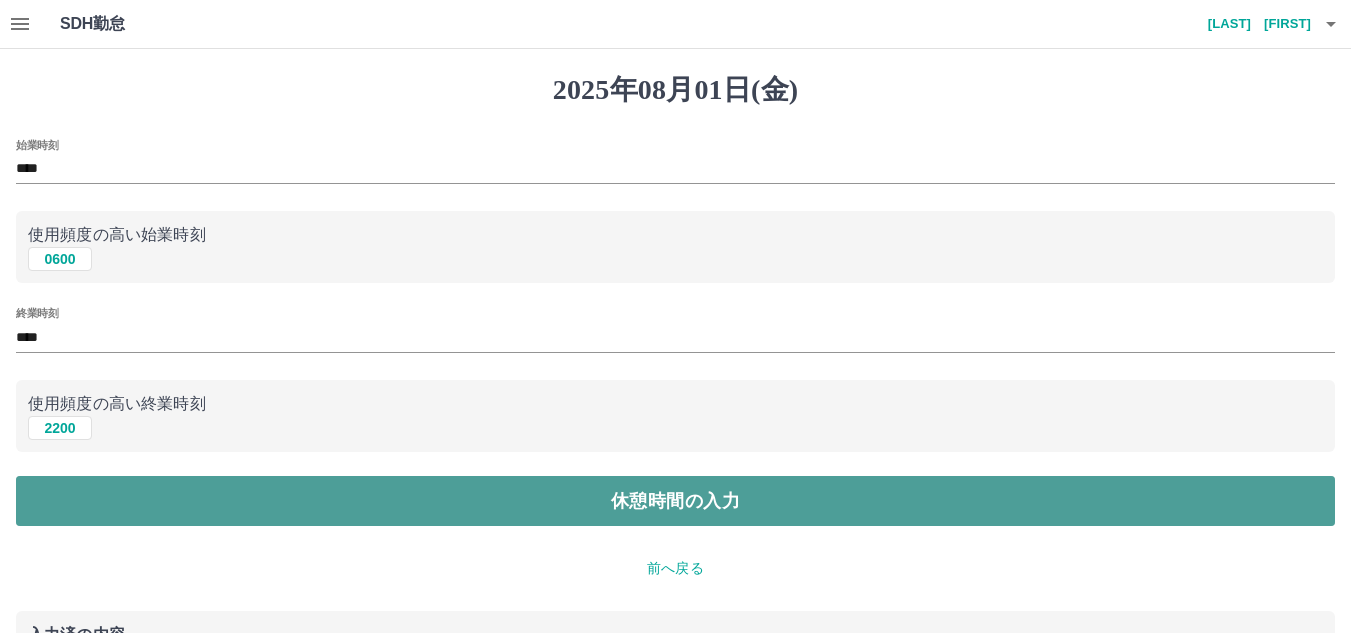 click on "休憩時間の入力" at bounding box center [675, 501] 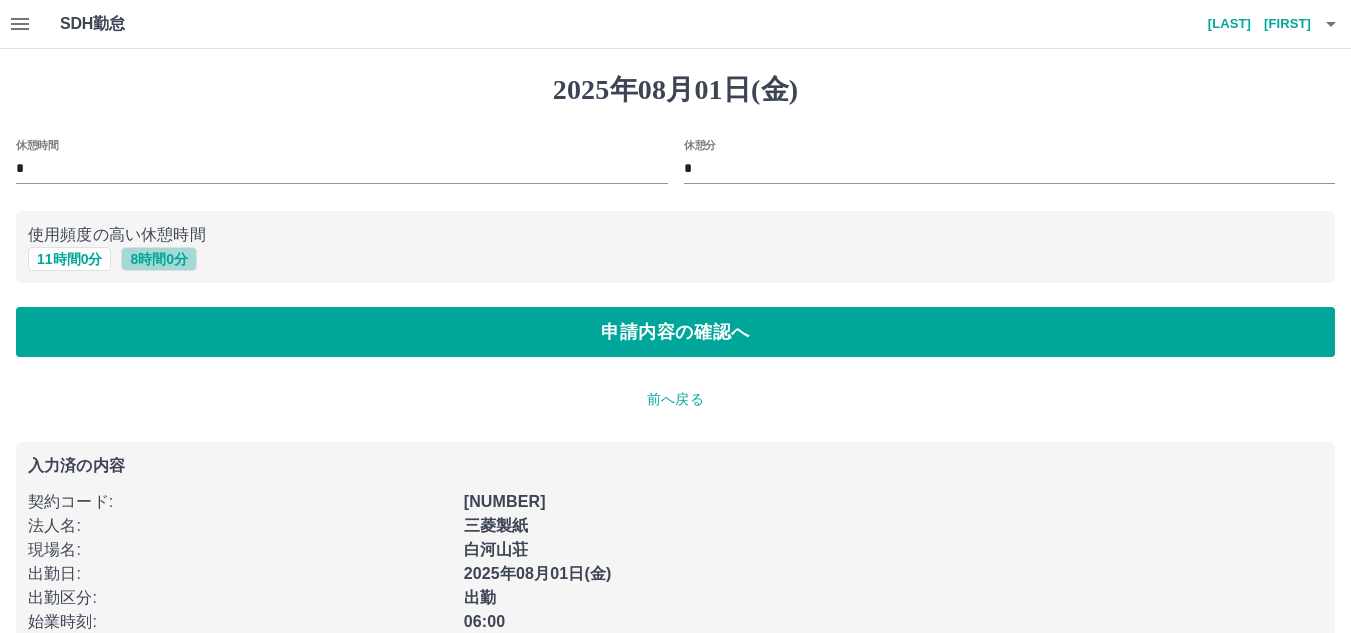 click on "8 時間 0 分" at bounding box center [159, 259] 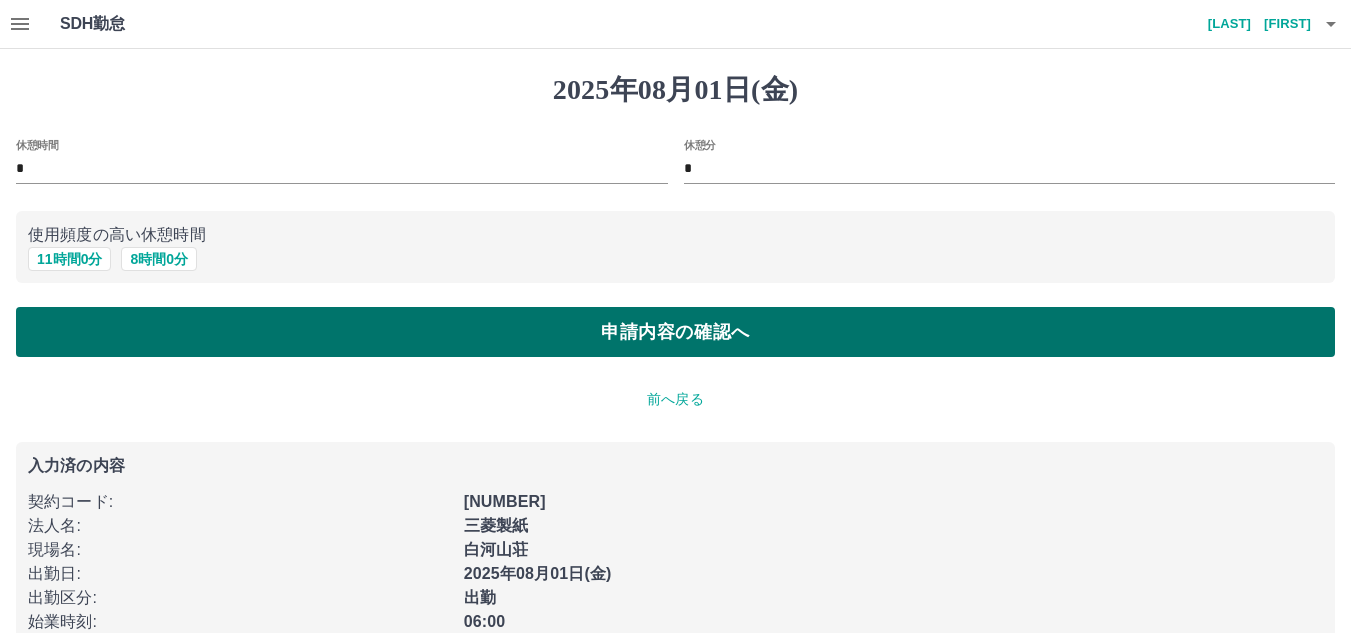 click on "申請内容の確認へ" at bounding box center [675, 332] 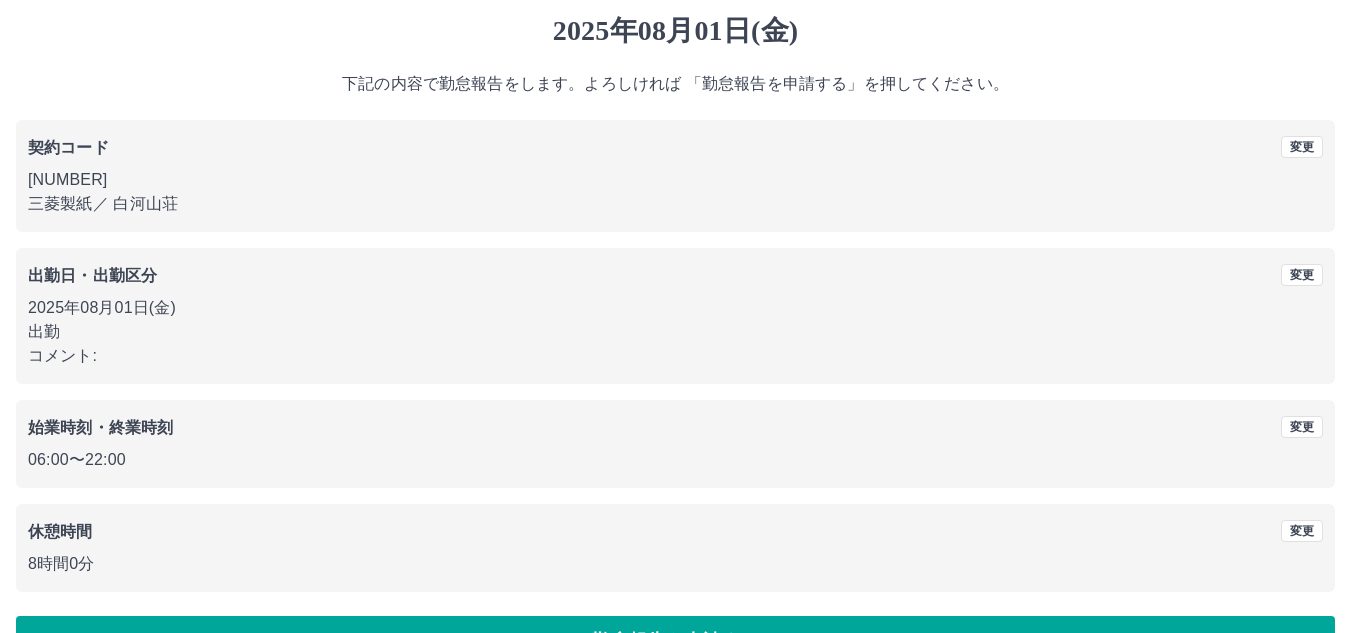 scroll, scrollTop: 116, scrollLeft: 0, axis: vertical 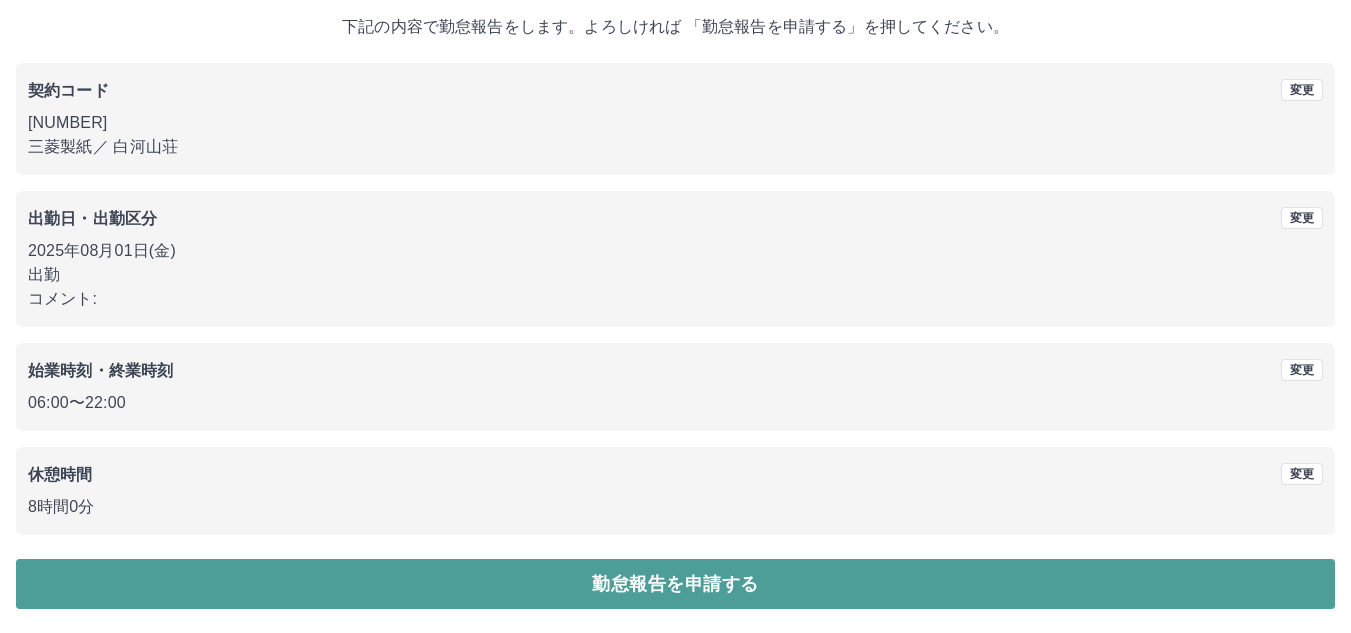 click on "勤怠報告を申請する" at bounding box center (675, 584) 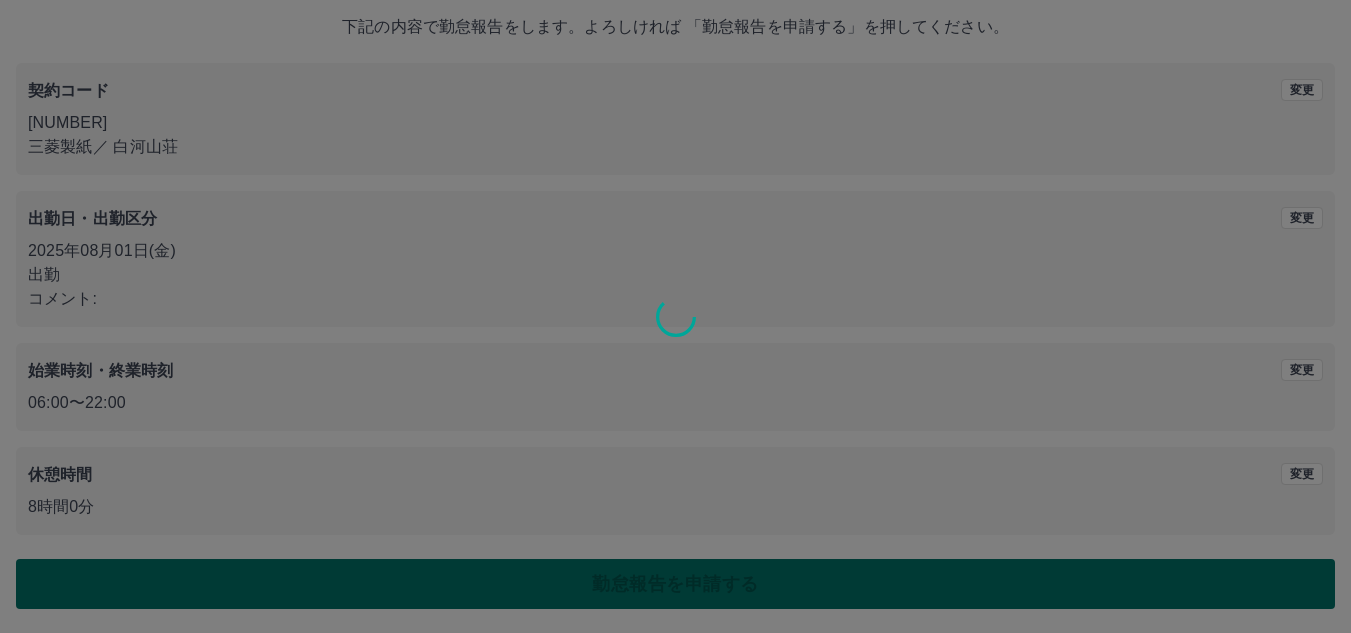 scroll, scrollTop: 0, scrollLeft: 0, axis: both 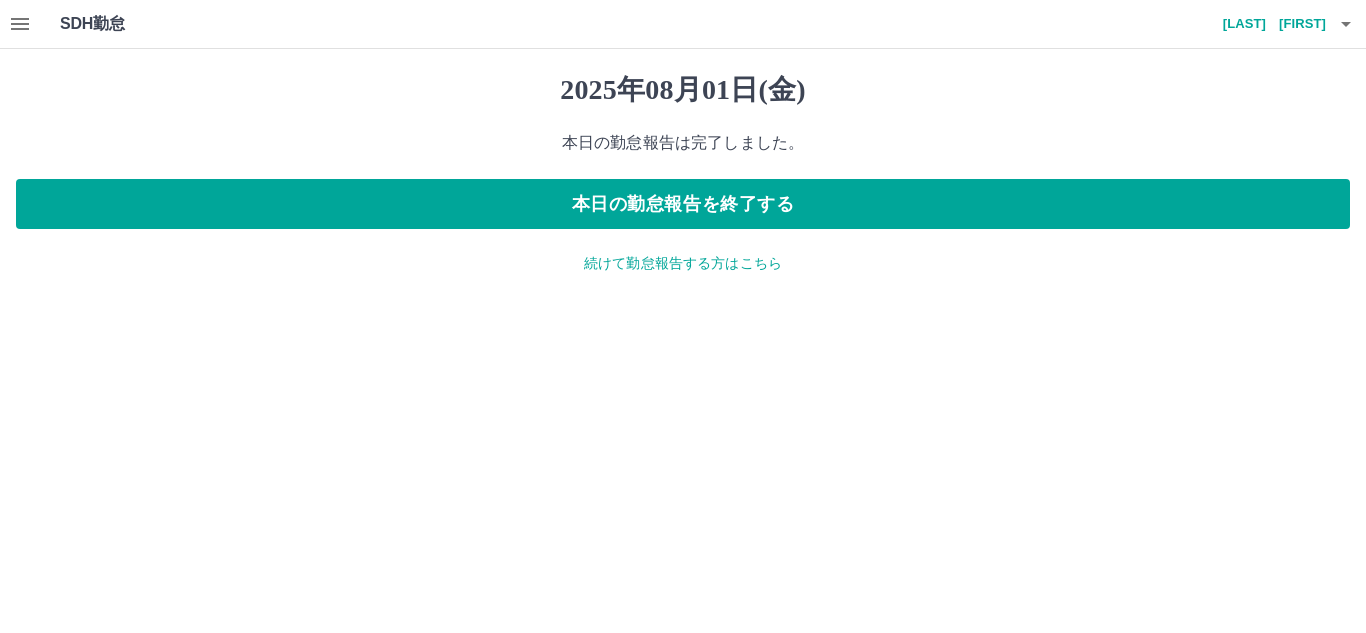 click on "続けて勤怠報告する方はこちら" at bounding box center [683, 263] 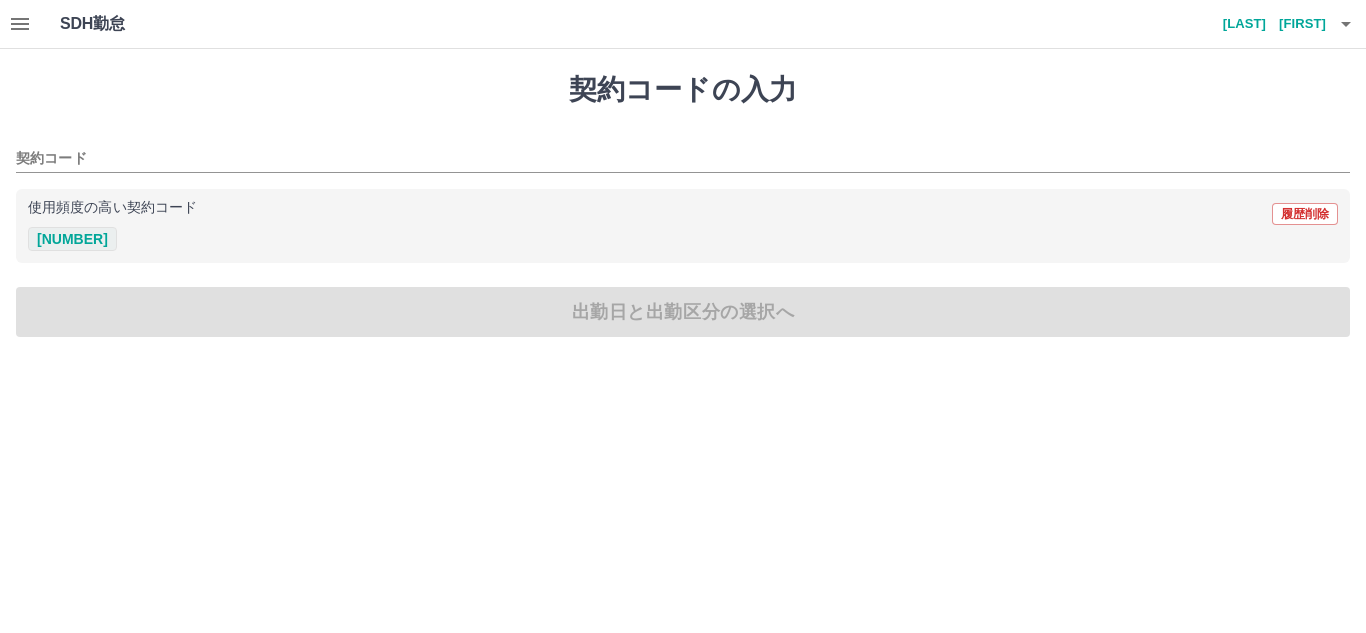 click on "[NUMBER]" at bounding box center (72, 239) 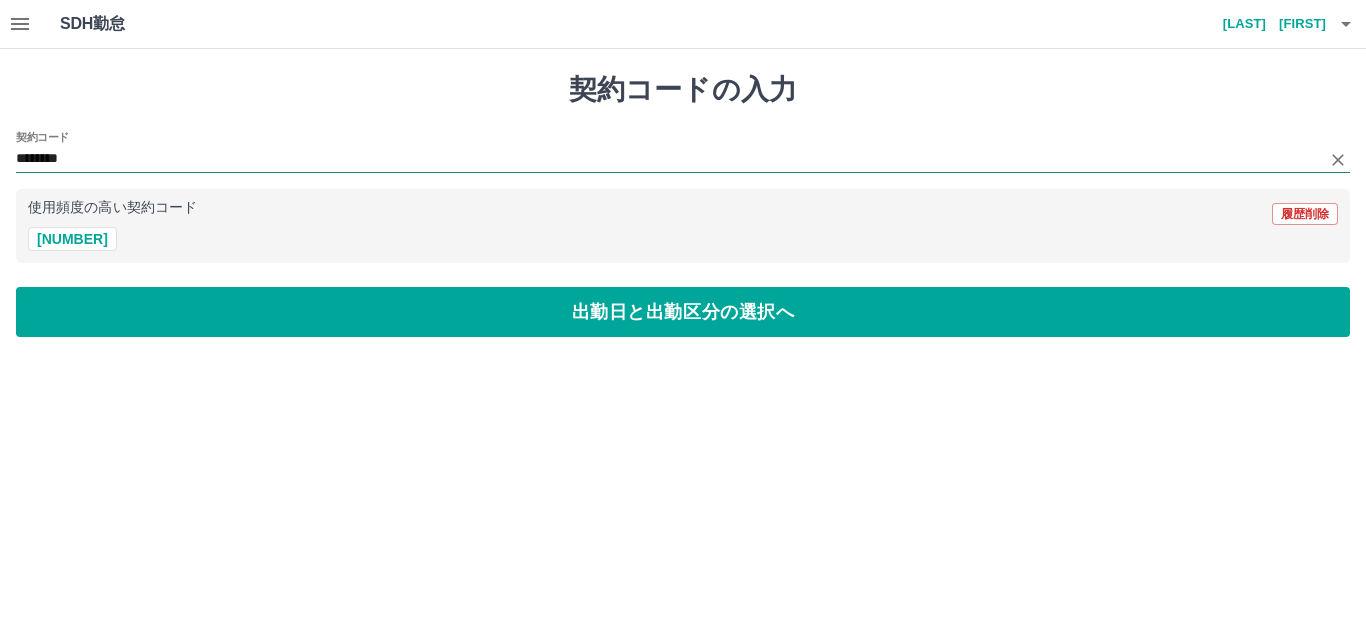 click on "********" at bounding box center (668, 159) 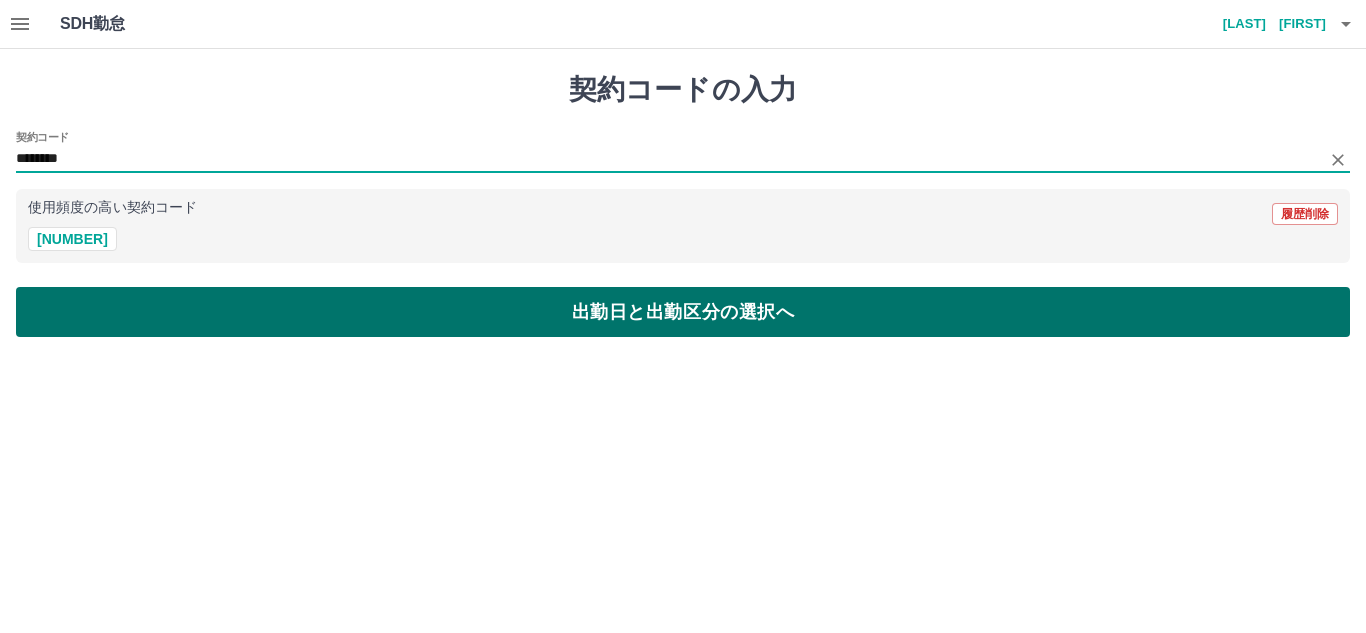 click on "出勤日と出勤区分の選択へ" at bounding box center (683, 312) 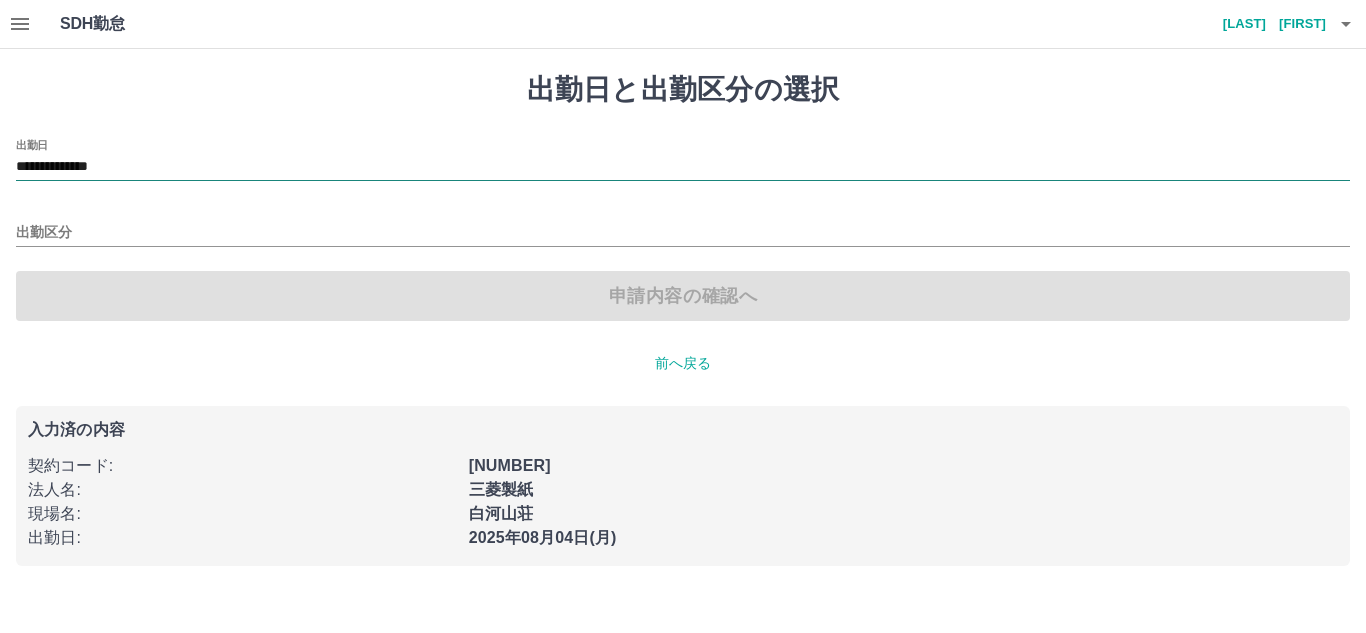 click on "**********" at bounding box center (683, 167) 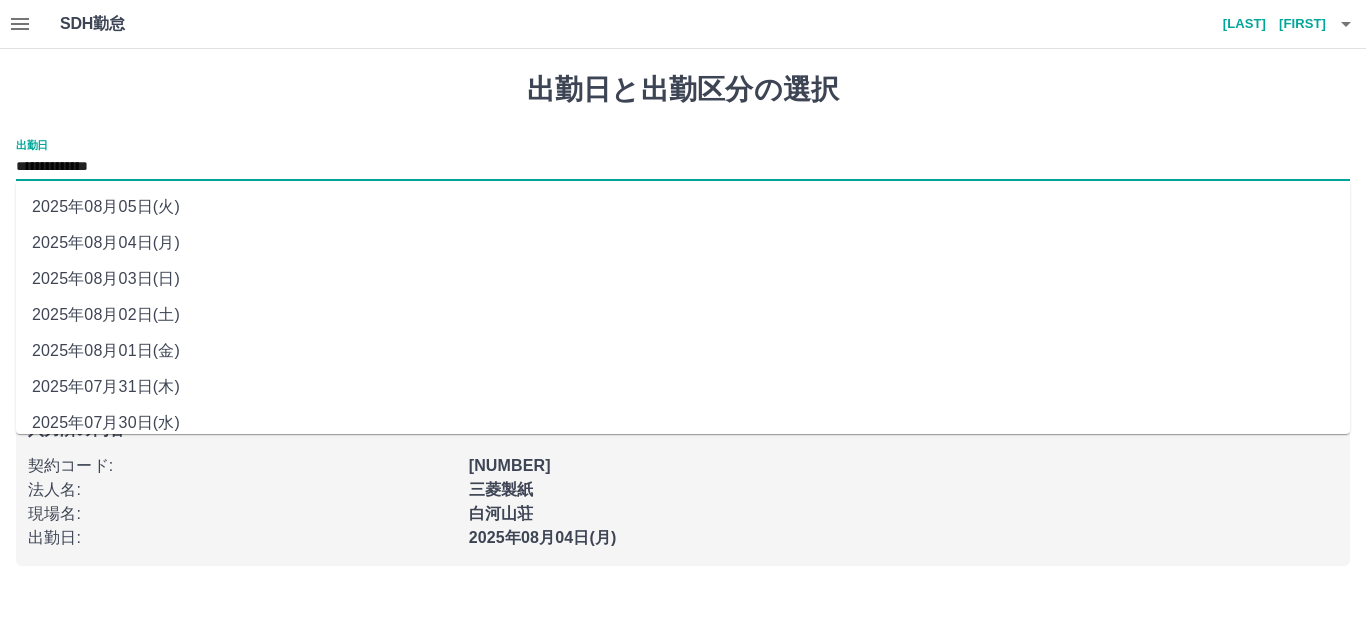 click on "2025年08月02日(土)" at bounding box center (683, 315) 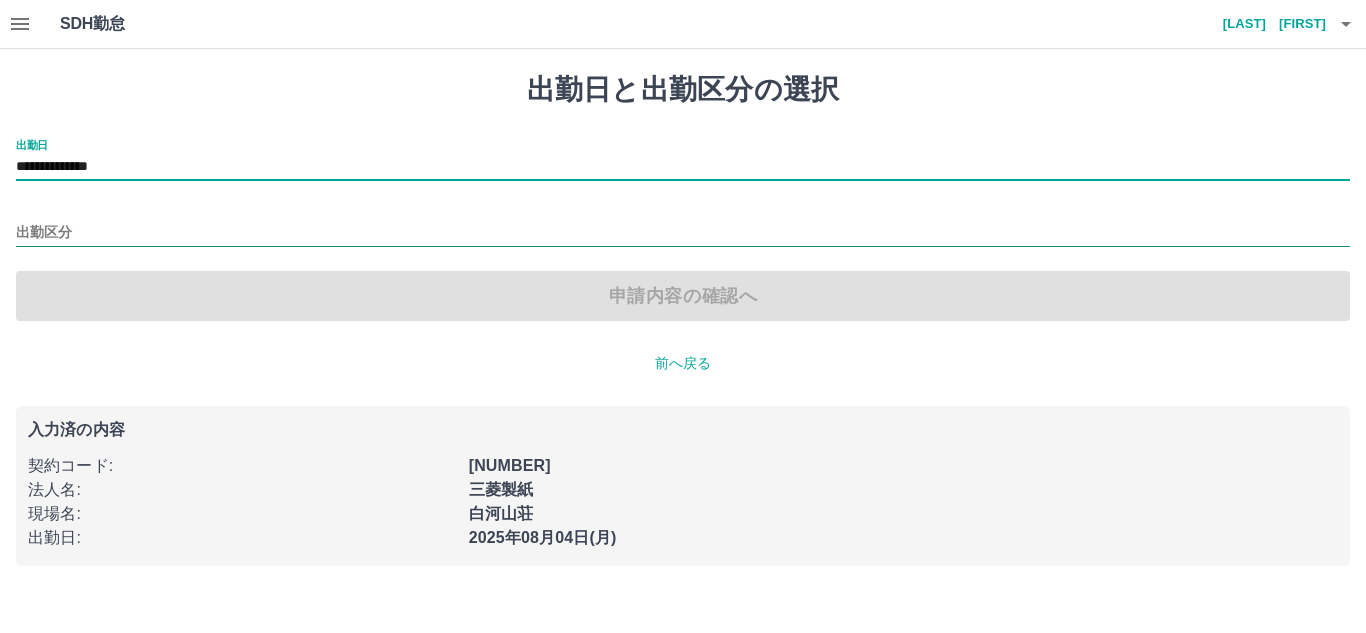 click on "出勤区分" at bounding box center (683, 233) 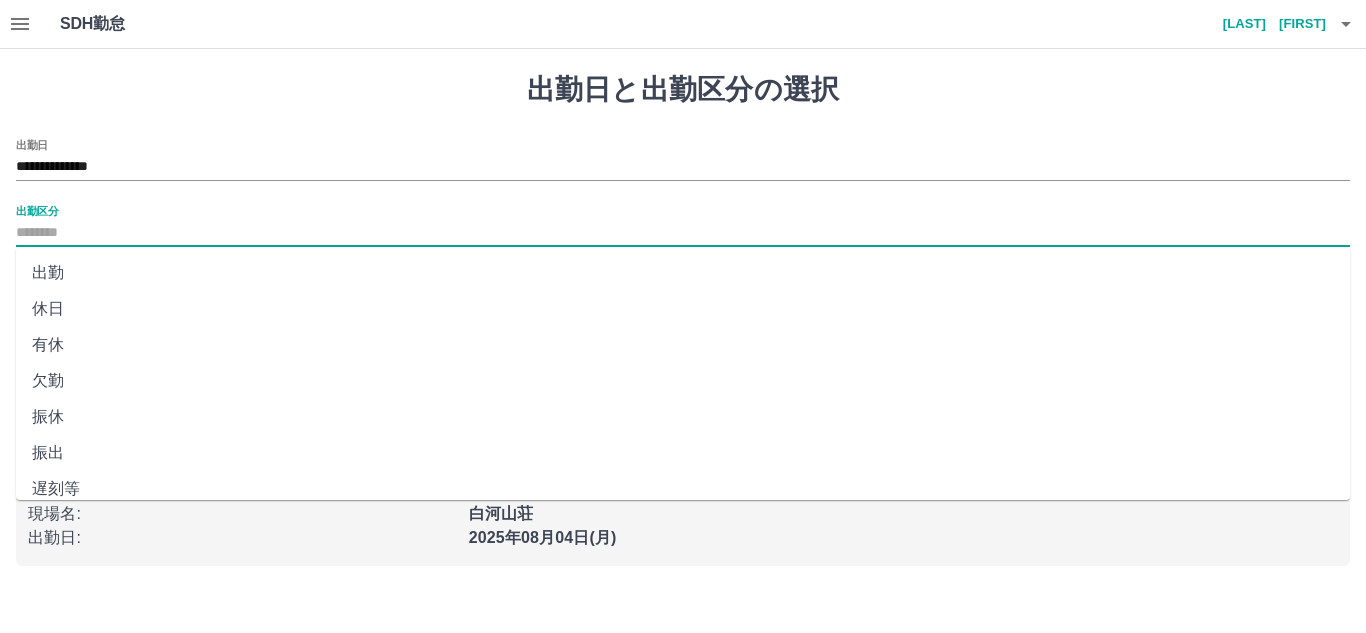 click on "出勤" at bounding box center [683, 273] 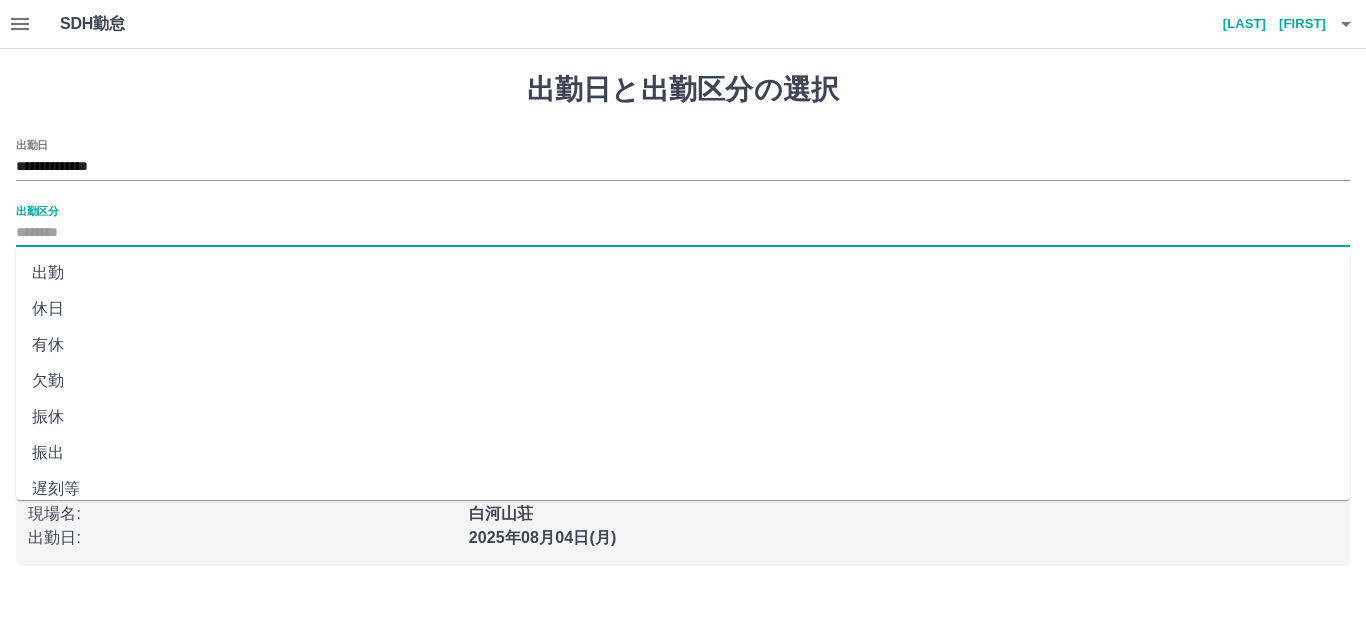 type on "**" 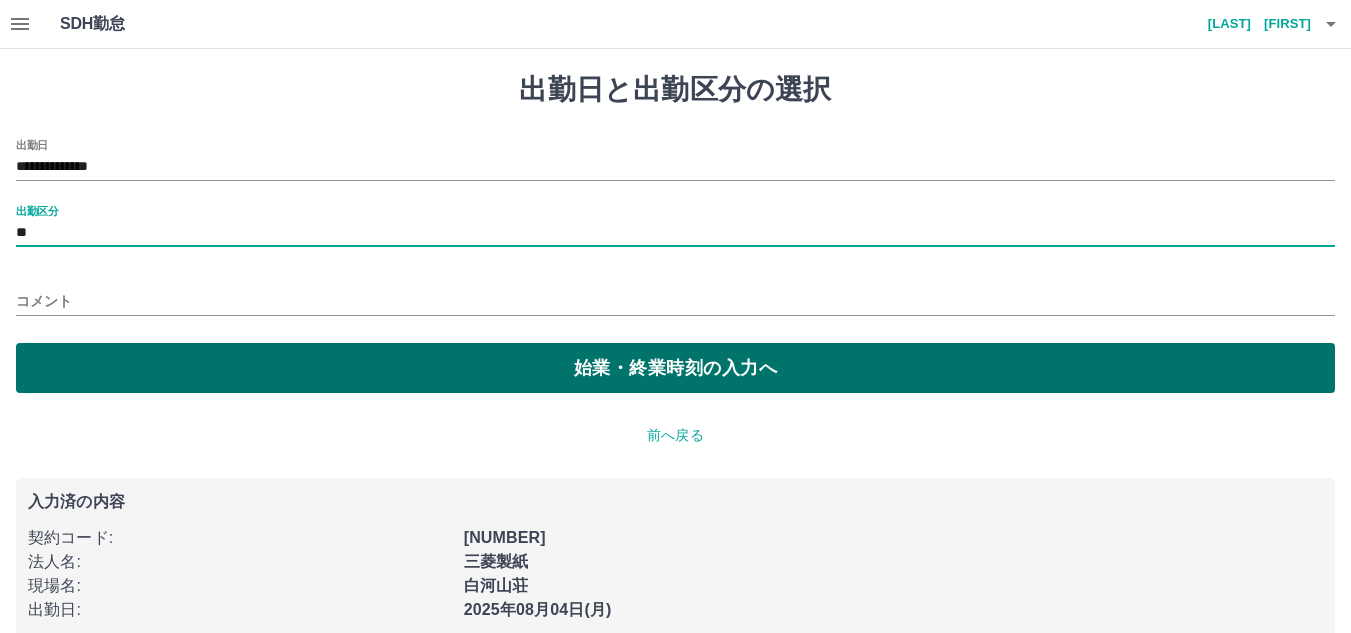 click on "始業・終業時刻の入力へ" at bounding box center [675, 368] 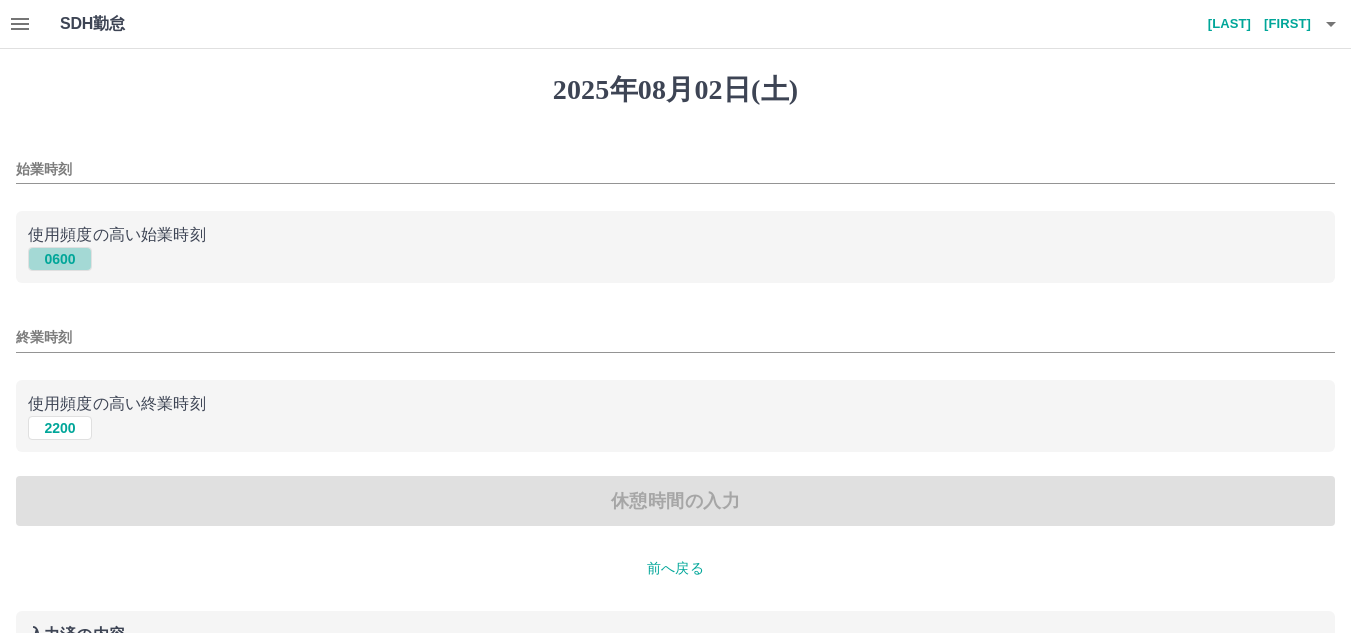 click on "0600" at bounding box center [60, 259] 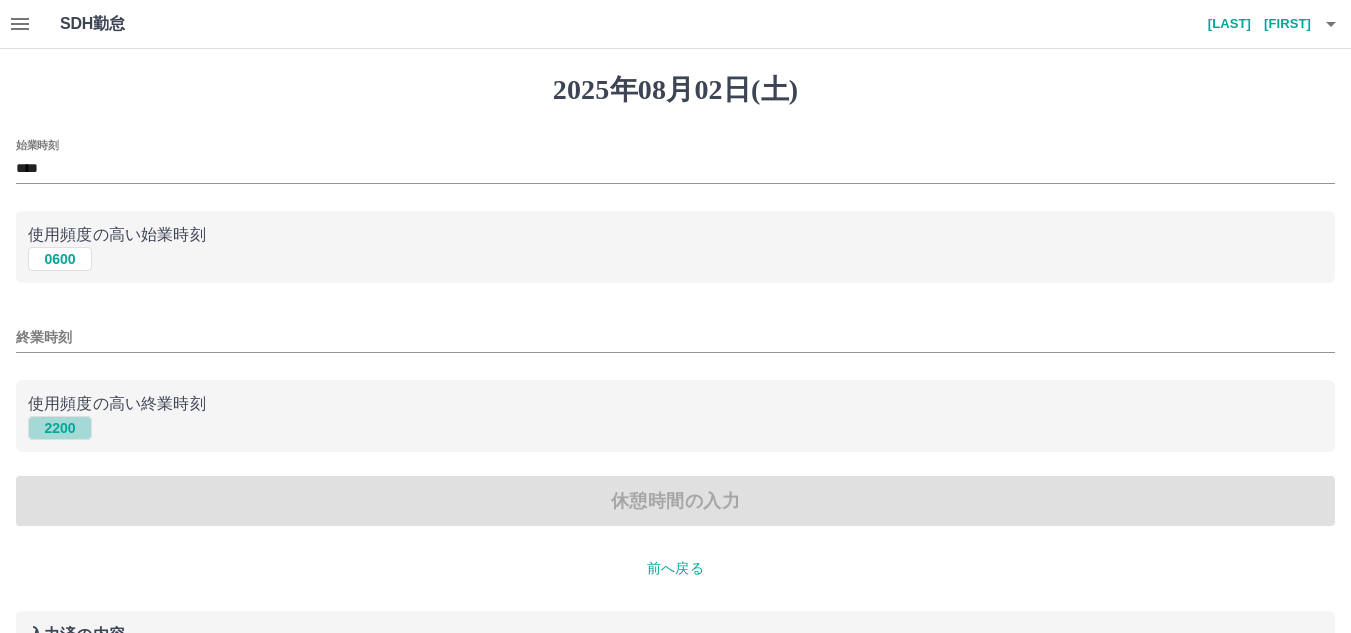 click on "2200" at bounding box center [60, 428] 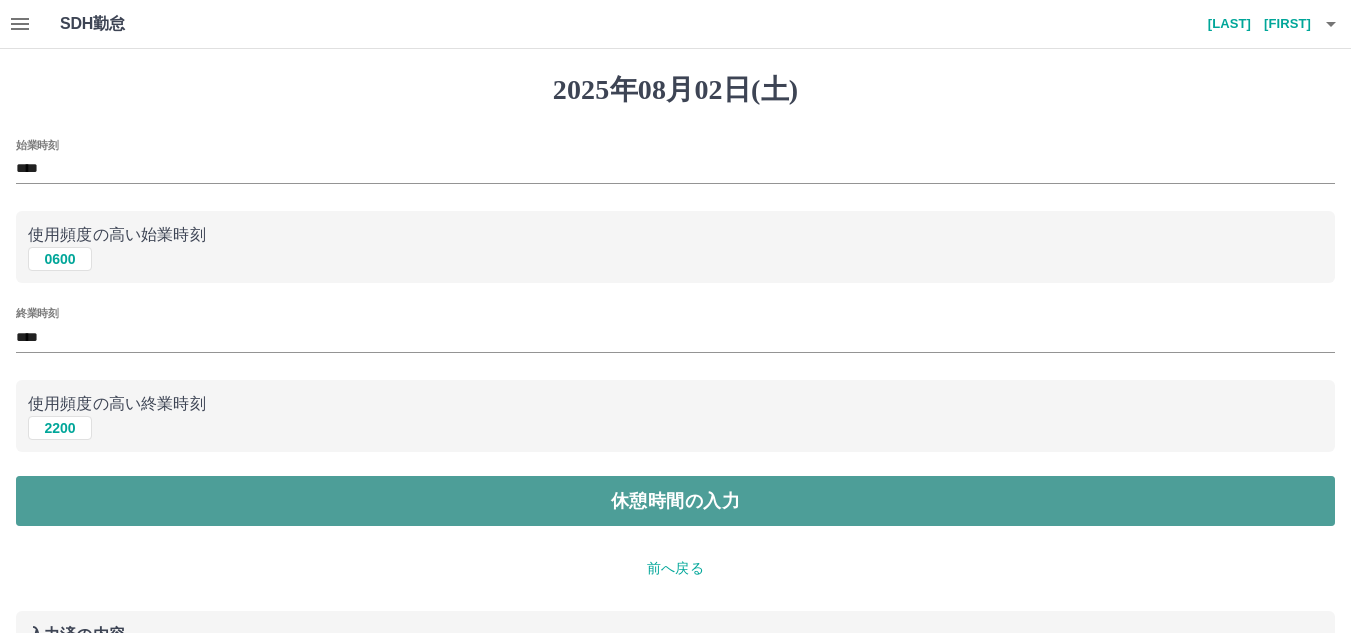 click on "休憩時間の入力" at bounding box center [675, 501] 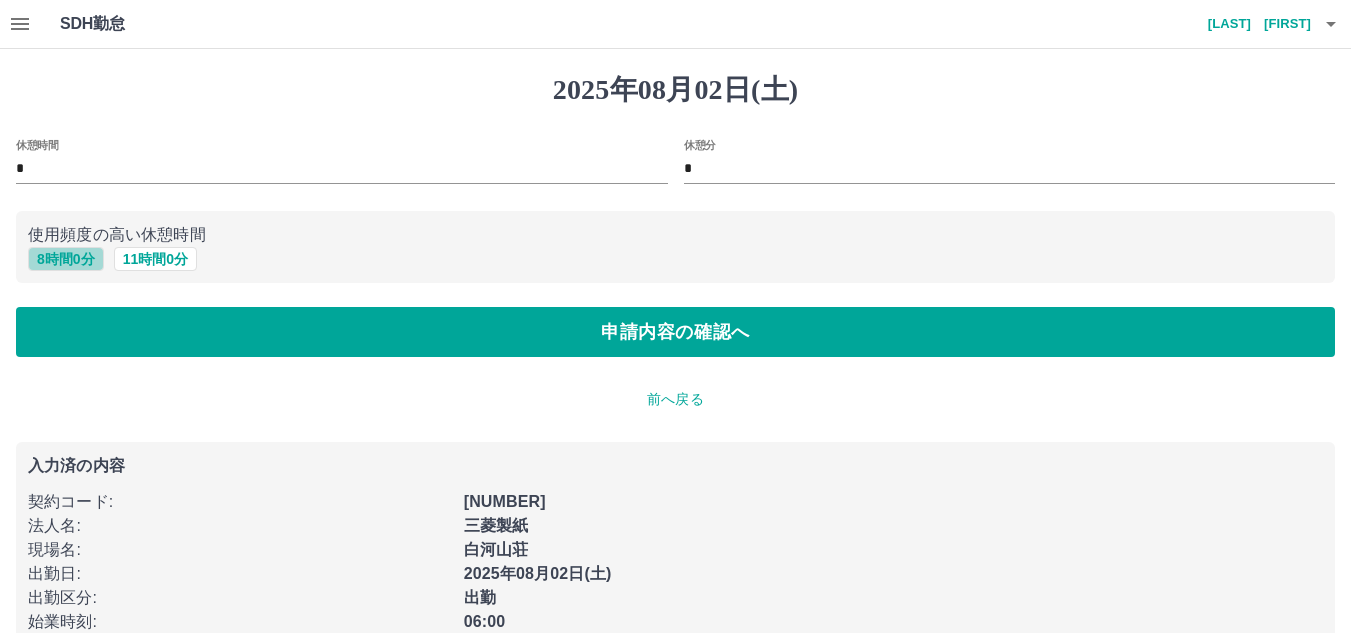 click on "8 時間 0 分" at bounding box center (66, 259) 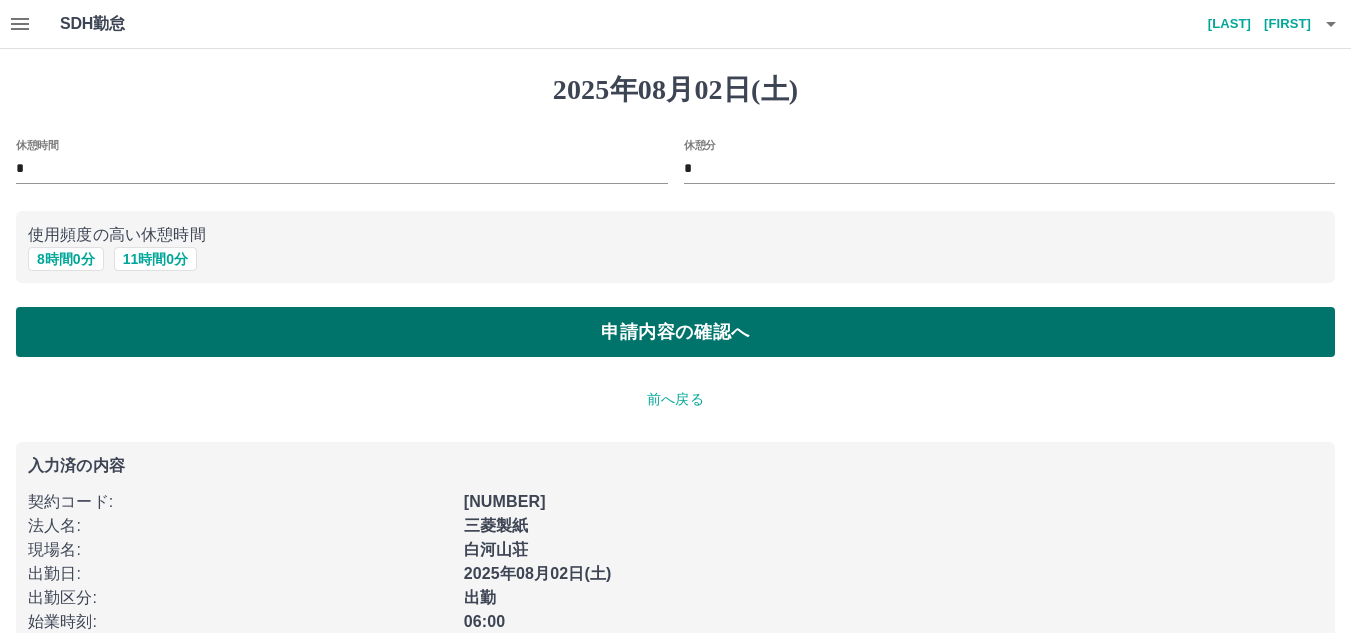 click on "申請内容の確認へ" at bounding box center (675, 332) 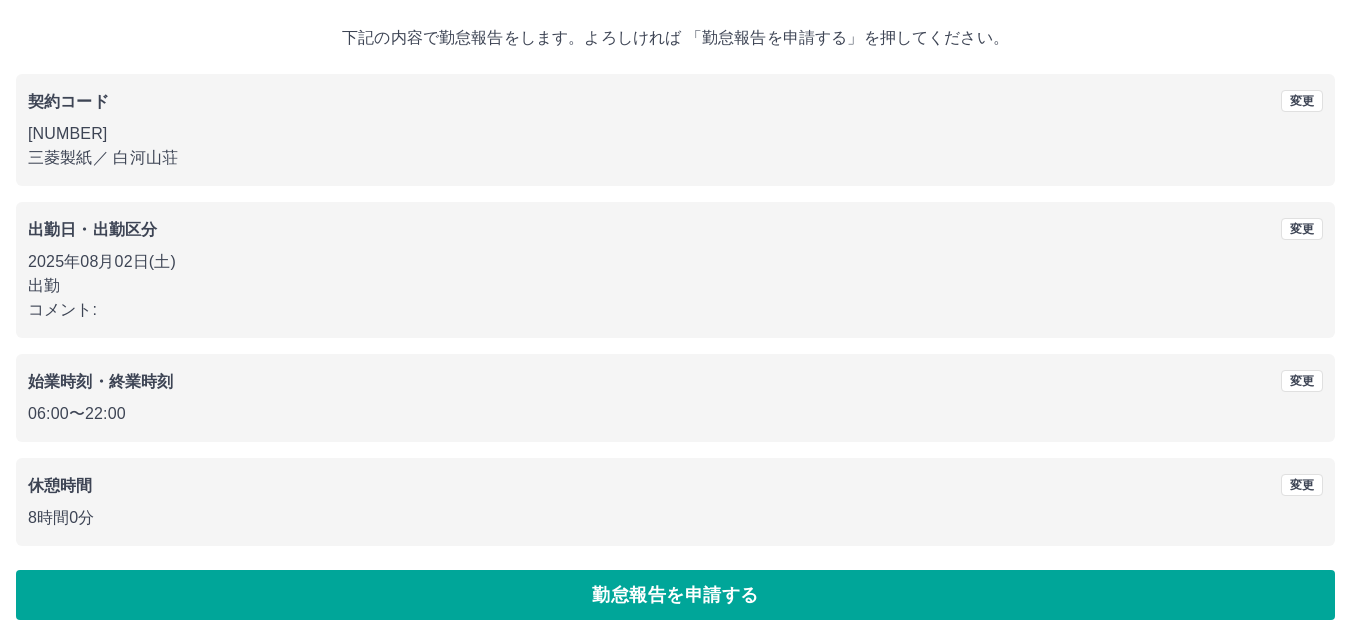 scroll, scrollTop: 116, scrollLeft: 0, axis: vertical 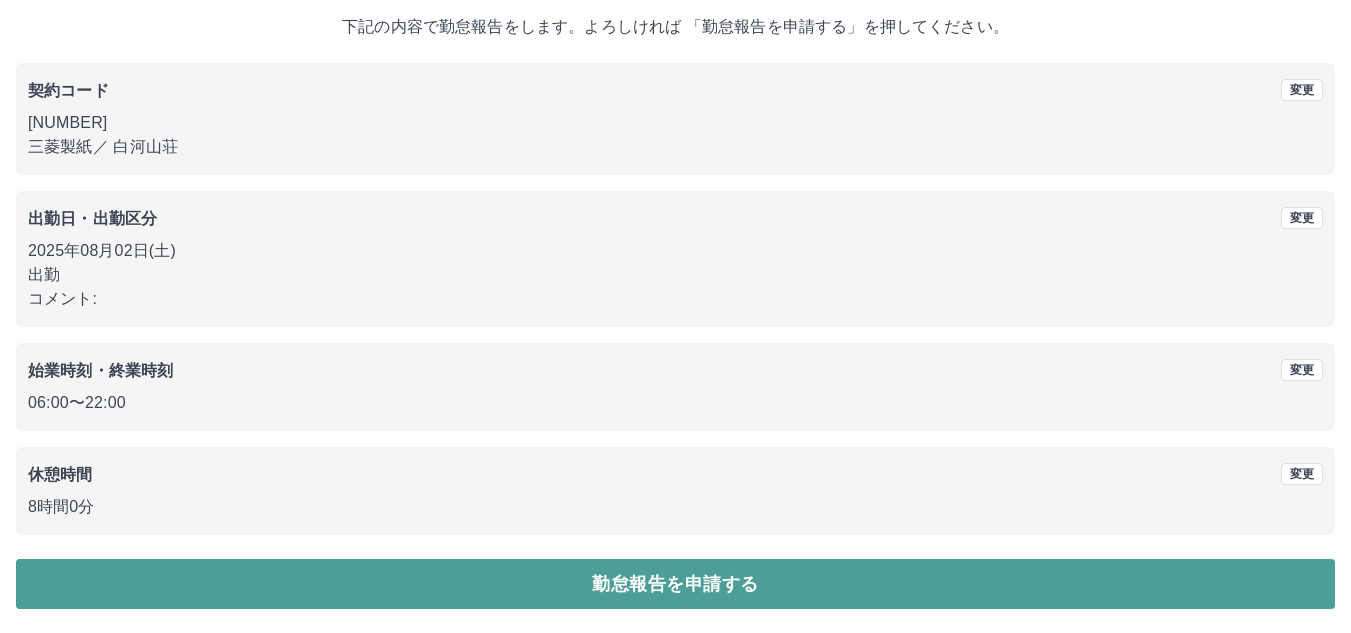 click on "勤怠報告を申請する" at bounding box center (675, 584) 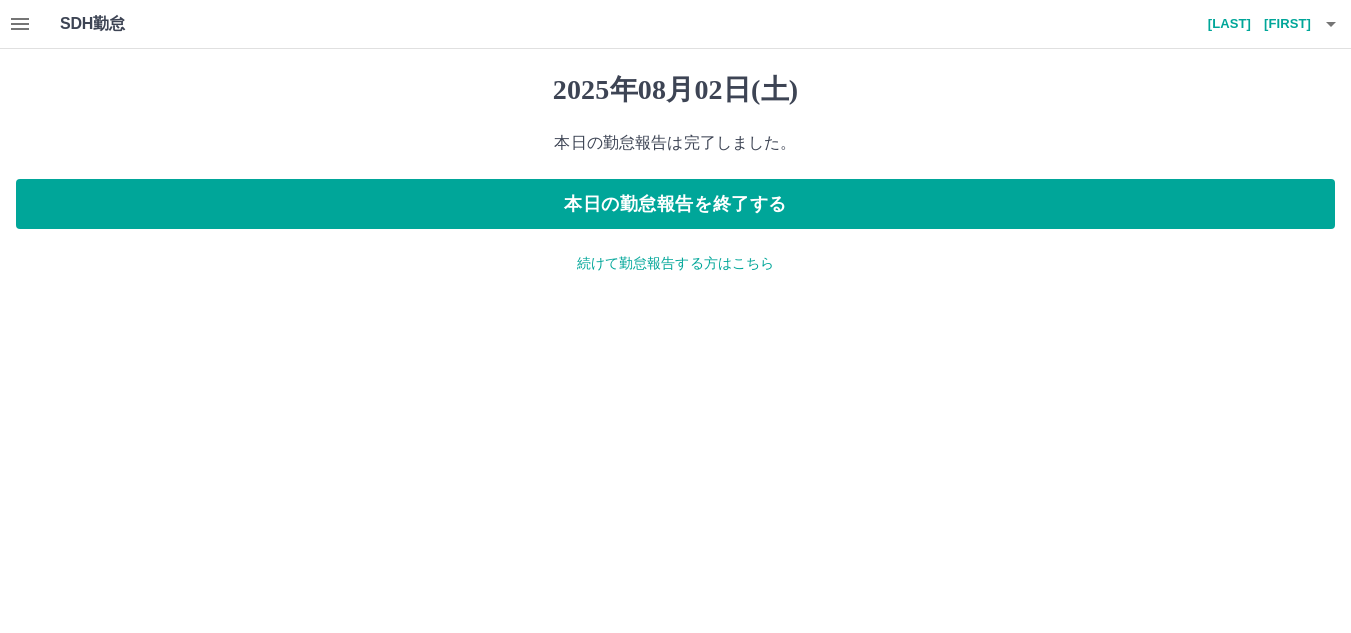 scroll, scrollTop: 0, scrollLeft: 0, axis: both 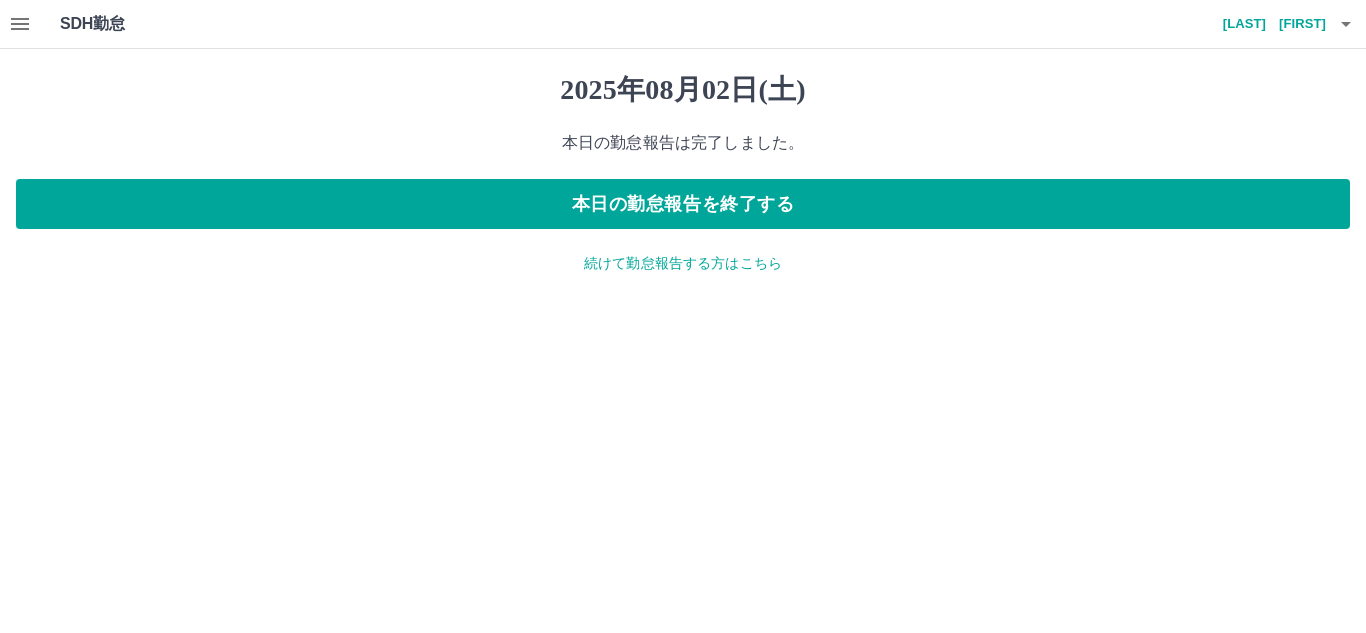 click on "続けて勤怠報告する方はこちら" at bounding box center [683, 263] 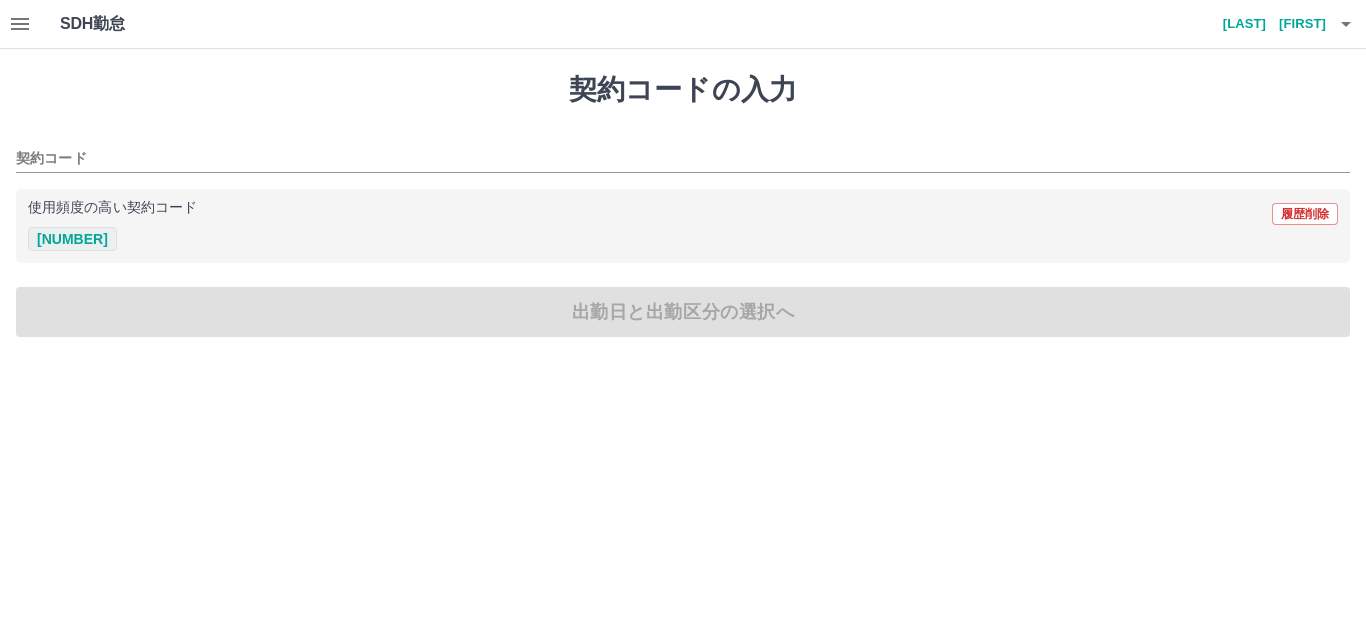 click on "[NUMBER]" at bounding box center [72, 239] 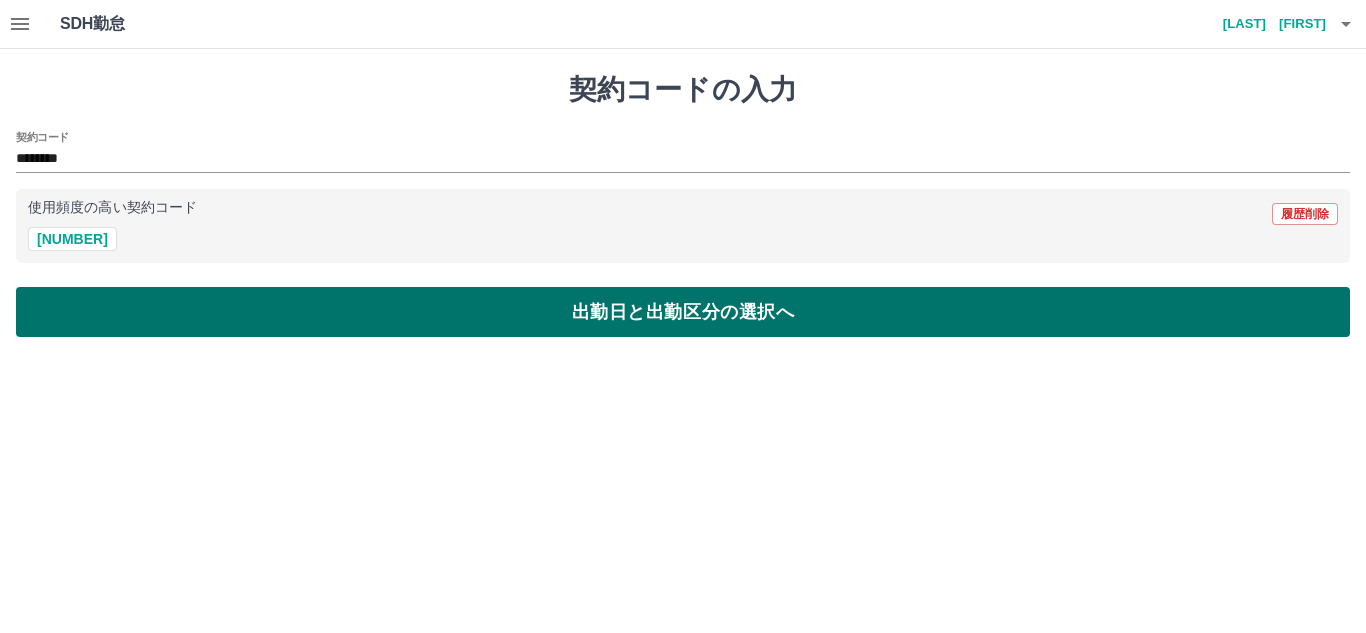 click on "出勤日と出勤区分の選択へ" at bounding box center [683, 312] 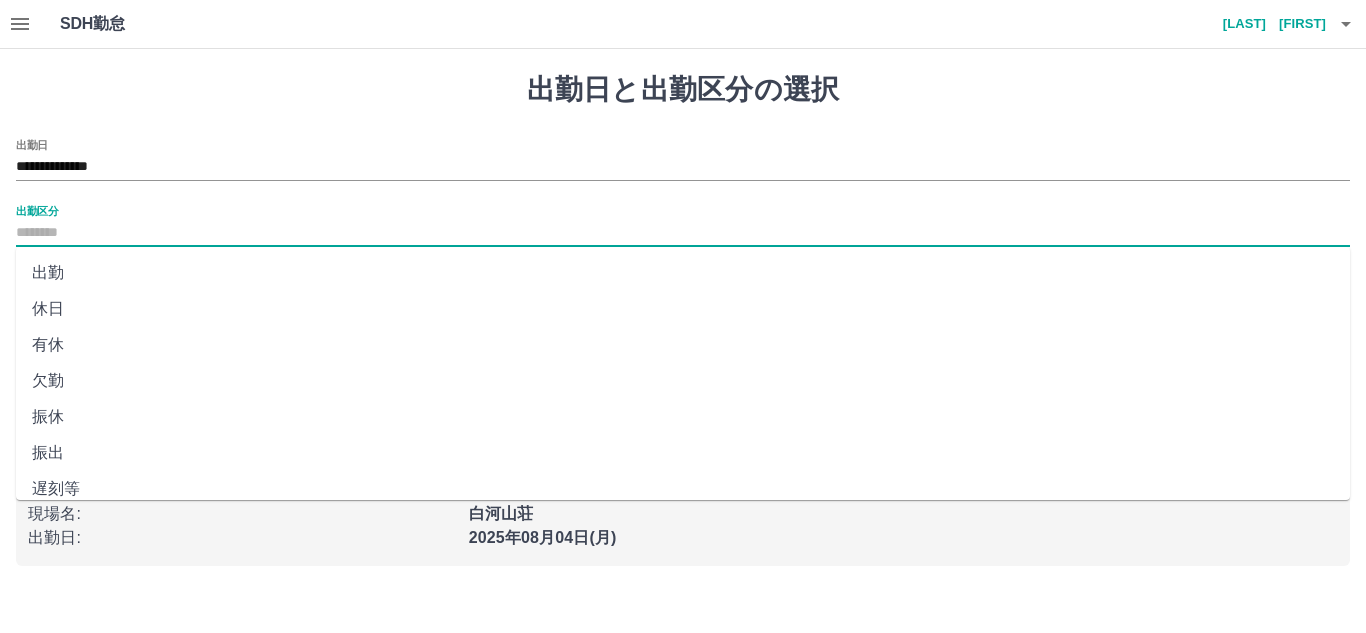click on "出勤区分" at bounding box center [683, 233] 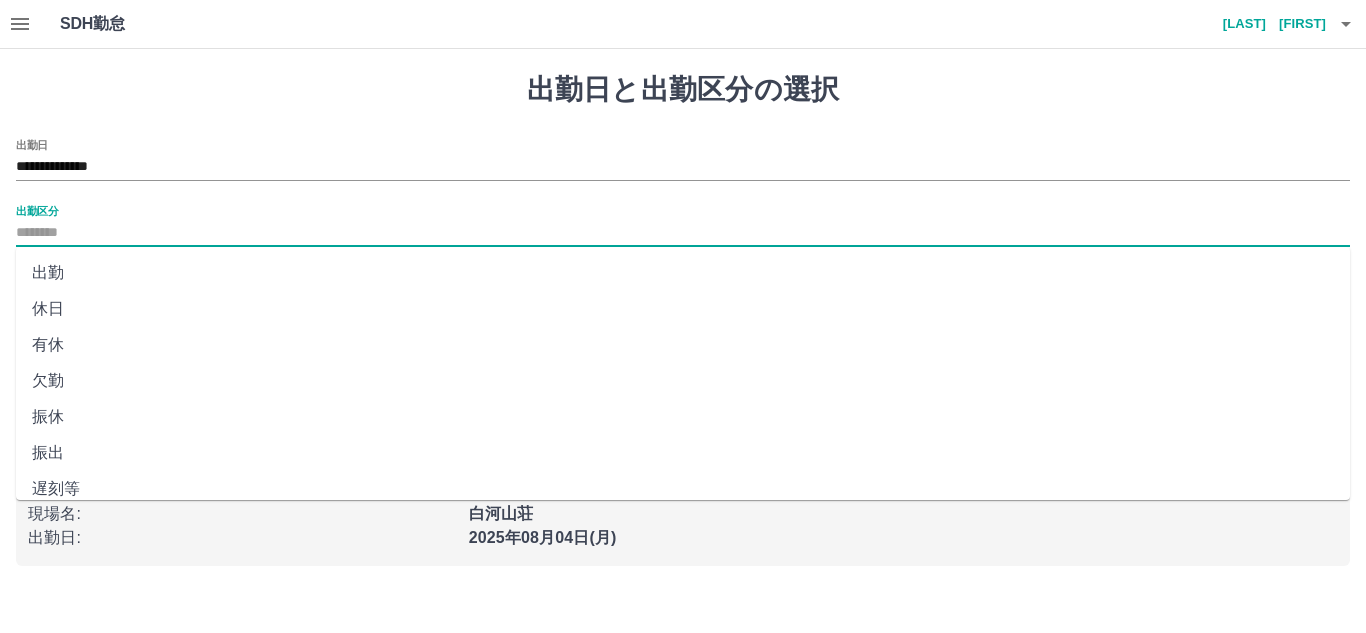 drag, startPoint x: 57, startPoint y: 273, endPoint x: 74, endPoint y: 249, distance: 29.410883 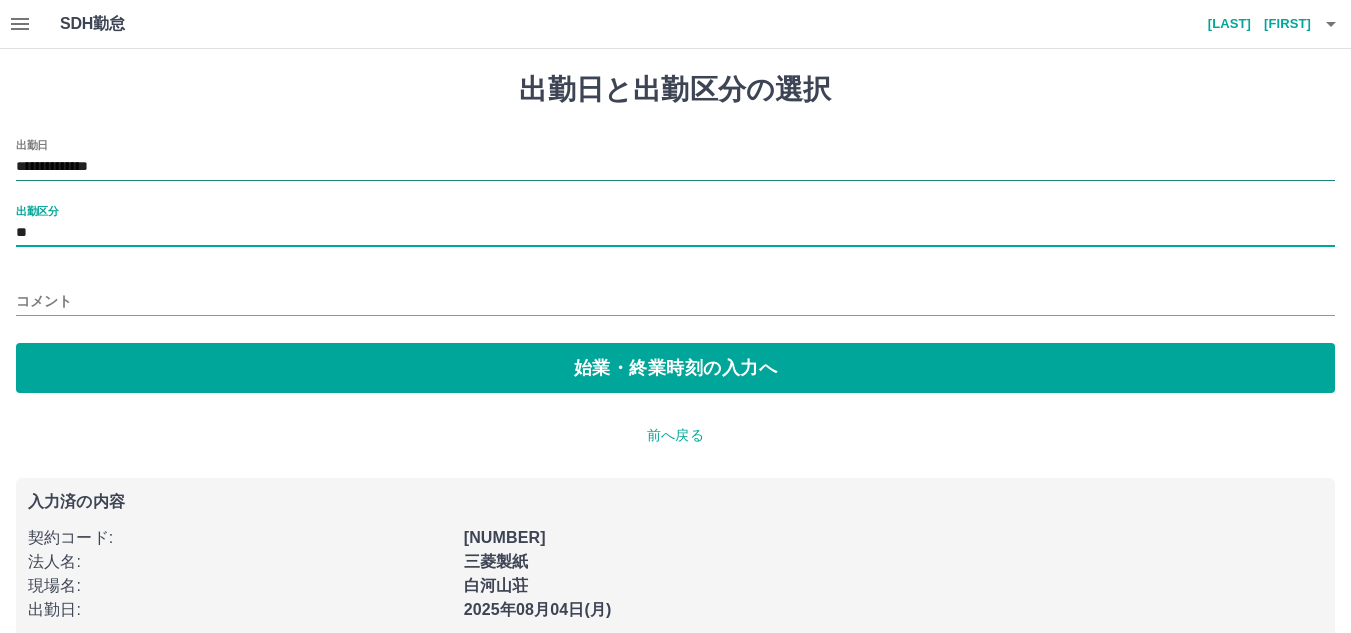 click on "**********" at bounding box center (675, 167) 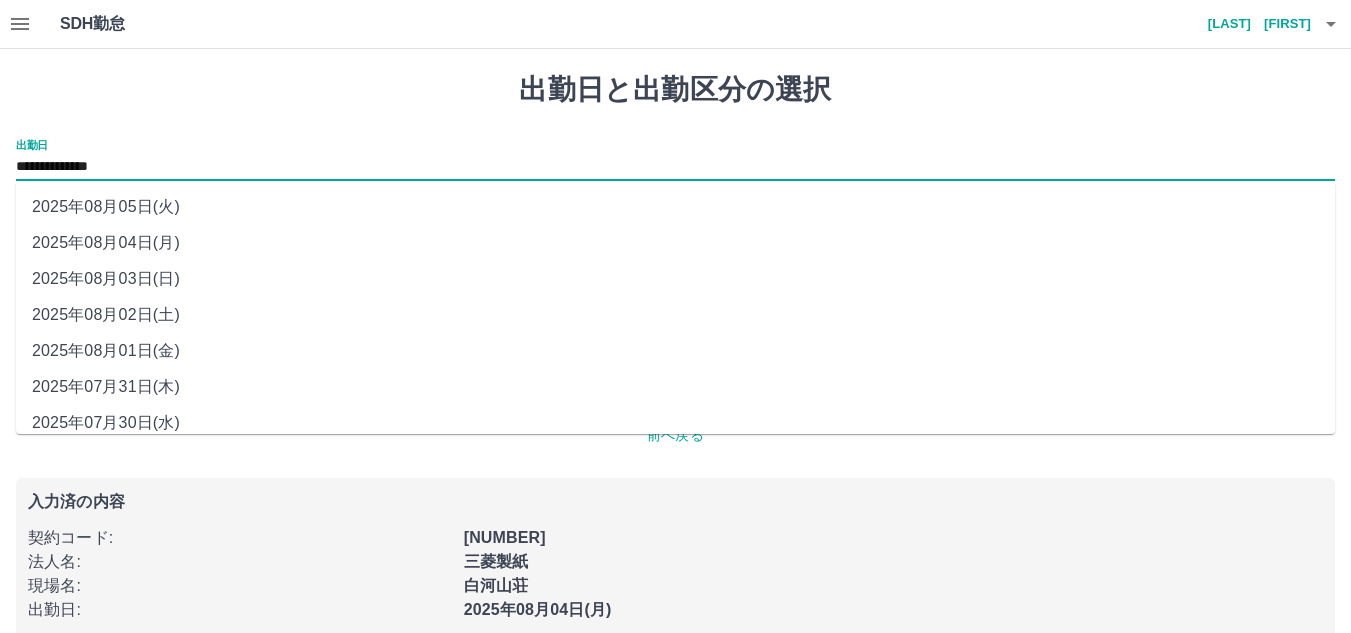 click on "2025年08月03日(日)" at bounding box center (675, 279) 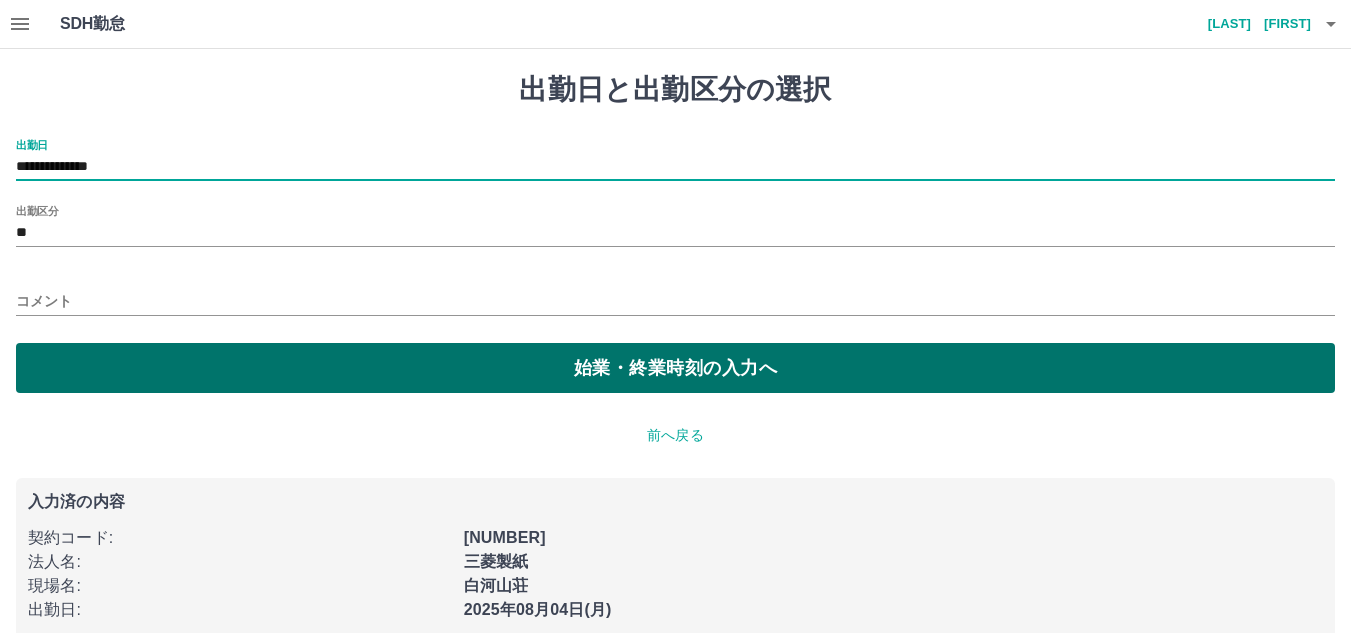 click on "始業・終業時刻の入力へ" at bounding box center [675, 368] 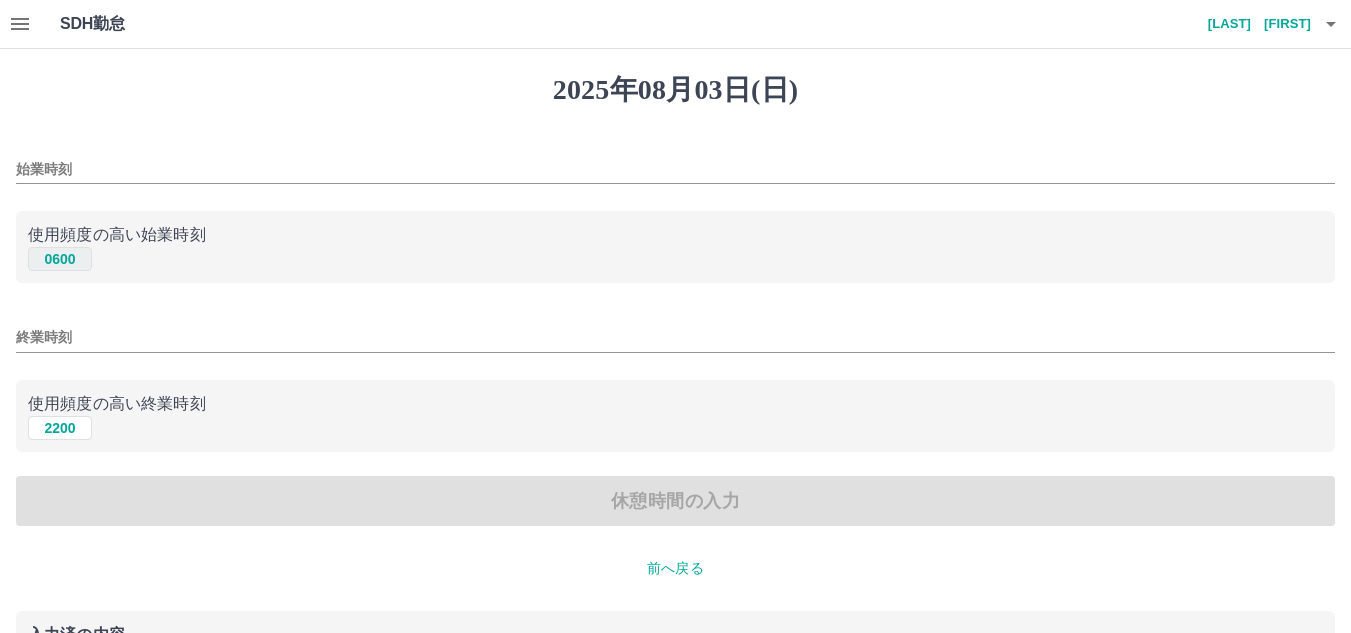 click on "0600" at bounding box center (60, 259) 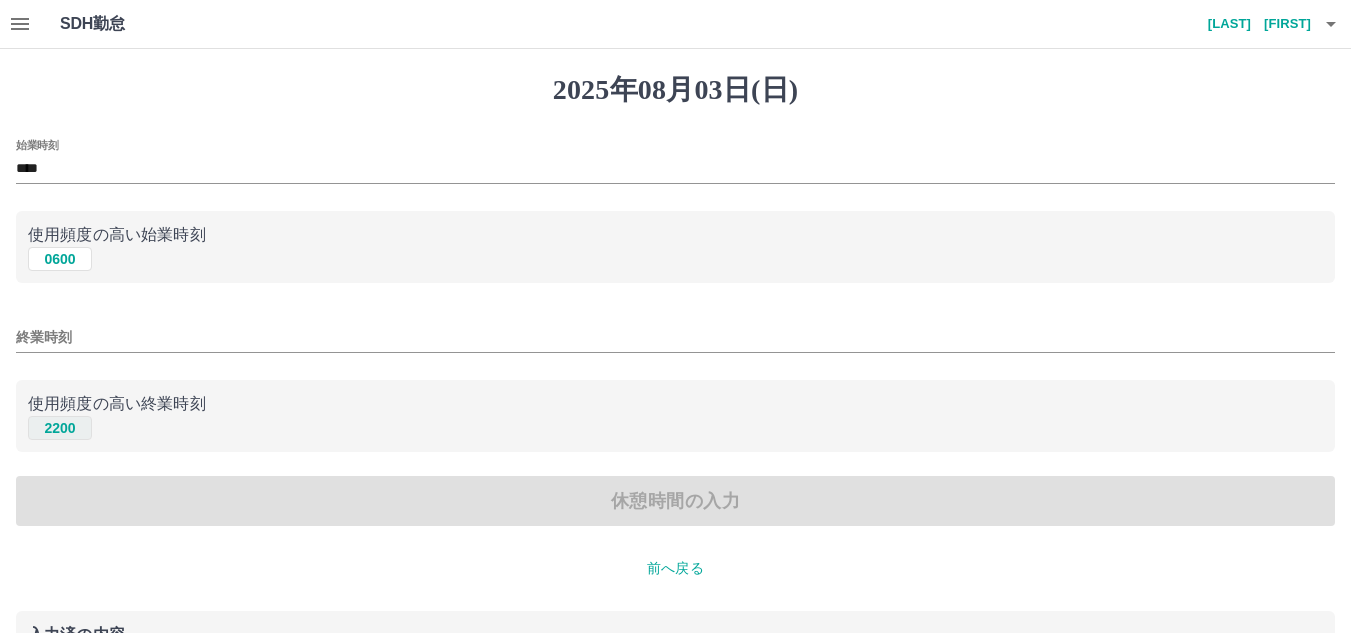 click on "2200" at bounding box center (60, 428) 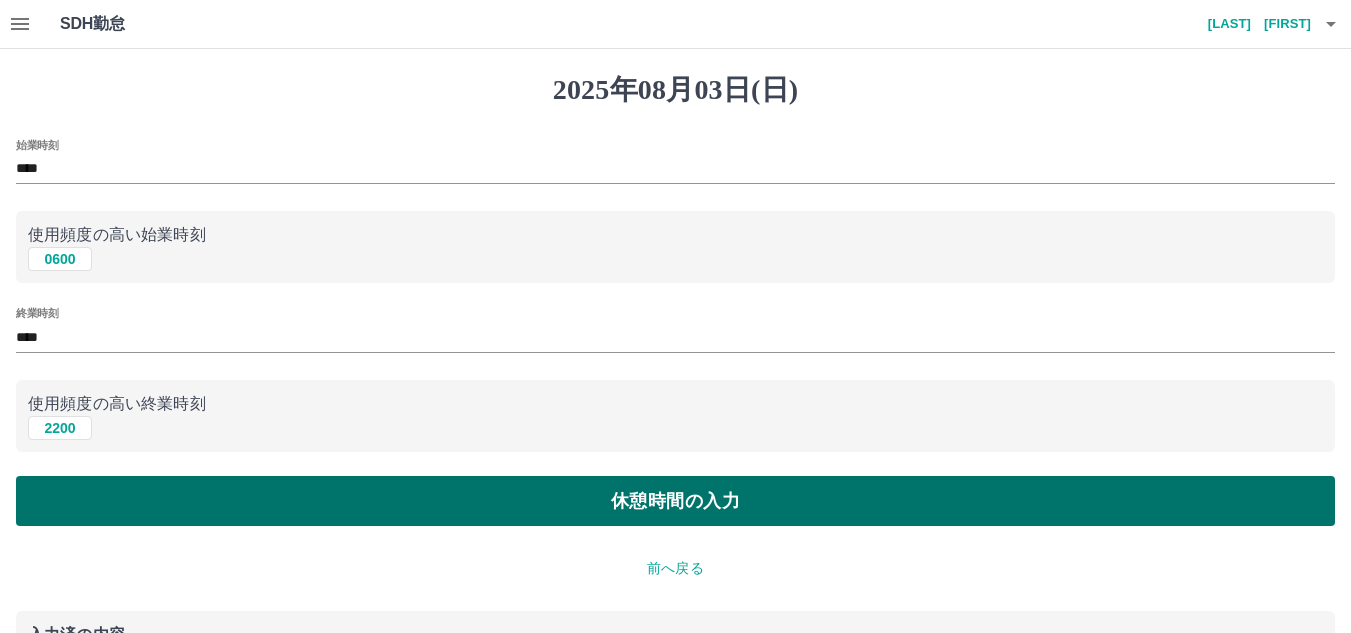 click on "休憩時間の入力" at bounding box center [675, 501] 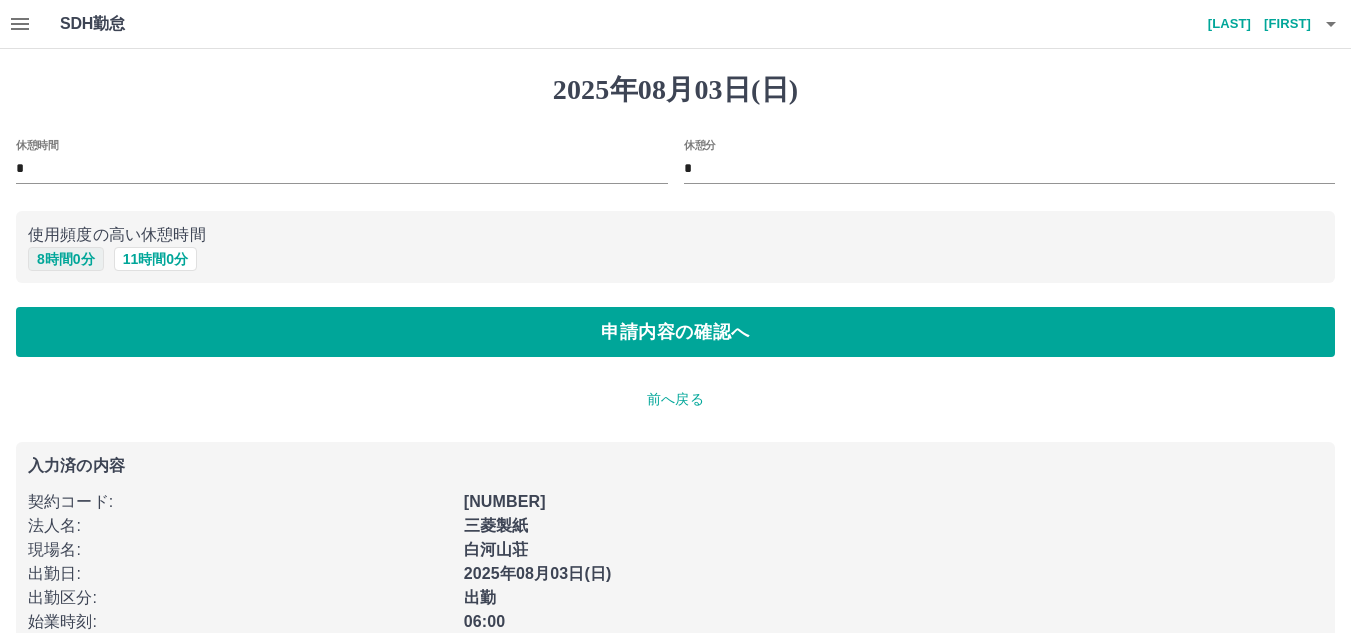 click on "8 時間 0 分" at bounding box center (66, 259) 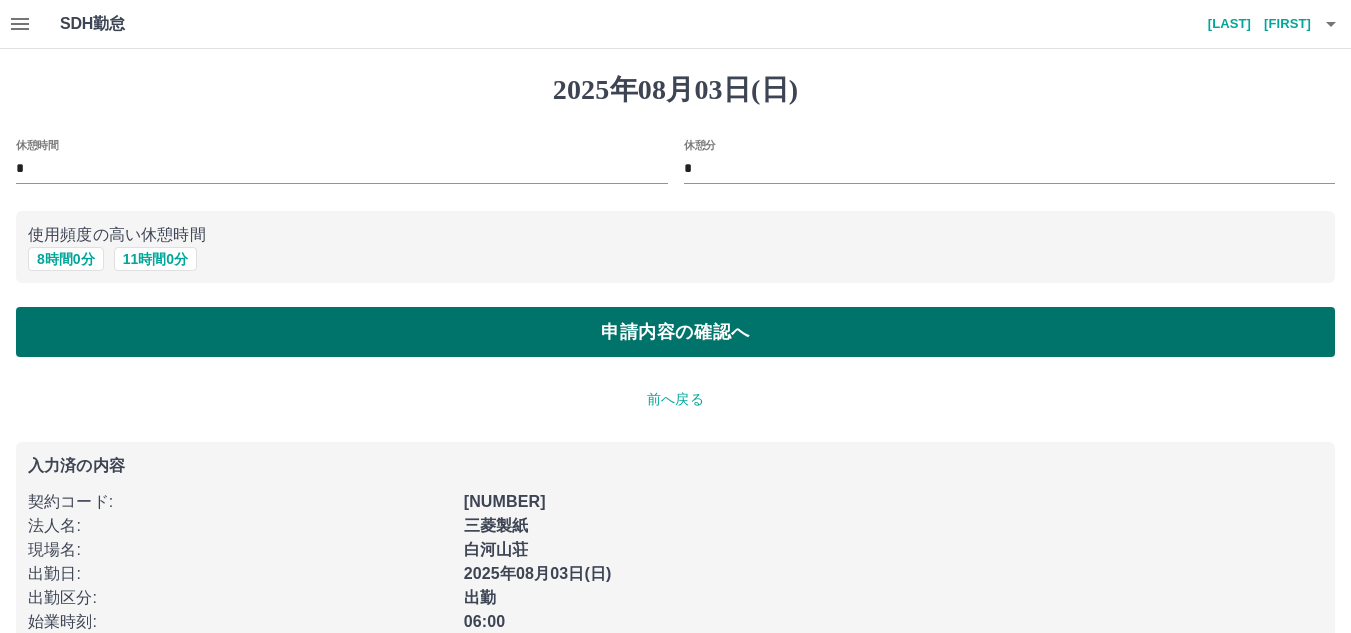 click on "申請内容の確認へ" at bounding box center (675, 332) 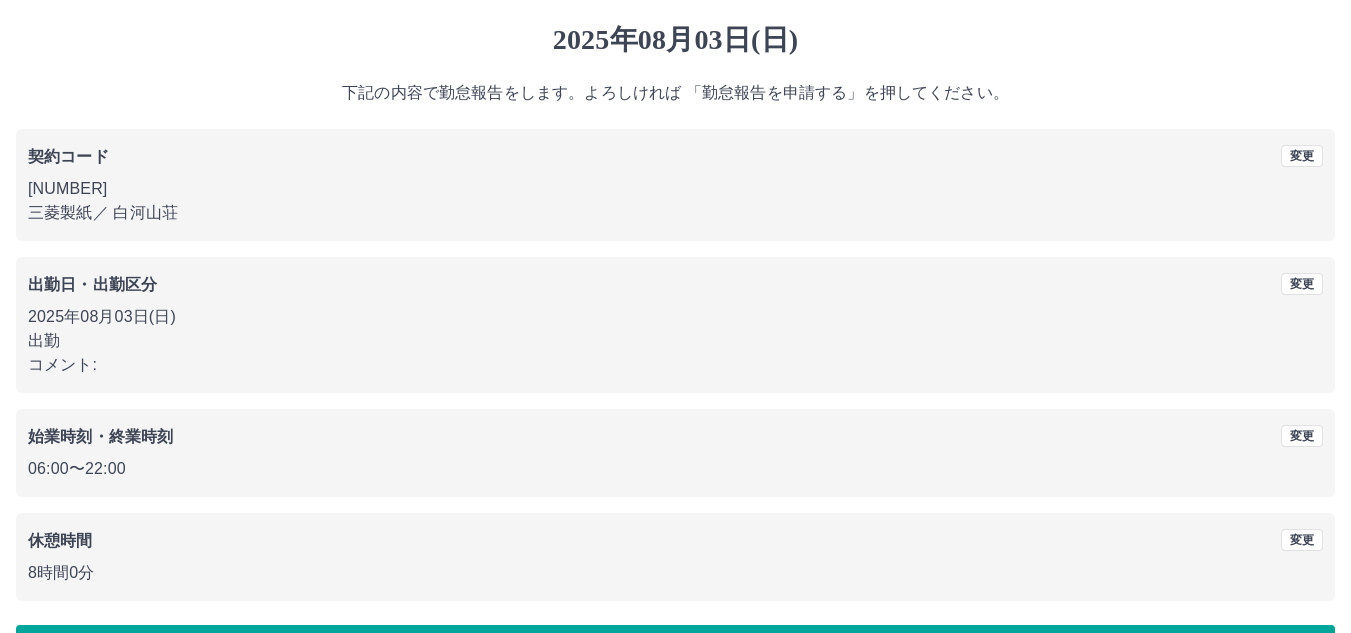 scroll, scrollTop: 116, scrollLeft: 0, axis: vertical 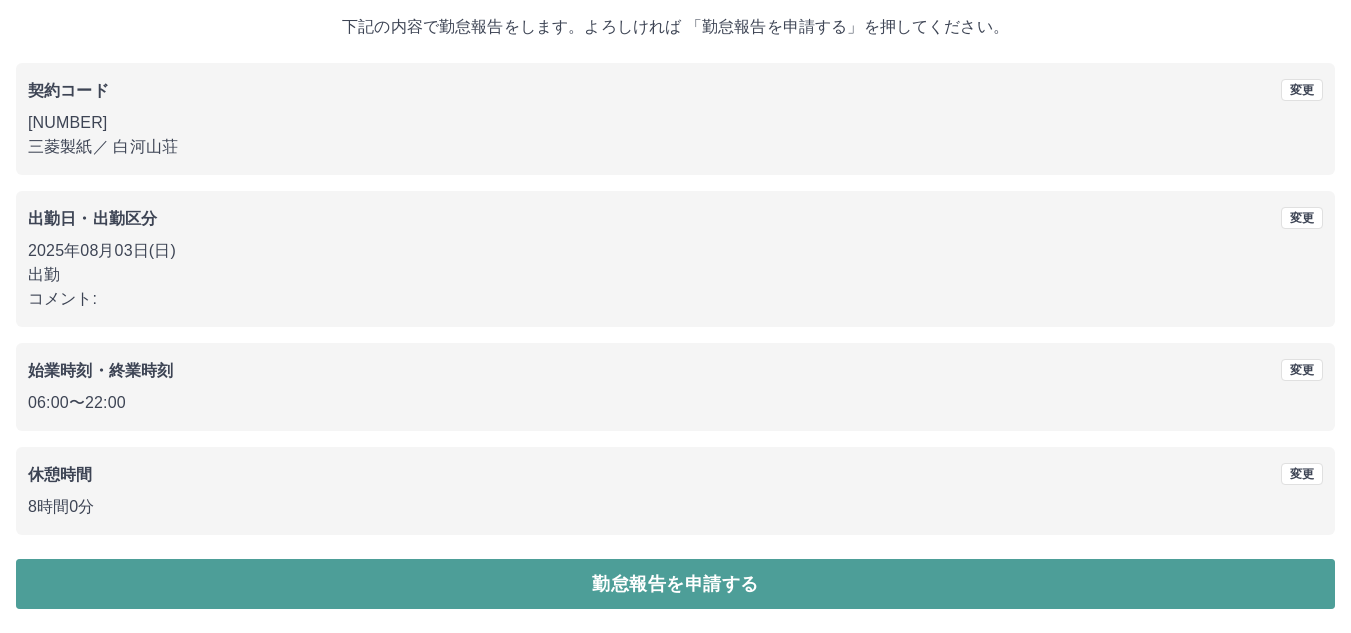 click on "勤怠報告を申請する" at bounding box center (675, 584) 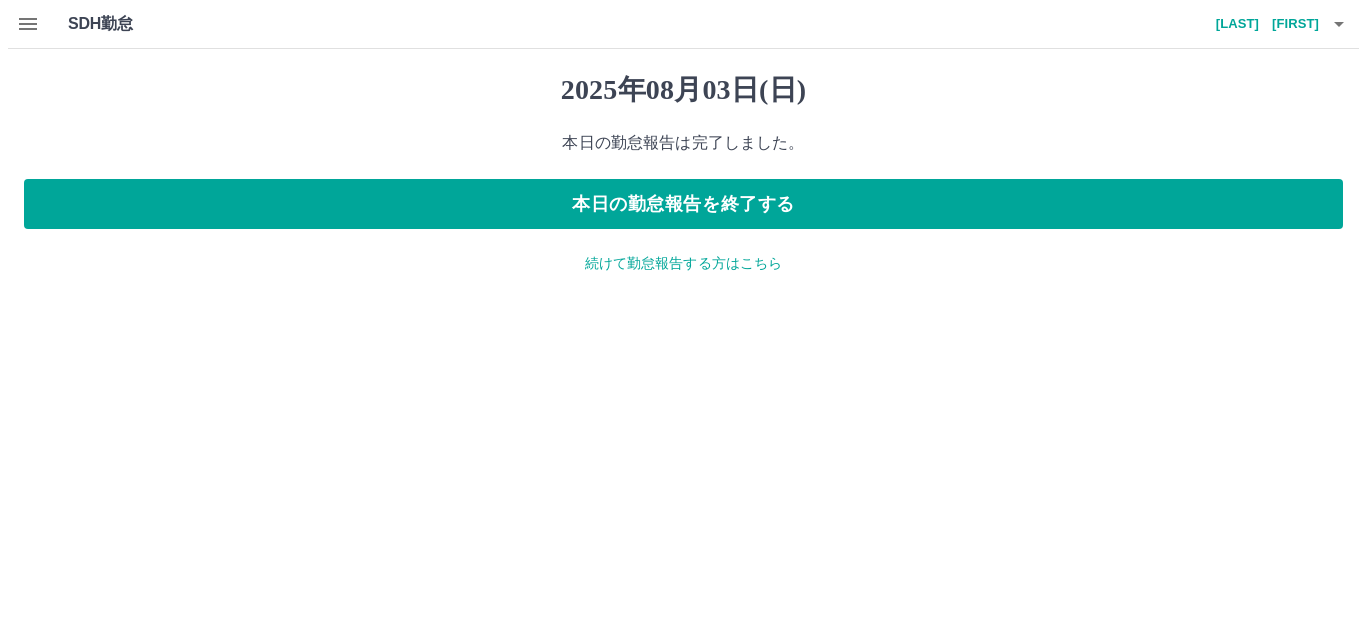 scroll, scrollTop: 0, scrollLeft: 0, axis: both 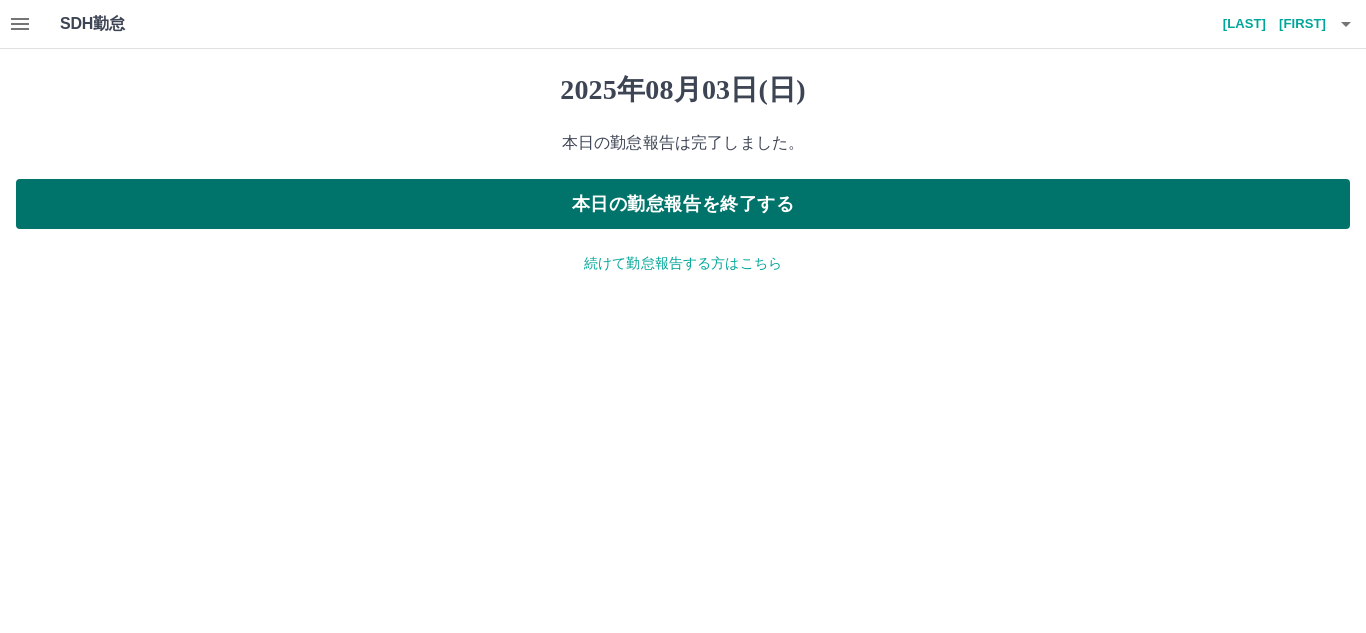 click on "本日の勤怠報告を終了する" at bounding box center (683, 204) 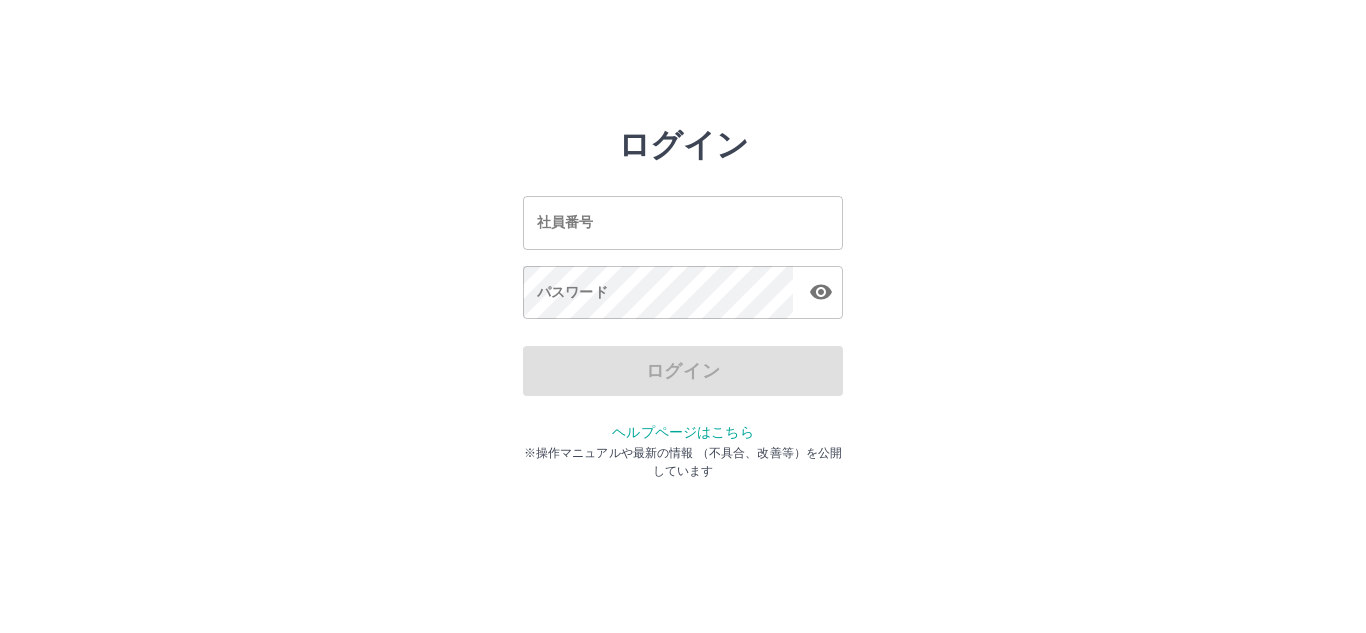 scroll, scrollTop: 0, scrollLeft: 0, axis: both 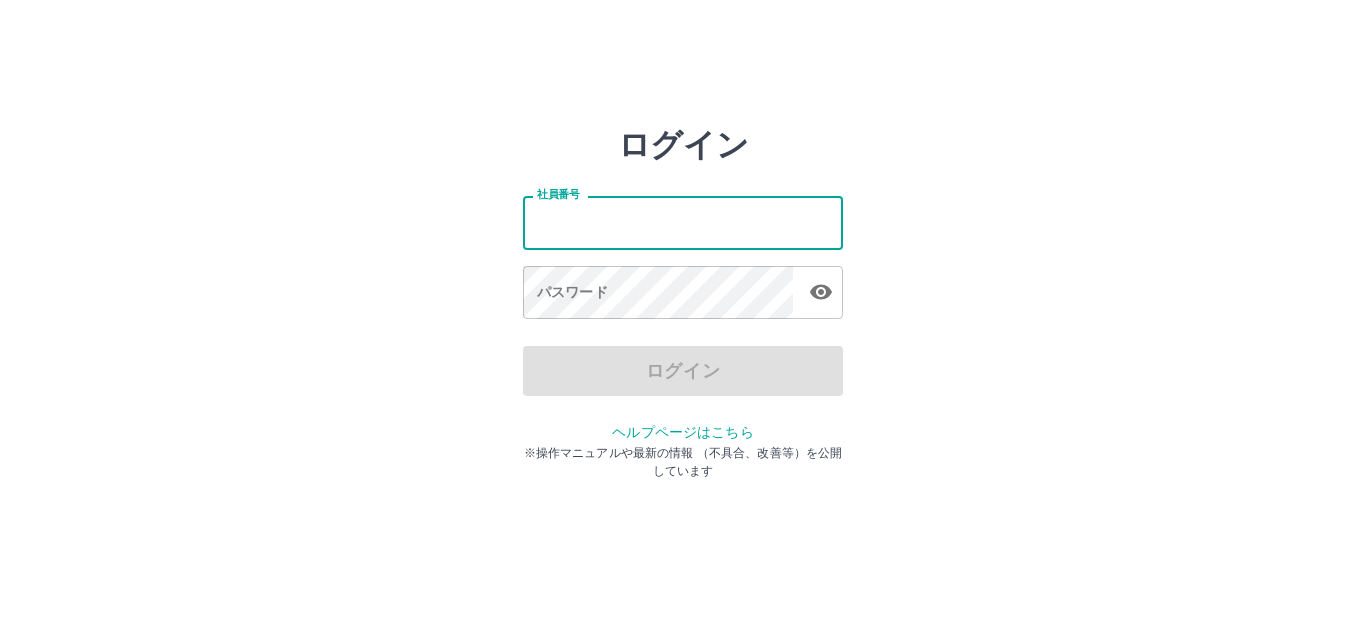 type on "*******" 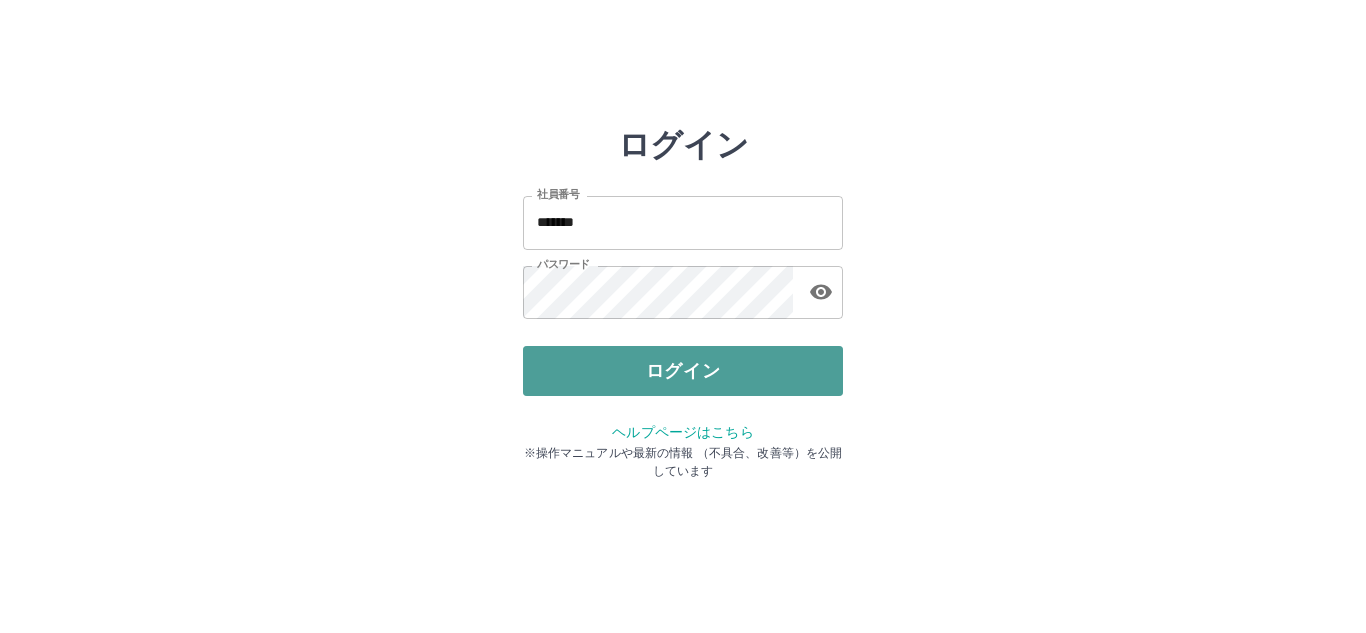 click on "ログイン" at bounding box center [683, 371] 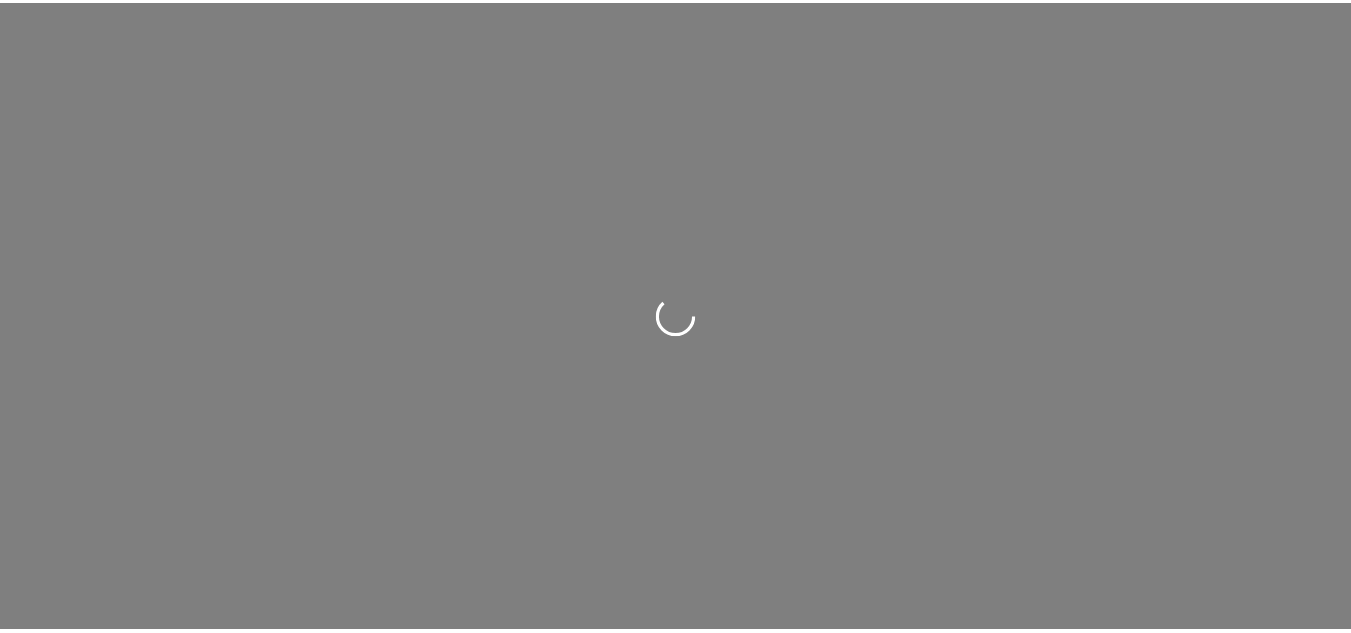scroll, scrollTop: 0, scrollLeft: 0, axis: both 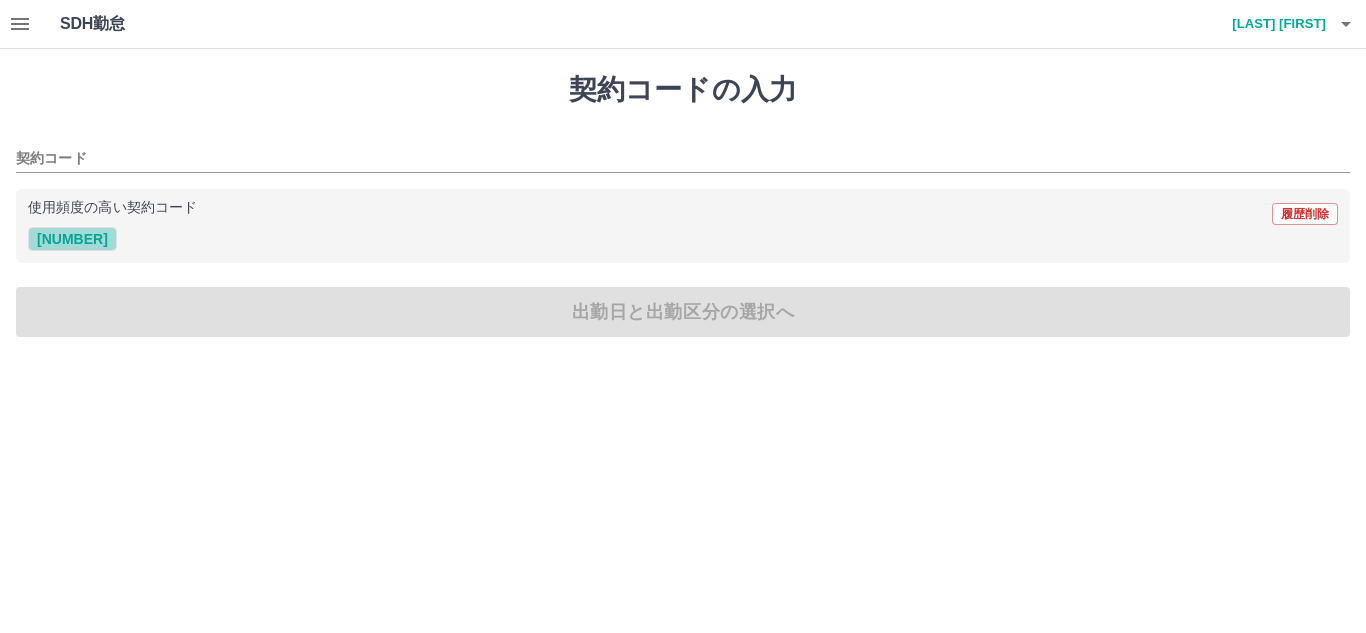 click on "[NUMBER]" at bounding box center (72, 239) 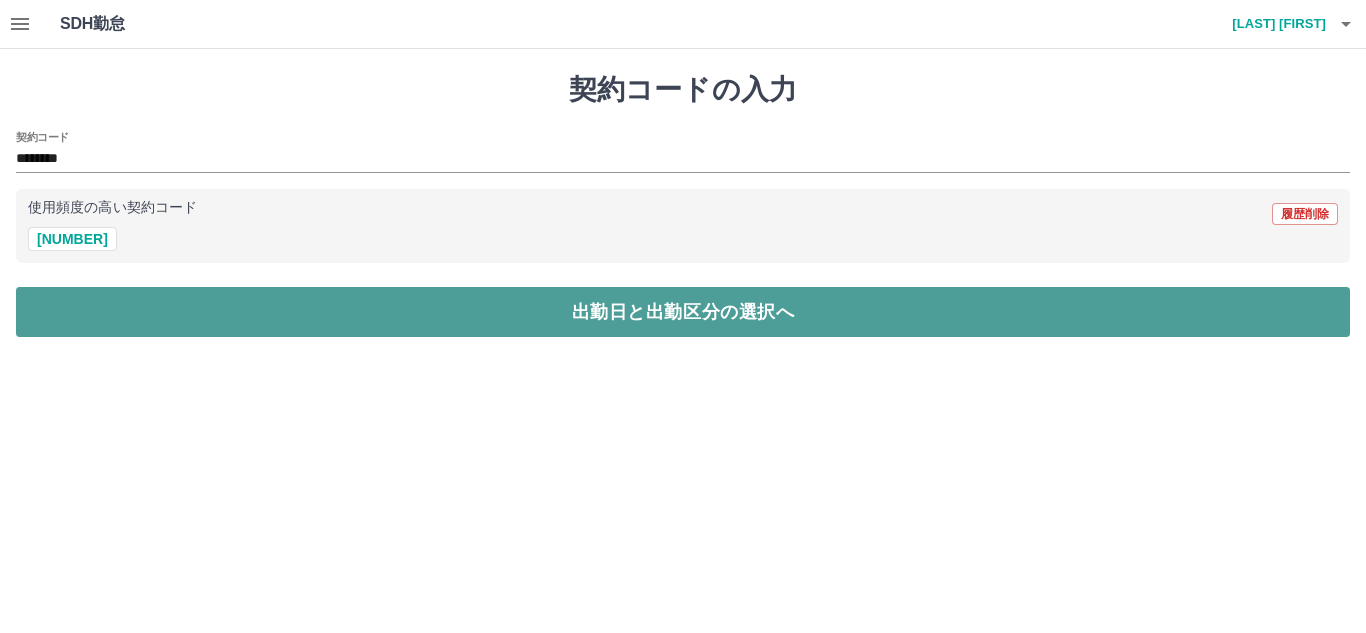 click on "出勤日と出勤区分の選択へ" at bounding box center [683, 312] 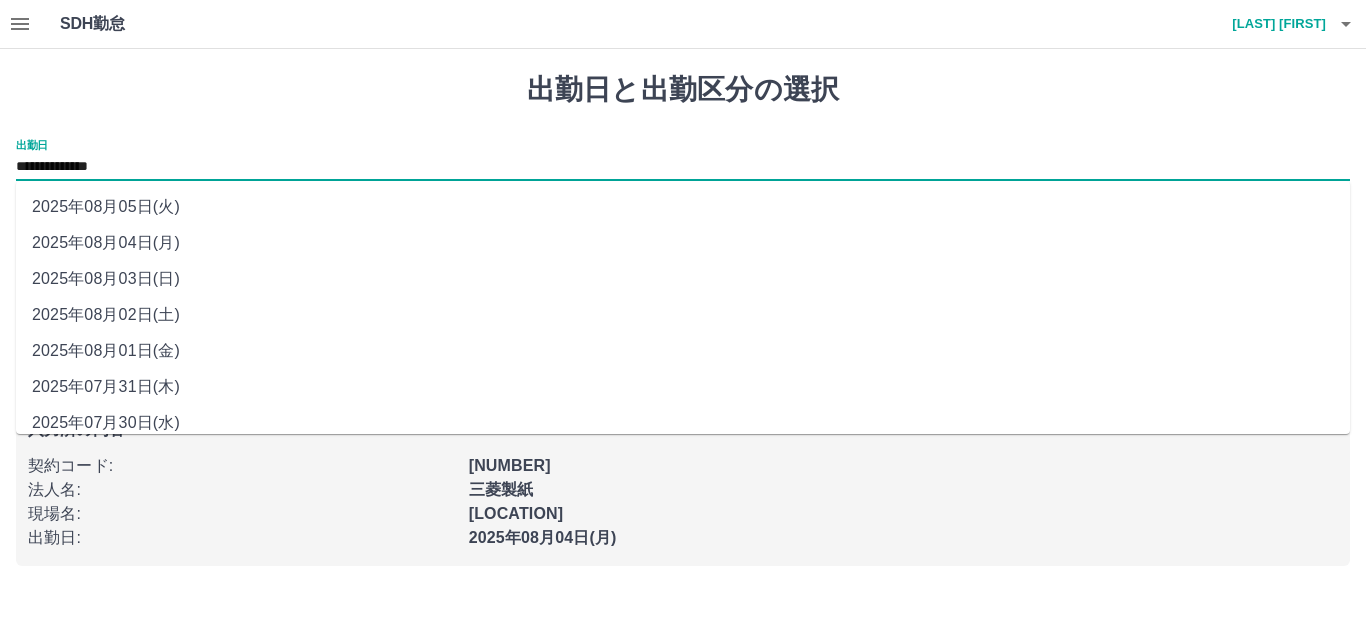 click on "**********" at bounding box center [683, 167] 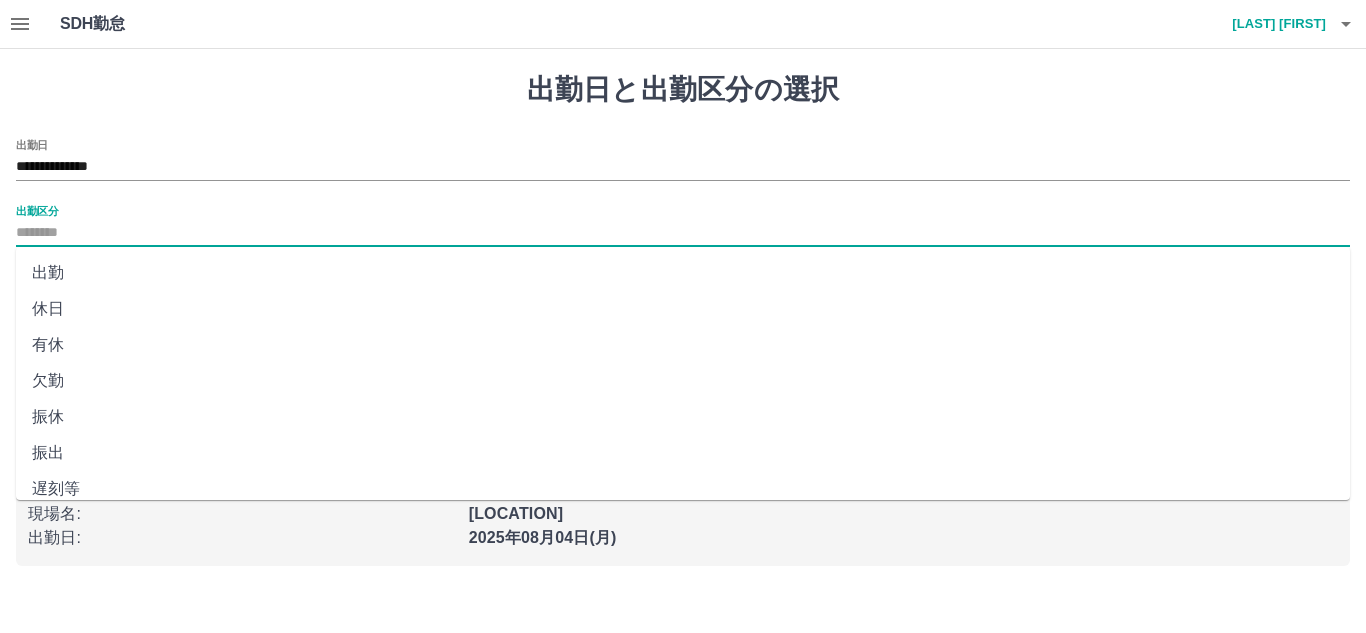 click on "出勤区分" at bounding box center [683, 233] 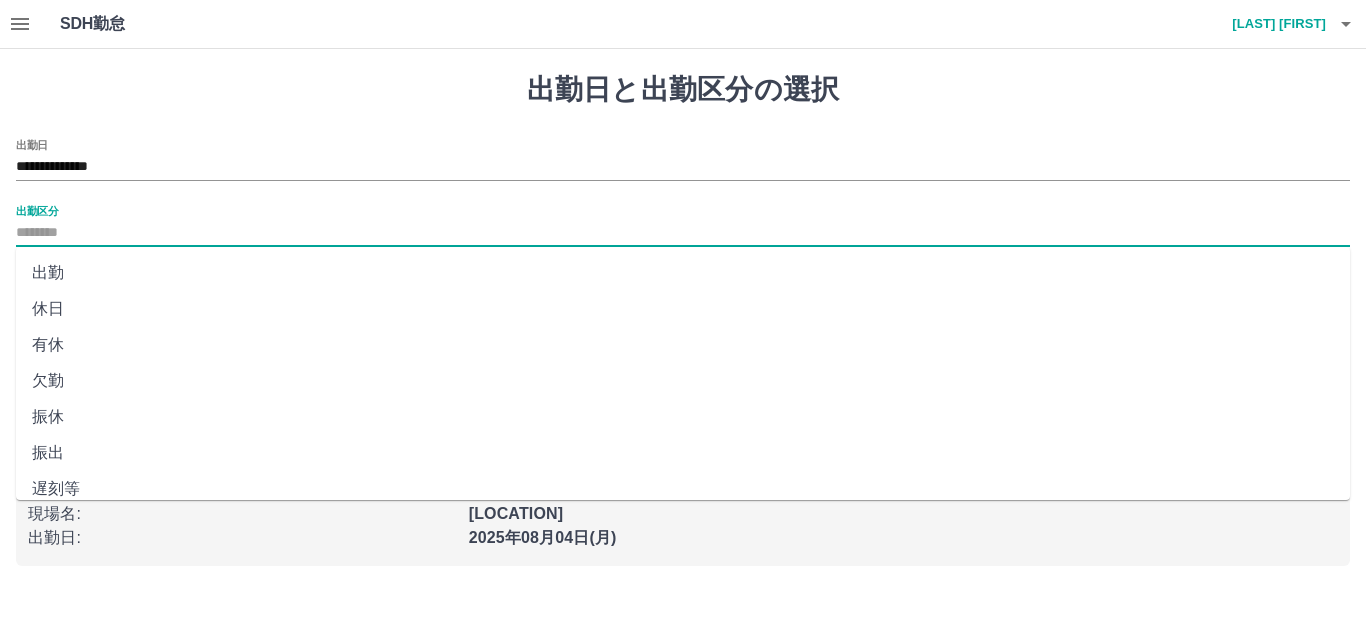 click on "出勤" at bounding box center [683, 273] 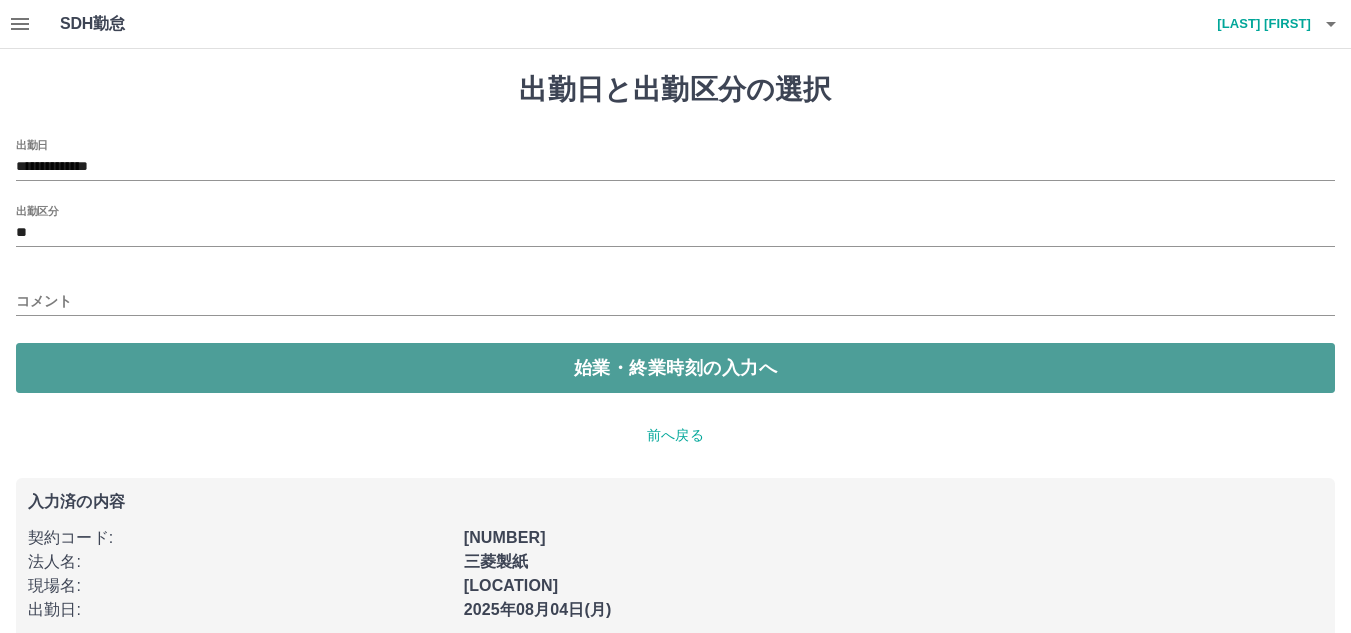 click on "始業・終業時刻の入力へ" at bounding box center (675, 368) 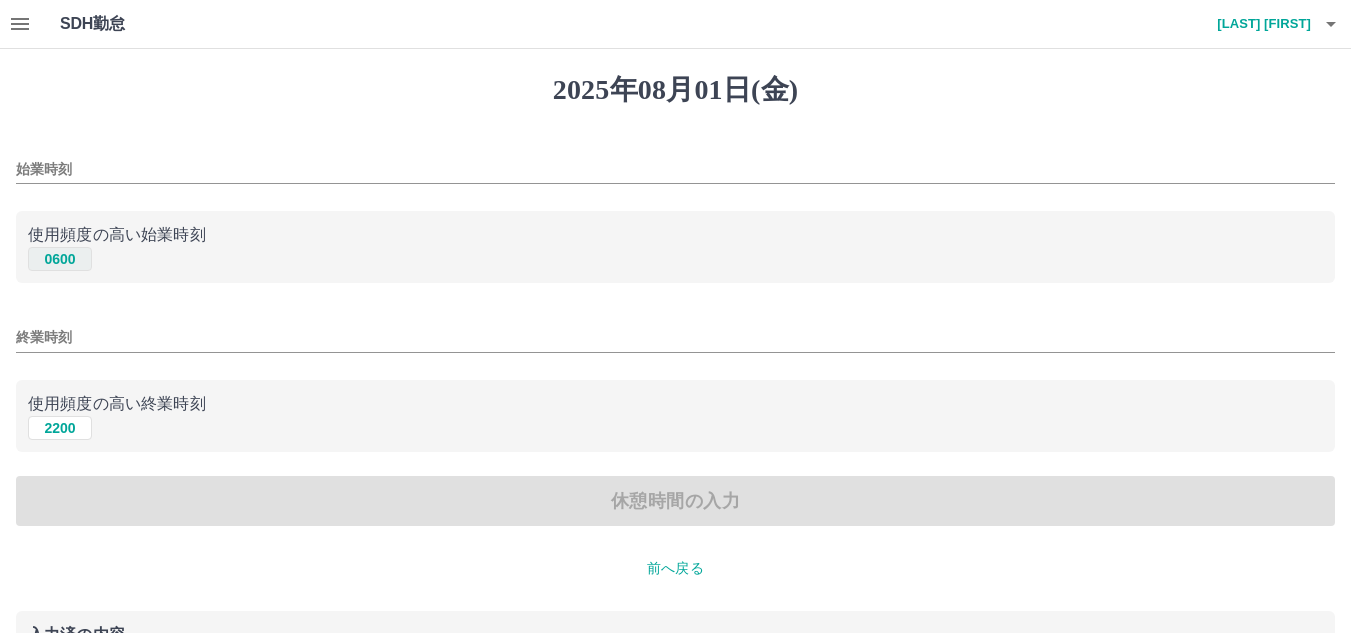 click on "0600" at bounding box center [60, 259] 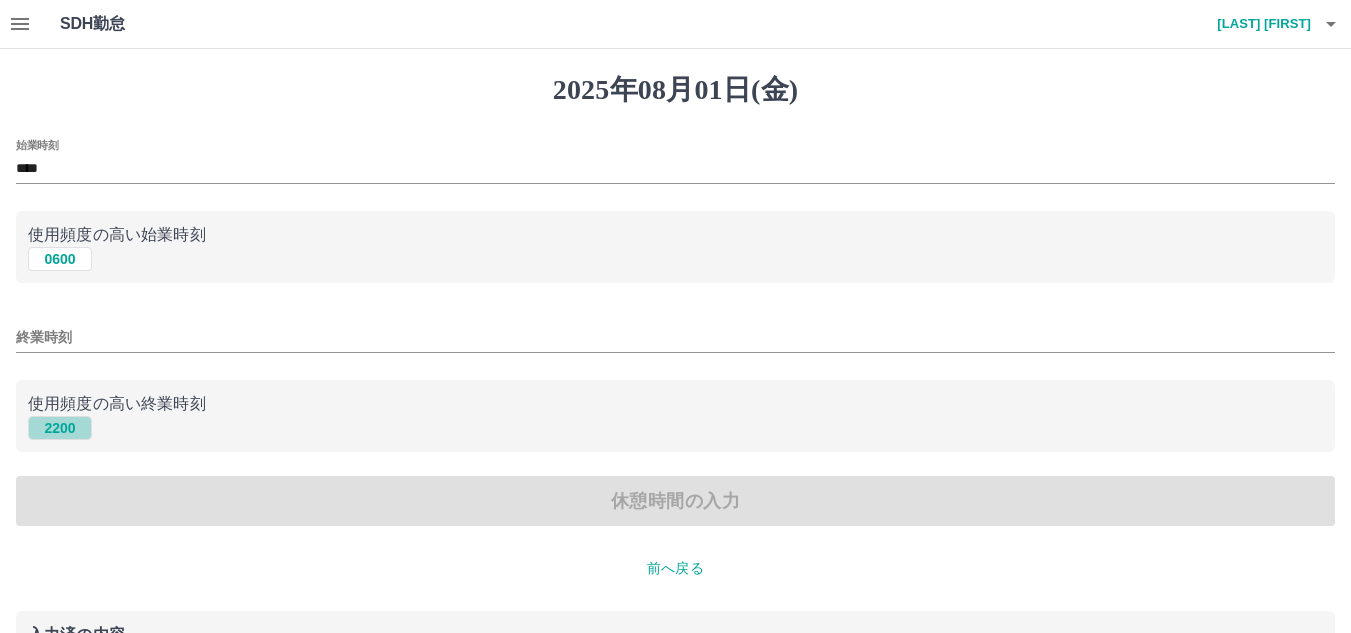 click on "2200" at bounding box center (60, 428) 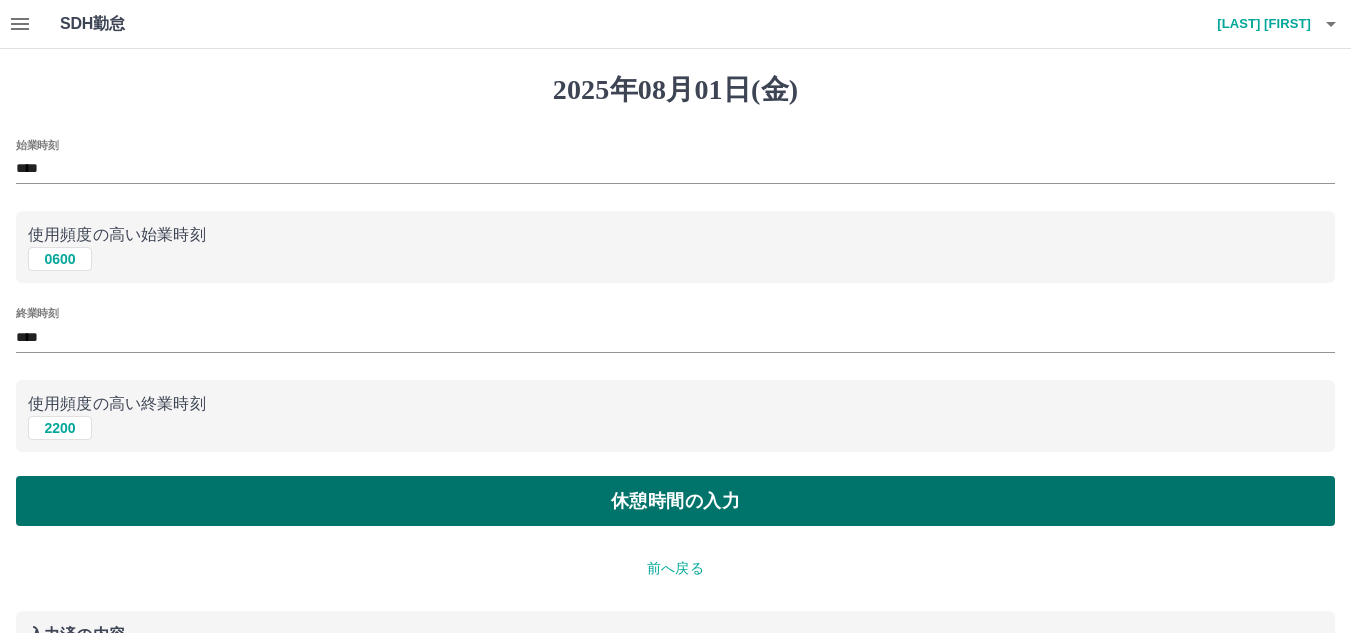 click on "休憩時間の入力" at bounding box center (675, 501) 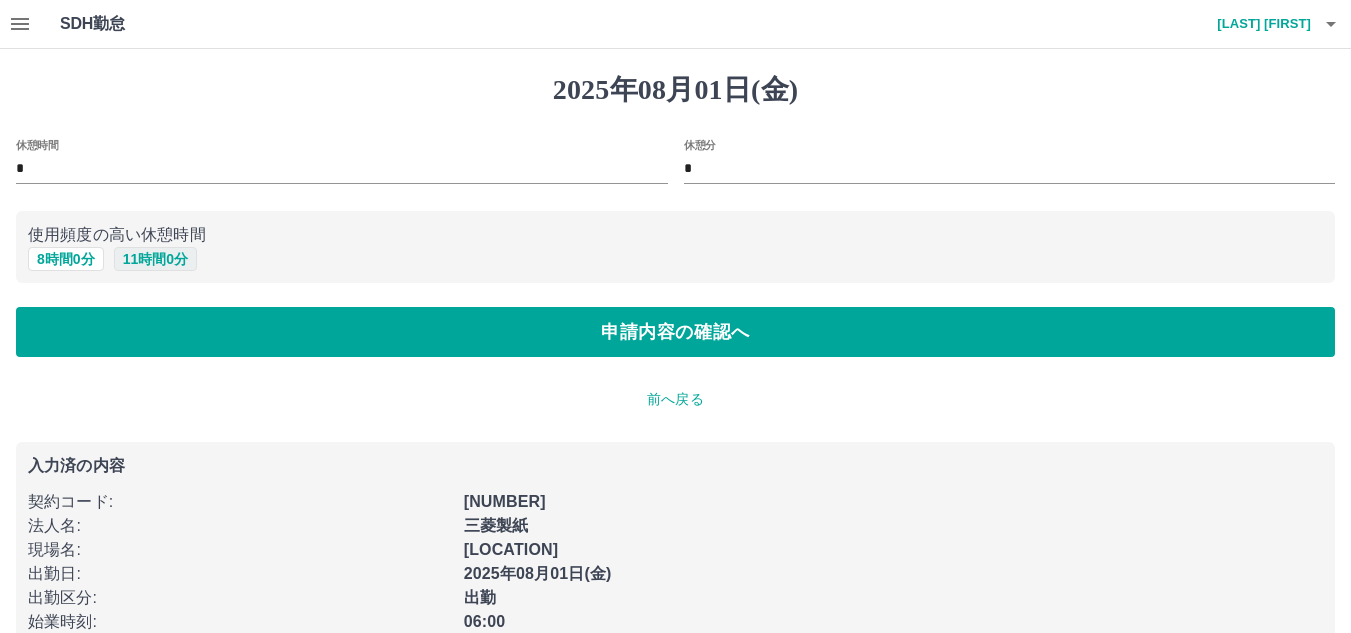 click on "11 時間 0 分" at bounding box center (155, 259) 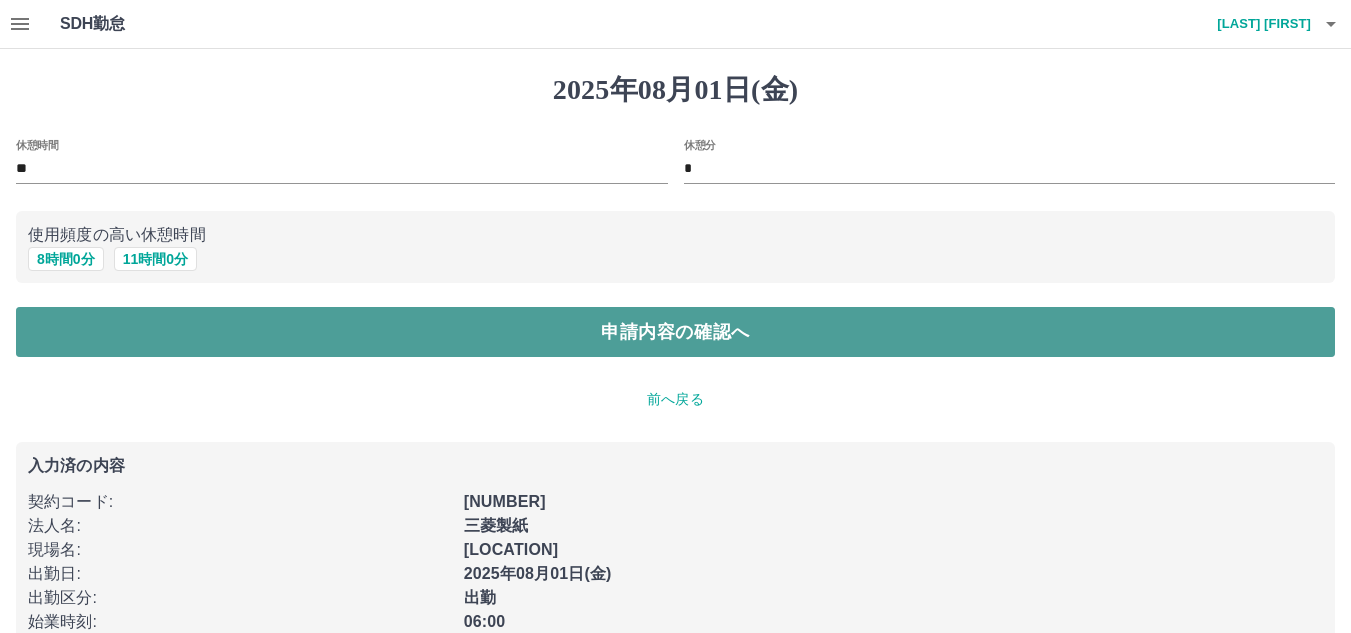 click on "申請内容の確認へ" at bounding box center [675, 332] 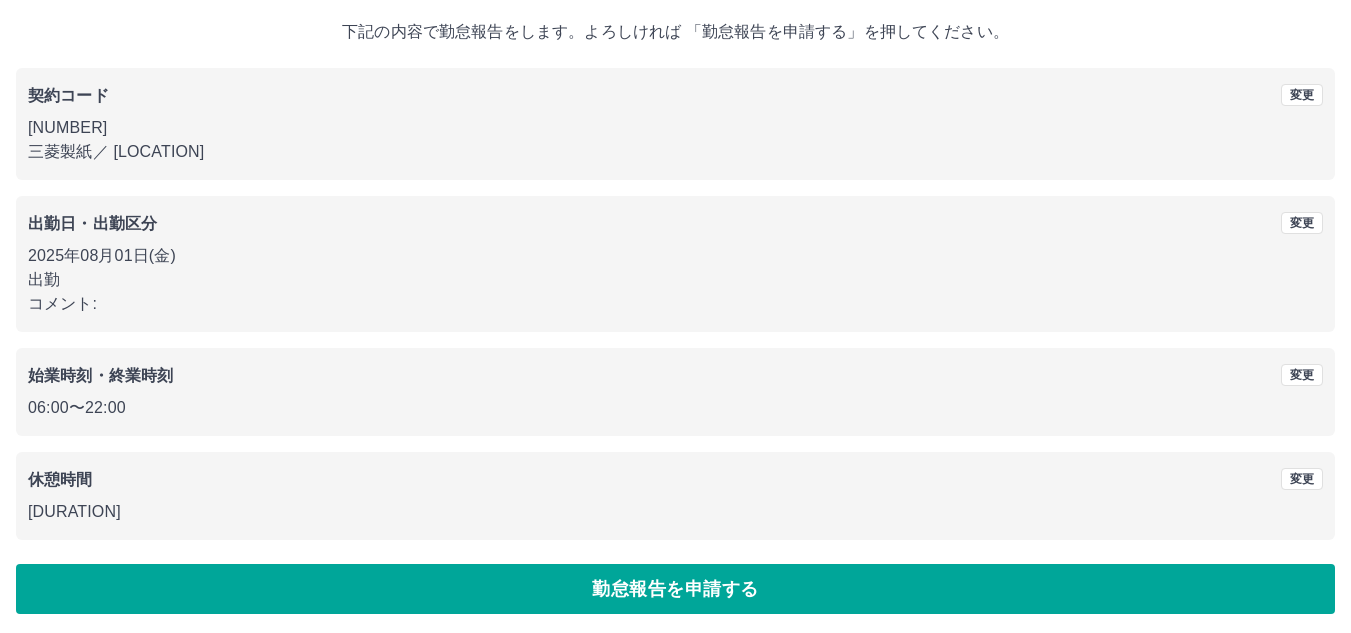 scroll, scrollTop: 116, scrollLeft: 0, axis: vertical 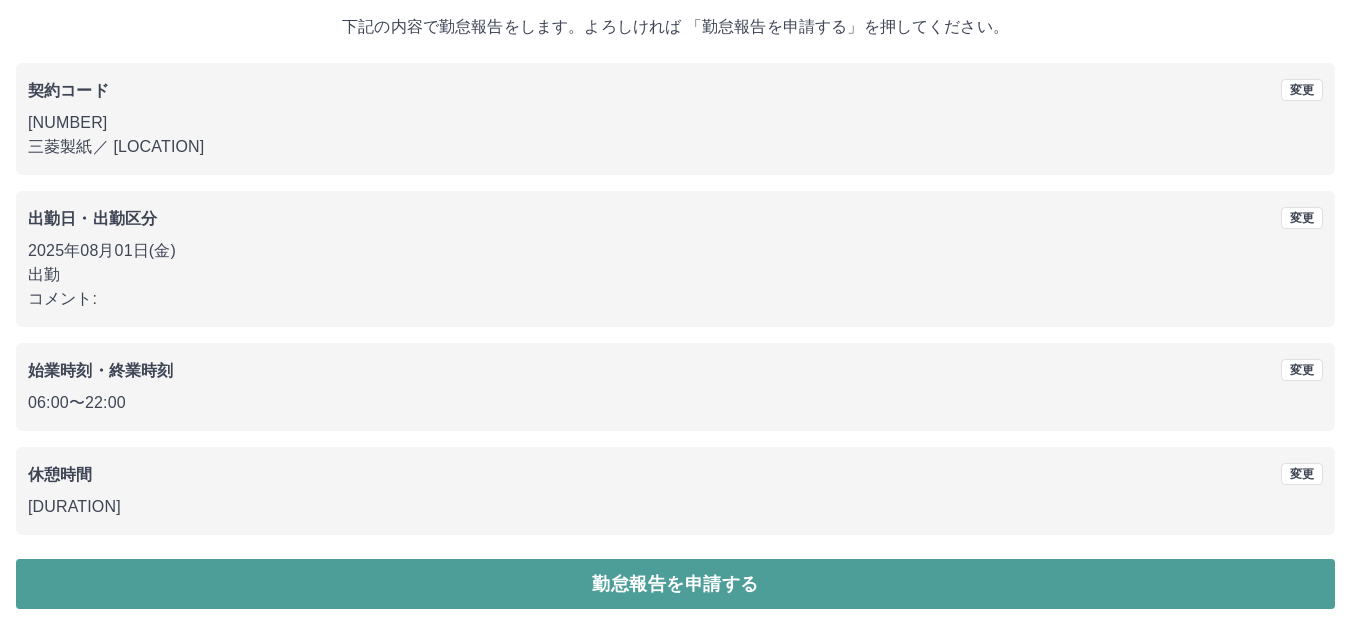 click on "勤怠報告を申請する" at bounding box center (675, 584) 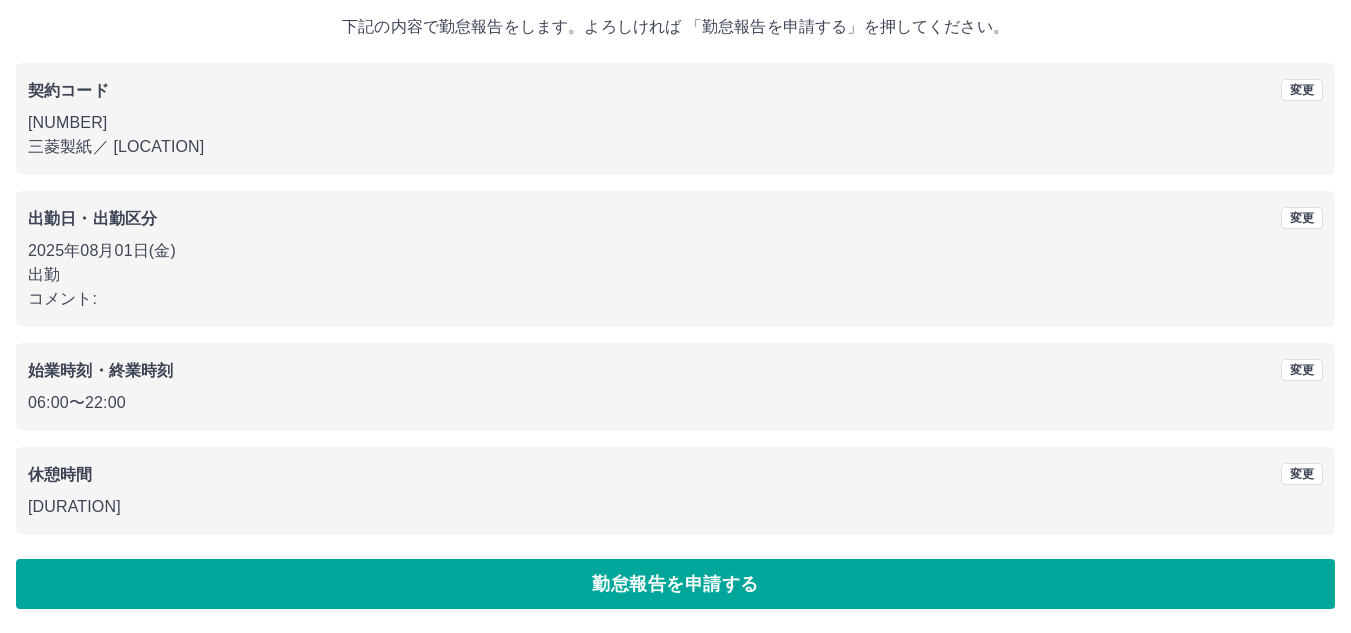 scroll, scrollTop: 0, scrollLeft: 0, axis: both 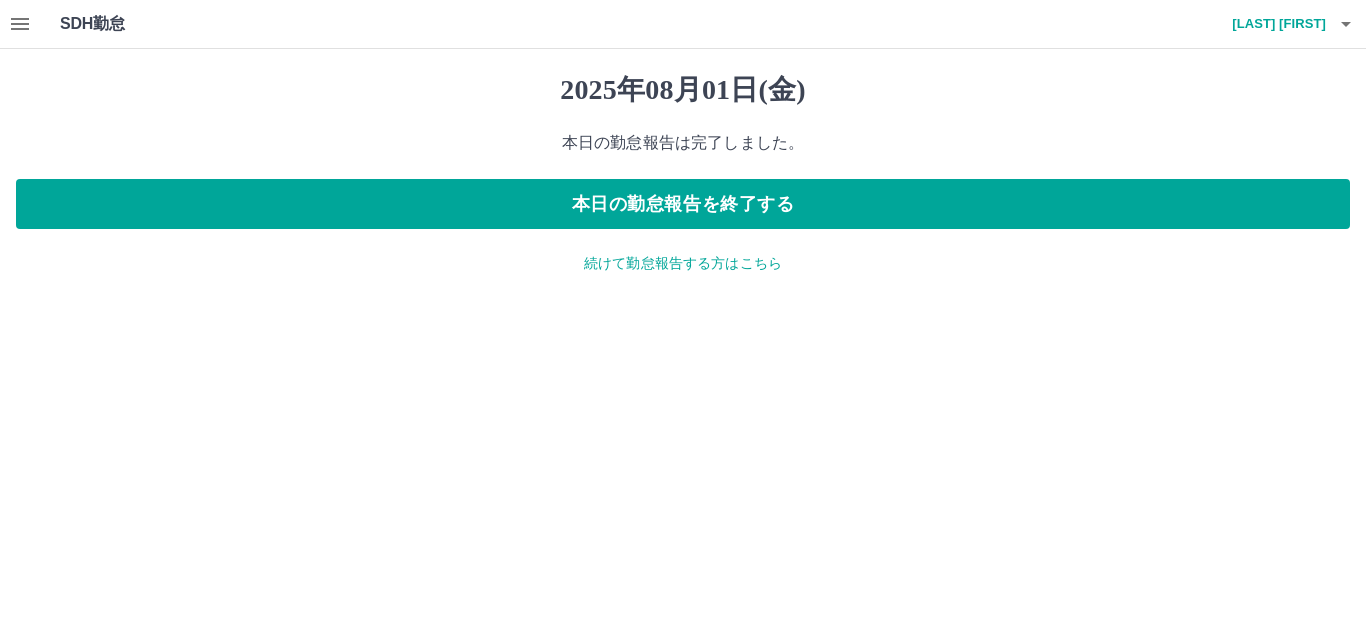 click on "続けて勤怠報告する方はこちら" at bounding box center [683, 263] 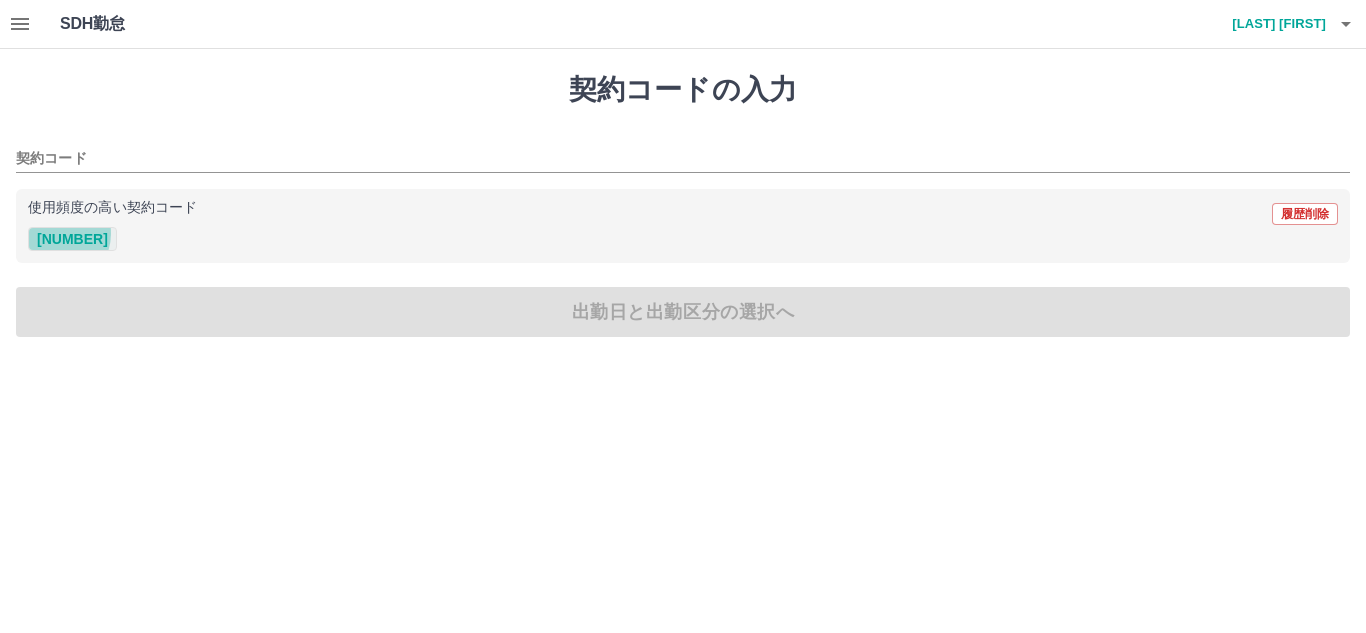 click on "[NUMBER]" at bounding box center (72, 239) 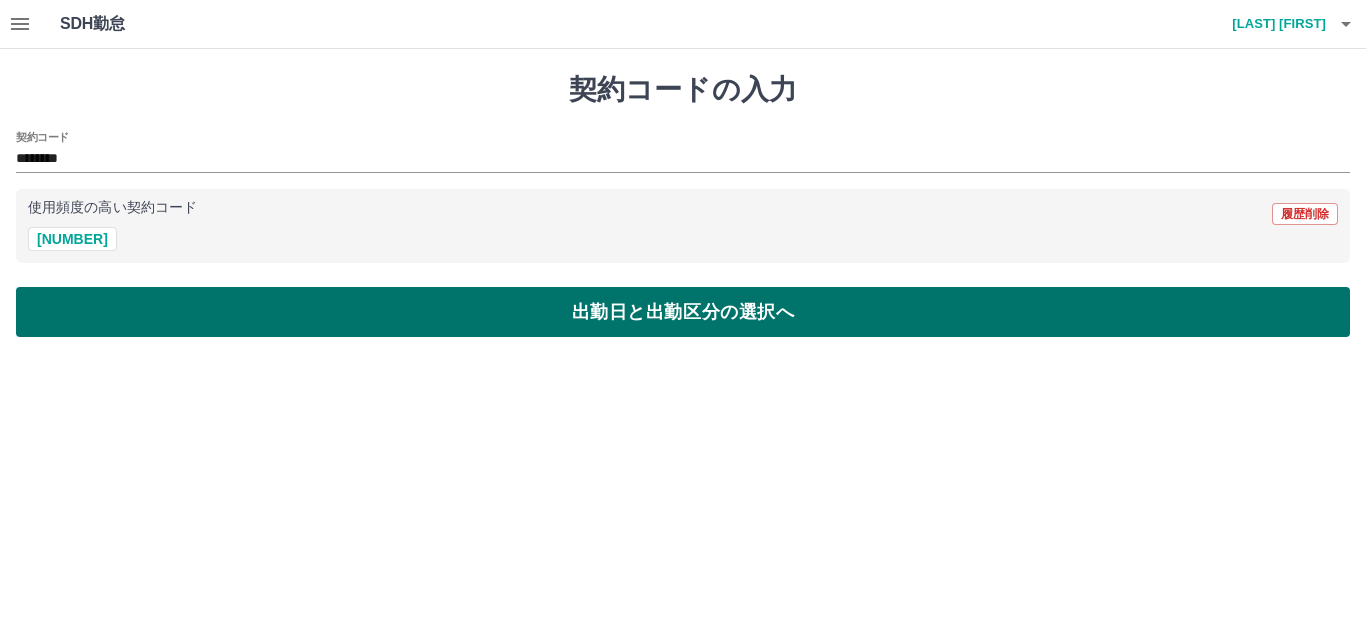 click on "出勤日と出勤区分の選択へ" at bounding box center [683, 312] 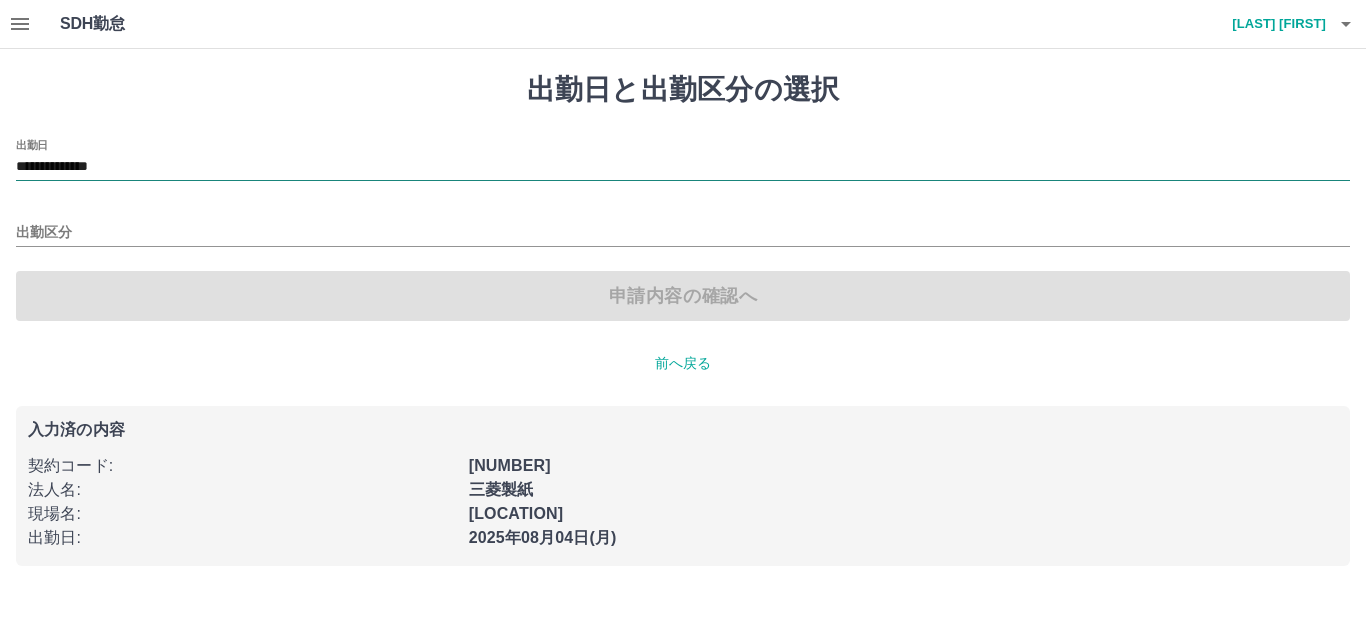click on "**********" at bounding box center [683, 167] 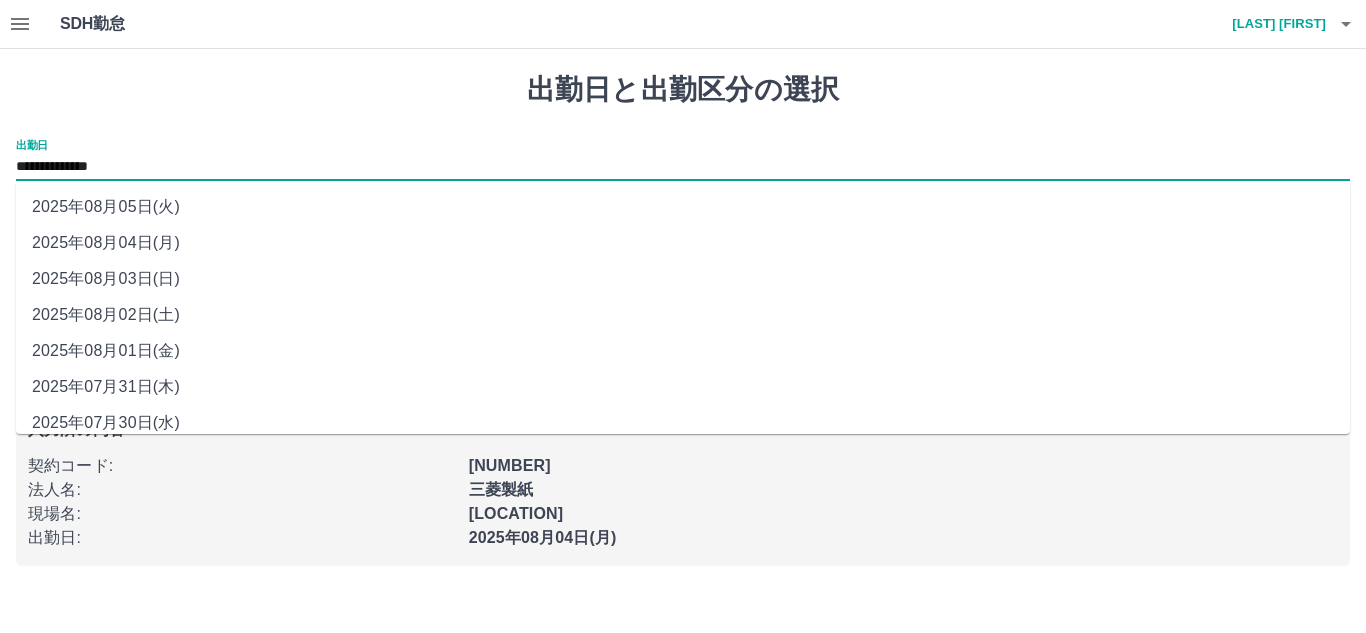 click on "2025年08月02日(土)" at bounding box center (683, 315) 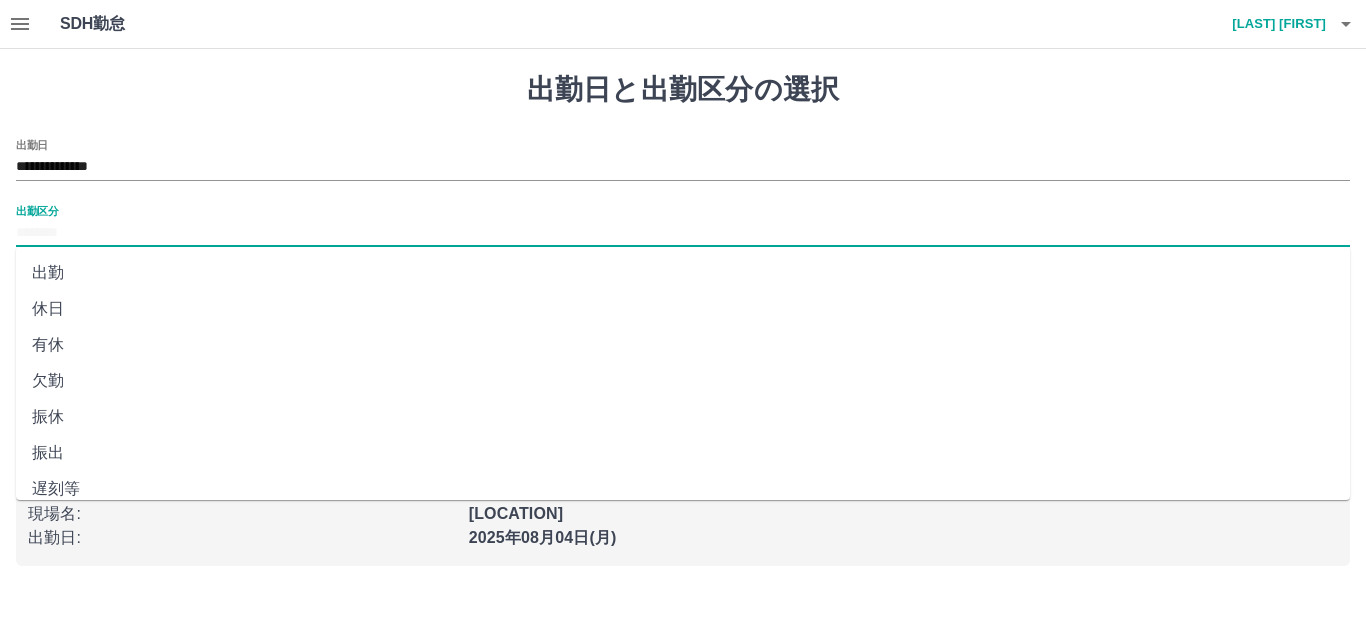 click on "出勤区分" at bounding box center (683, 233) 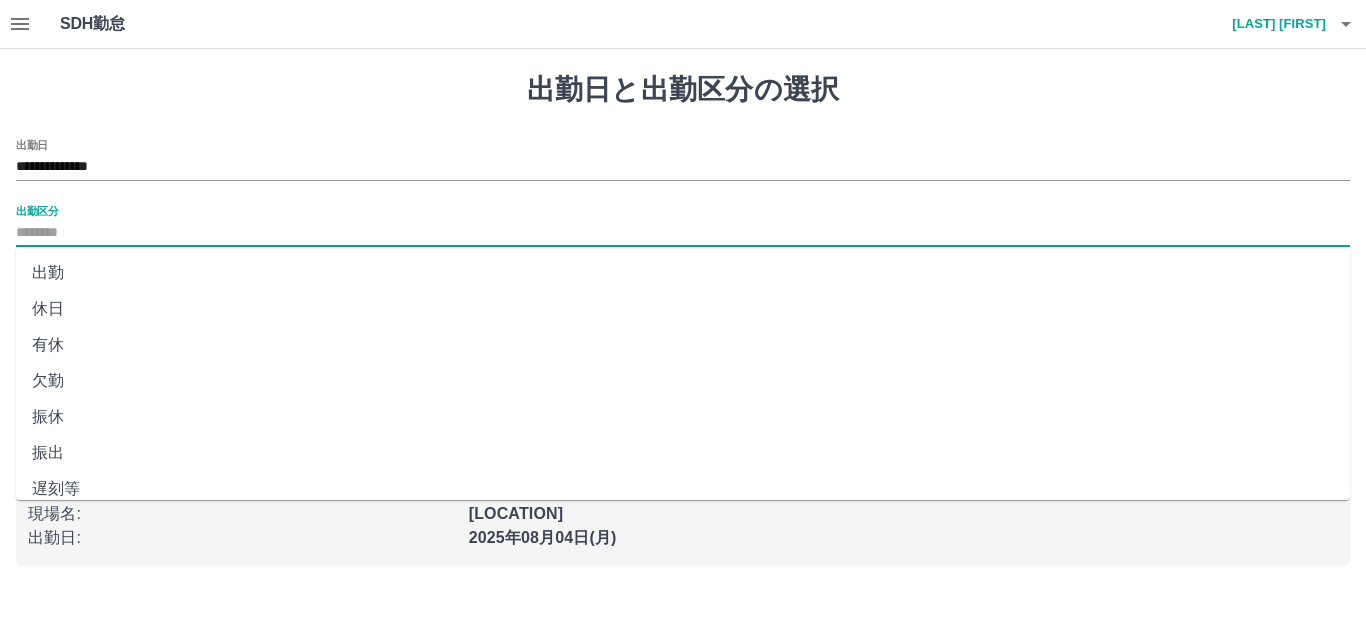 click on "出勤" at bounding box center (683, 273) 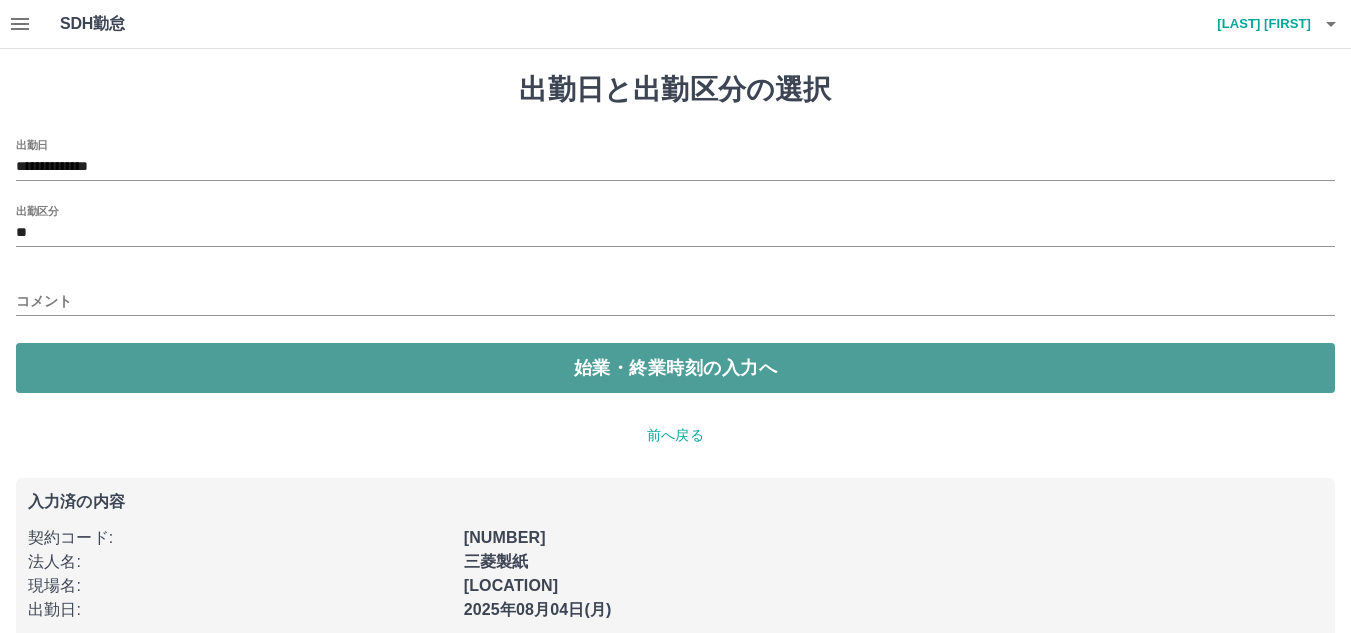 click on "始業・終業時刻の入力へ" at bounding box center (675, 368) 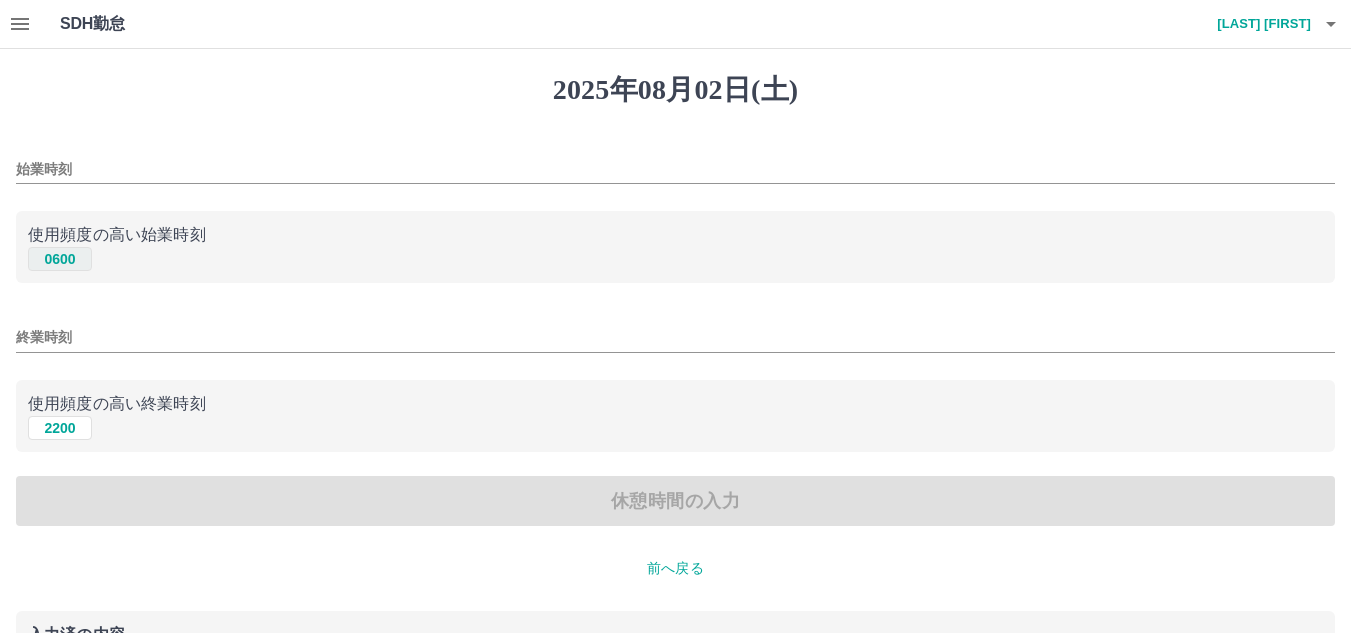 click on "0600" at bounding box center [60, 259] 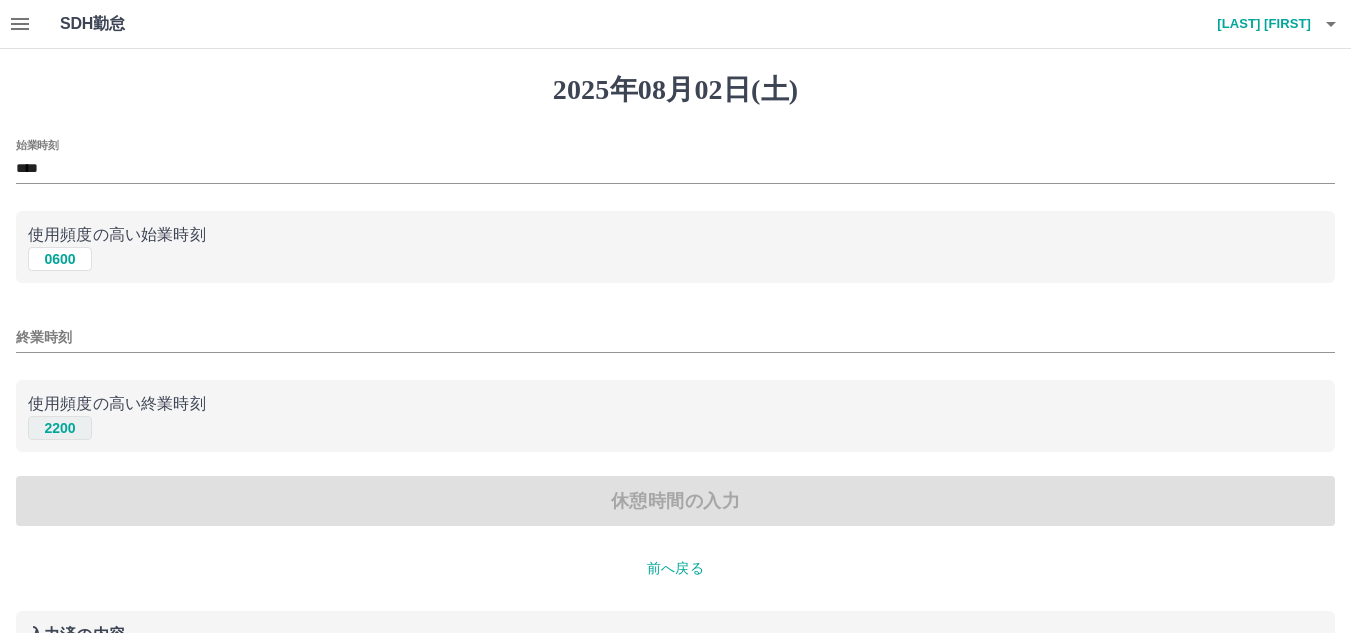 click on "2200" at bounding box center [60, 428] 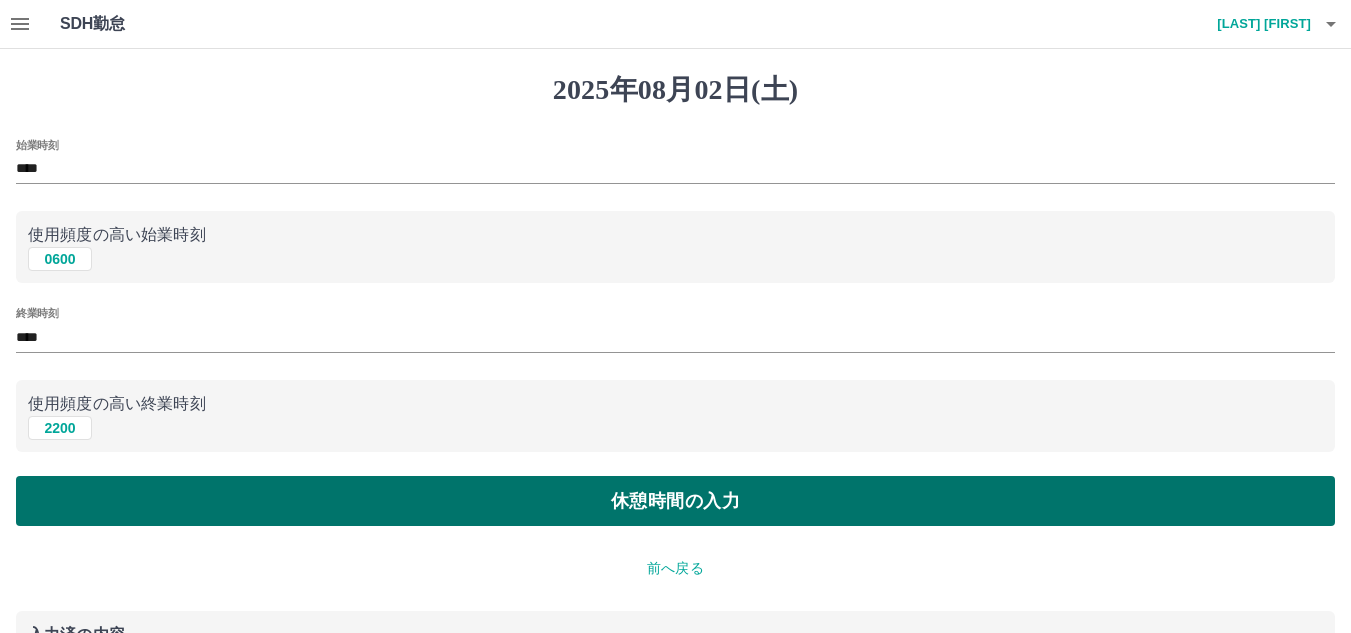 click on "休憩時間の入力" at bounding box center [675, 501] 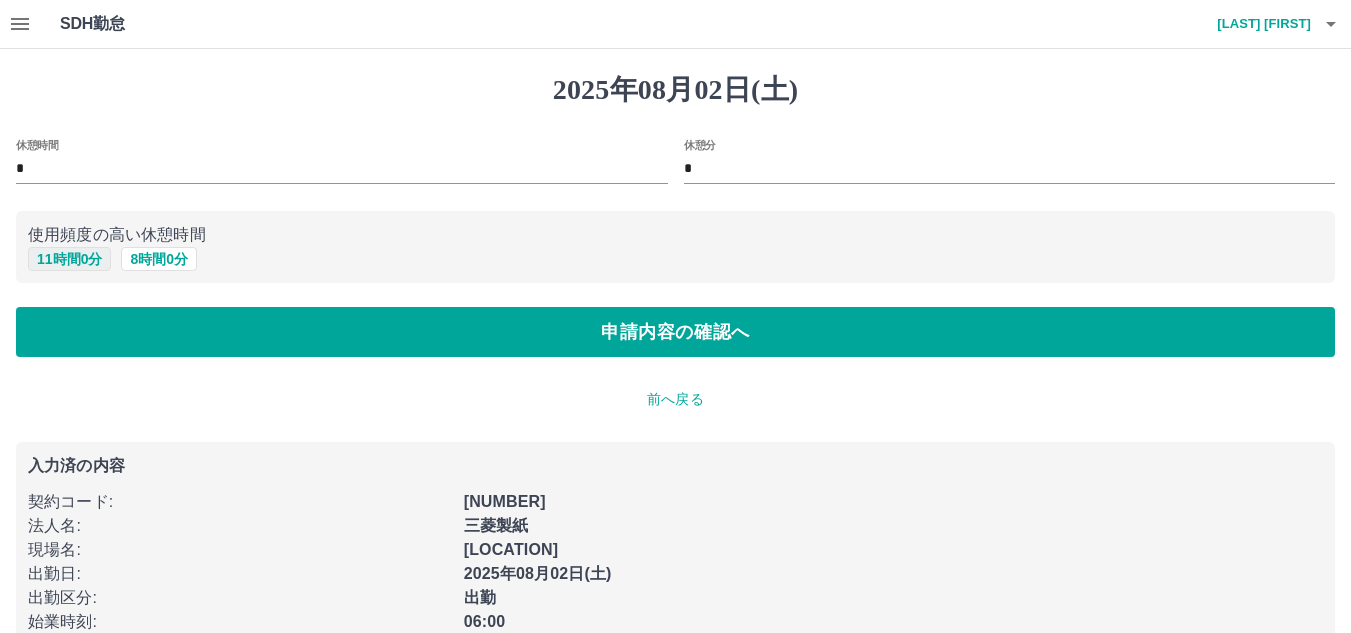 click on "11 時間 0 分" at bounding box center [69, 259] 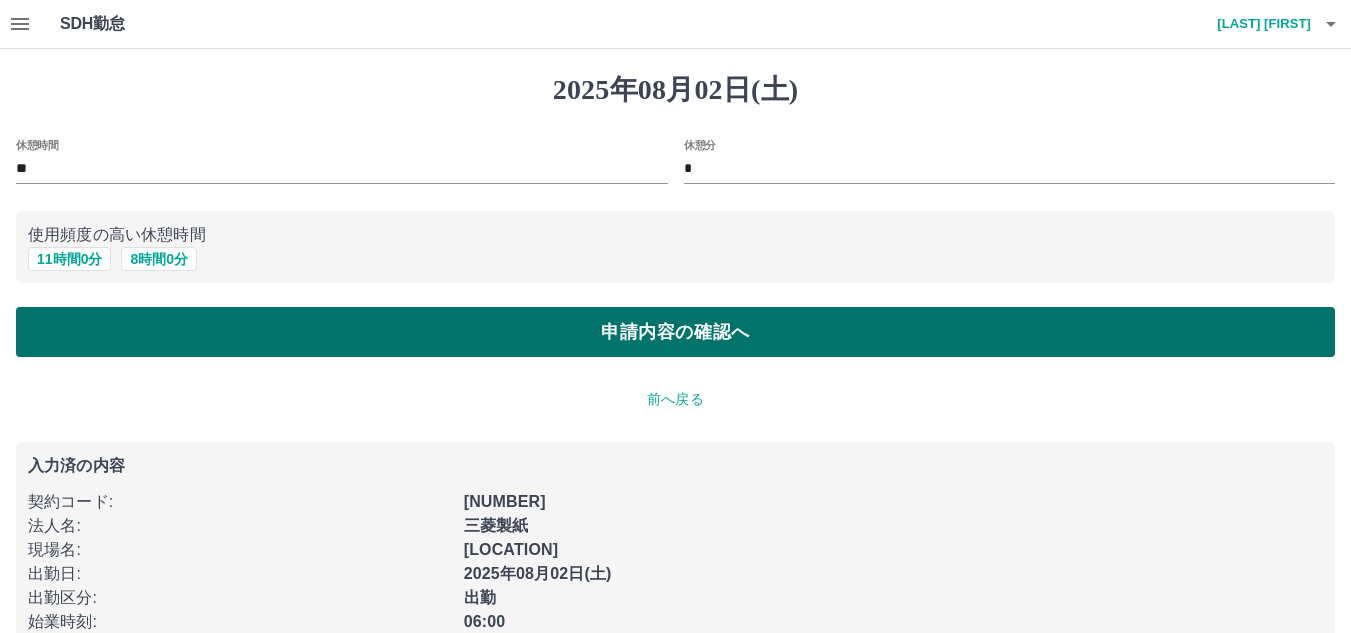 click on "申請内容の確認へ" at bounding box center (675, 332) 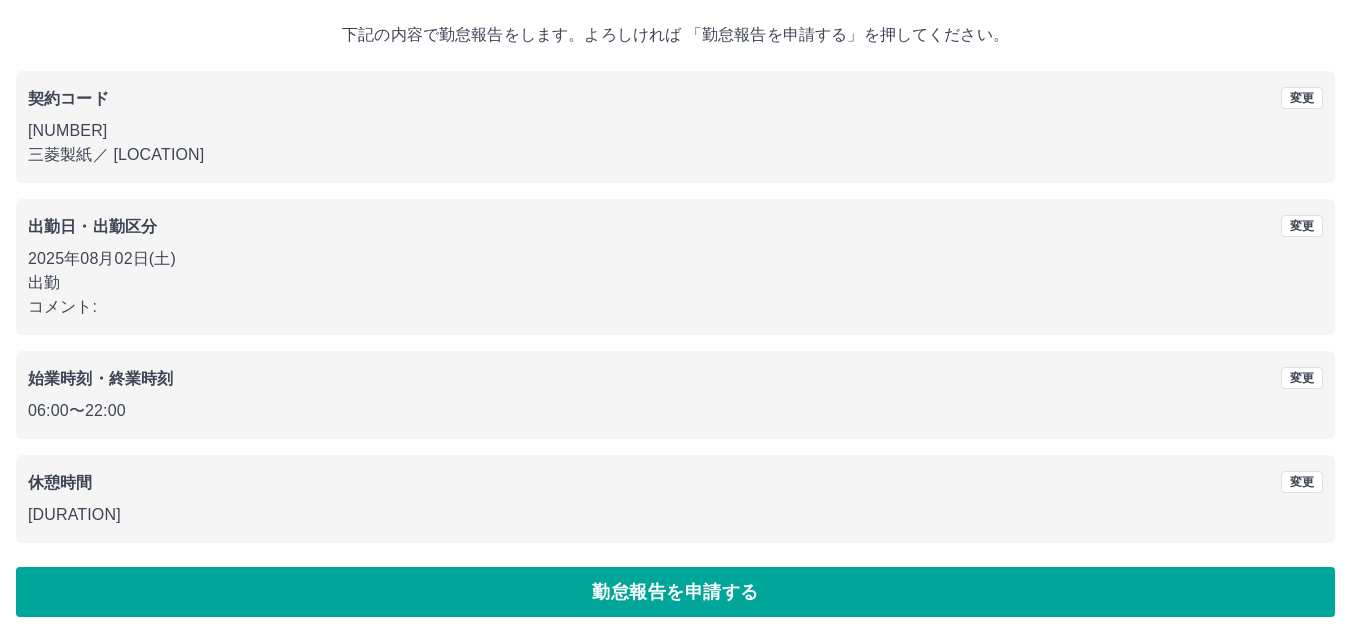 scroll, scrollTop: 116, scrollLeft: 0, axis: vertical 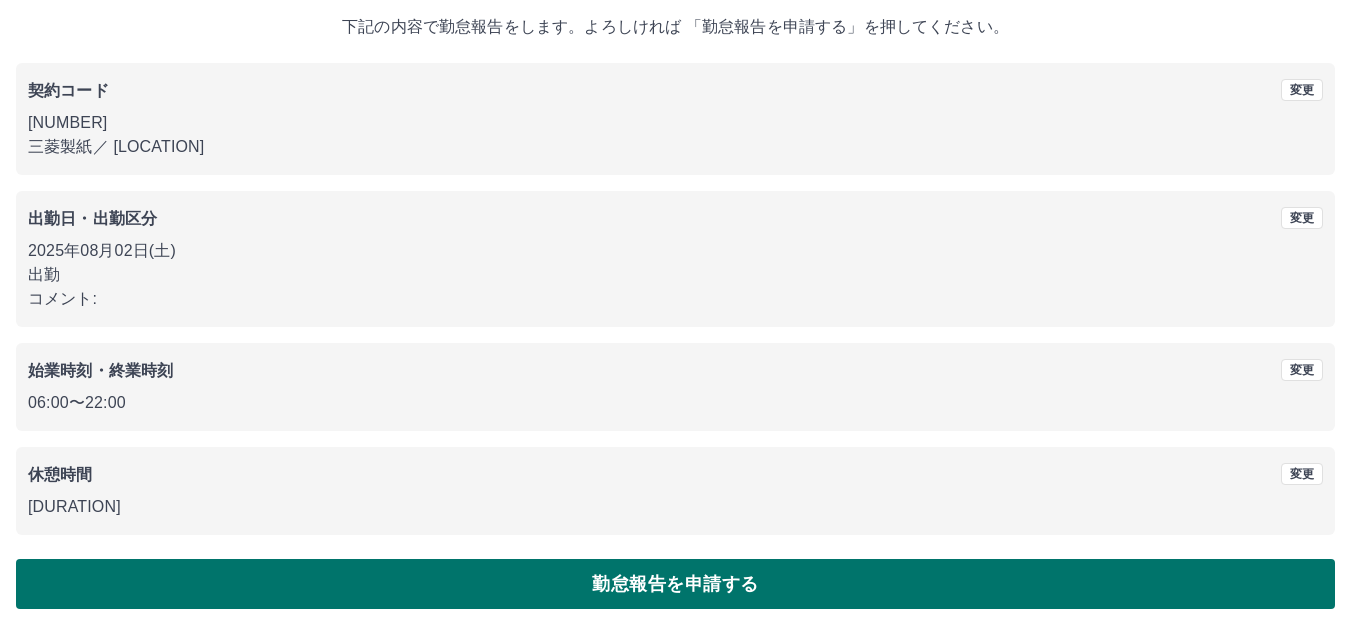 click on "勤怠報告を申請する" at bounding box center (675, 584) 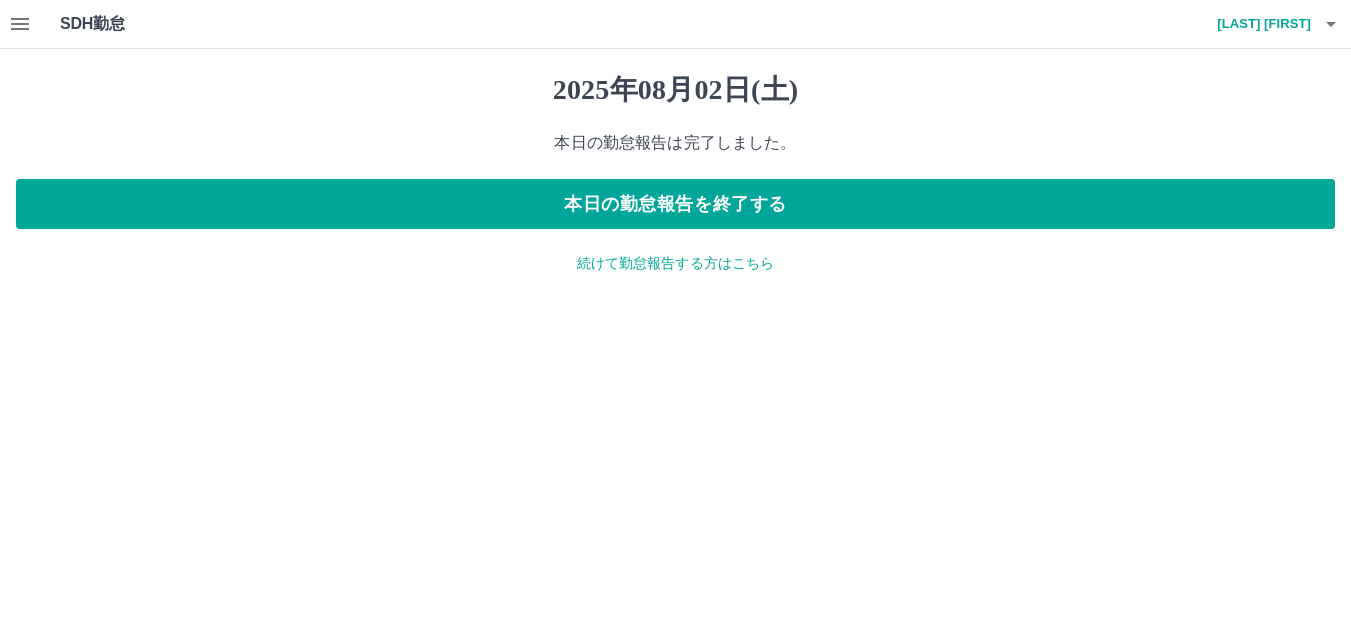 scroll, scrollTop: 0, scrollLeft: 0, axis: both 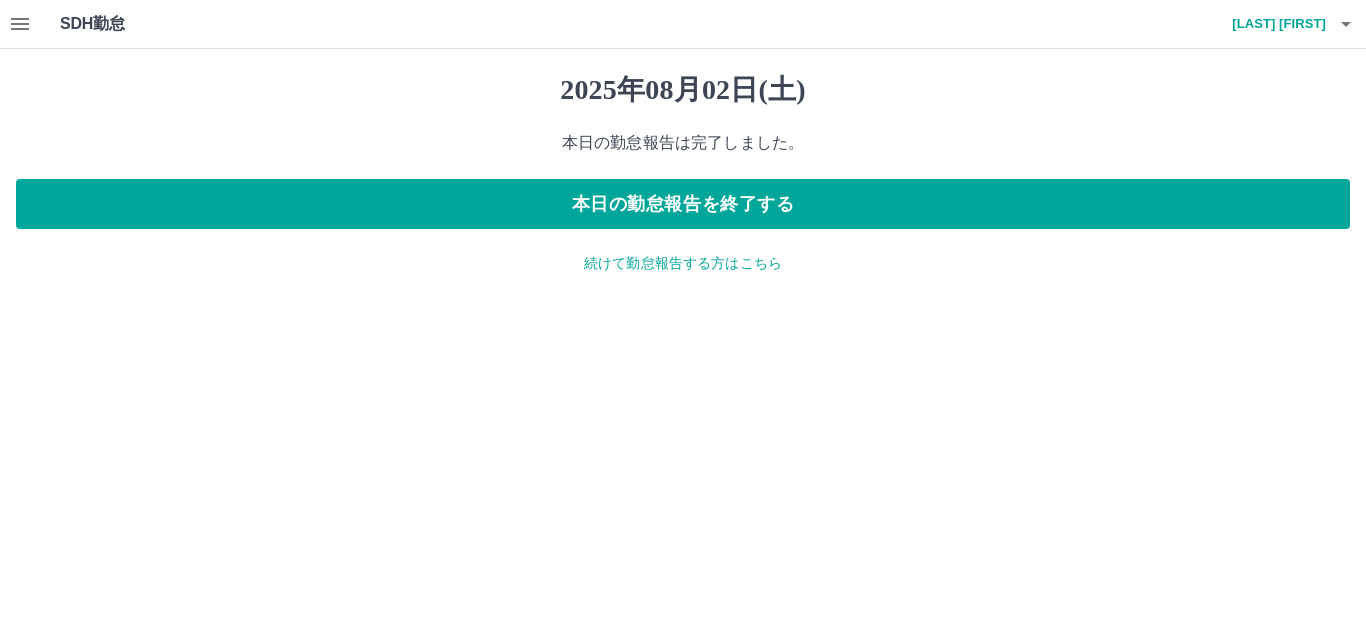 click on "続けて勤怠報告する方はこちら" at bounding box center [683, 263] 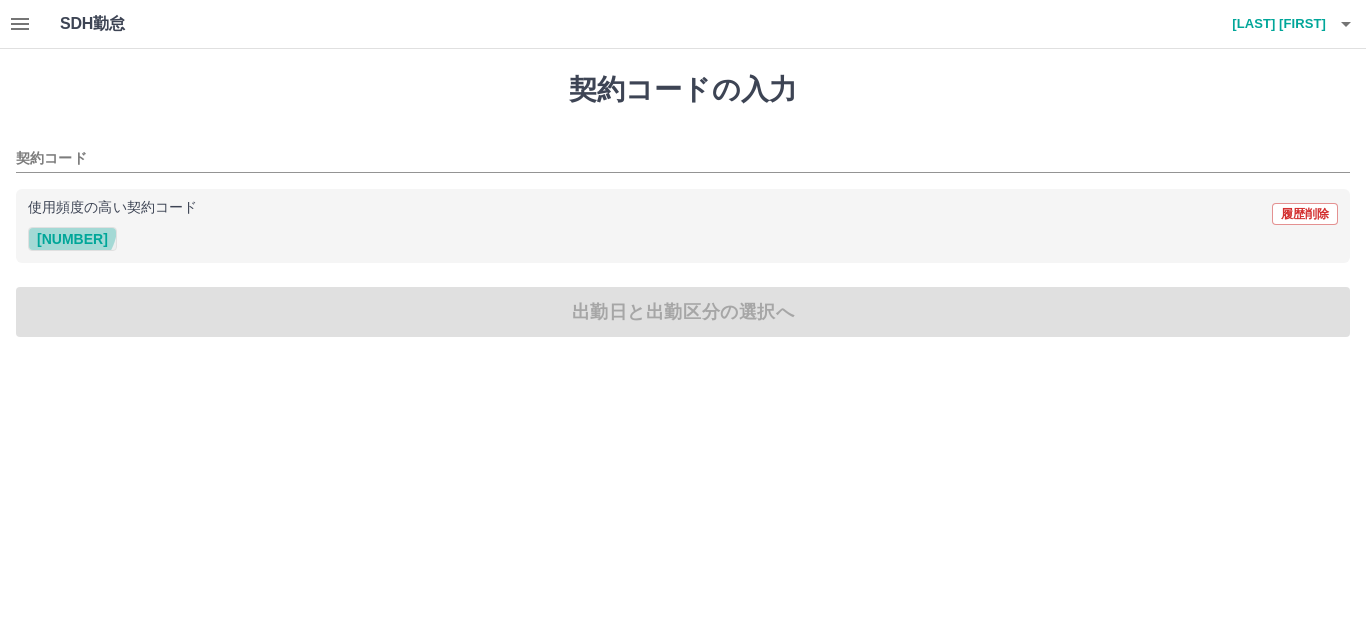 click on "[NUMBER]" at bounding box center (72, 239) 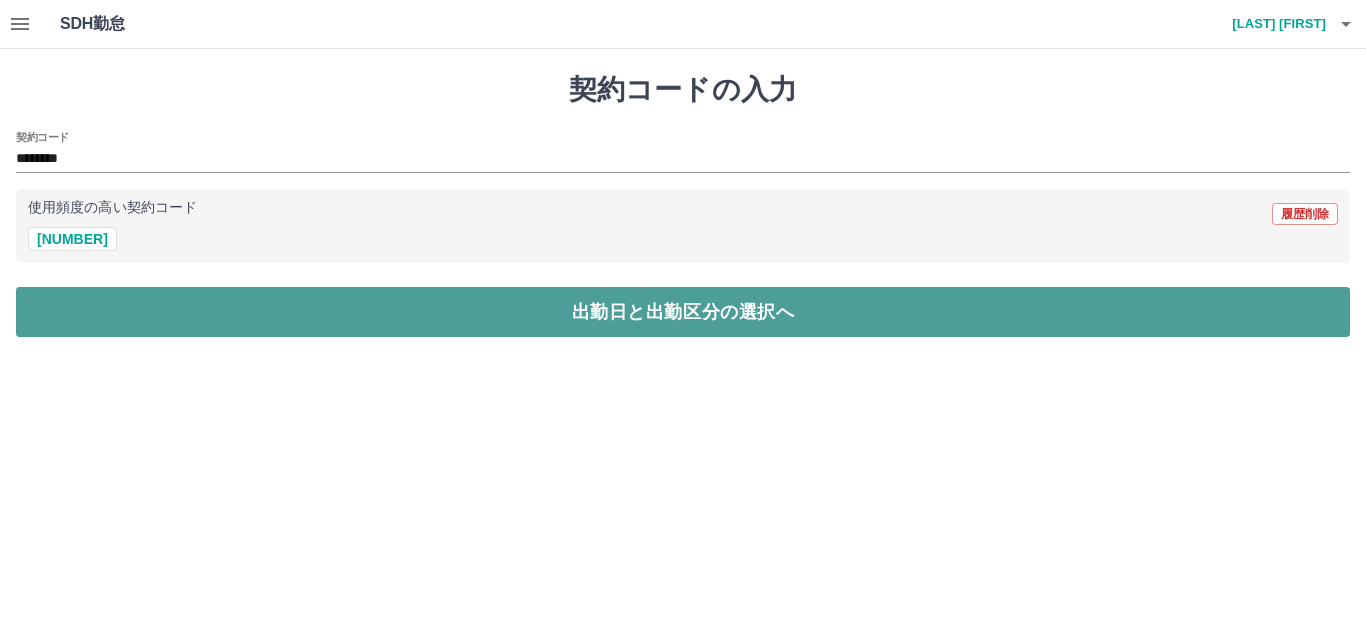 click on "出勤日と出勤区分の選択へ" at bounding box center [683, 312] 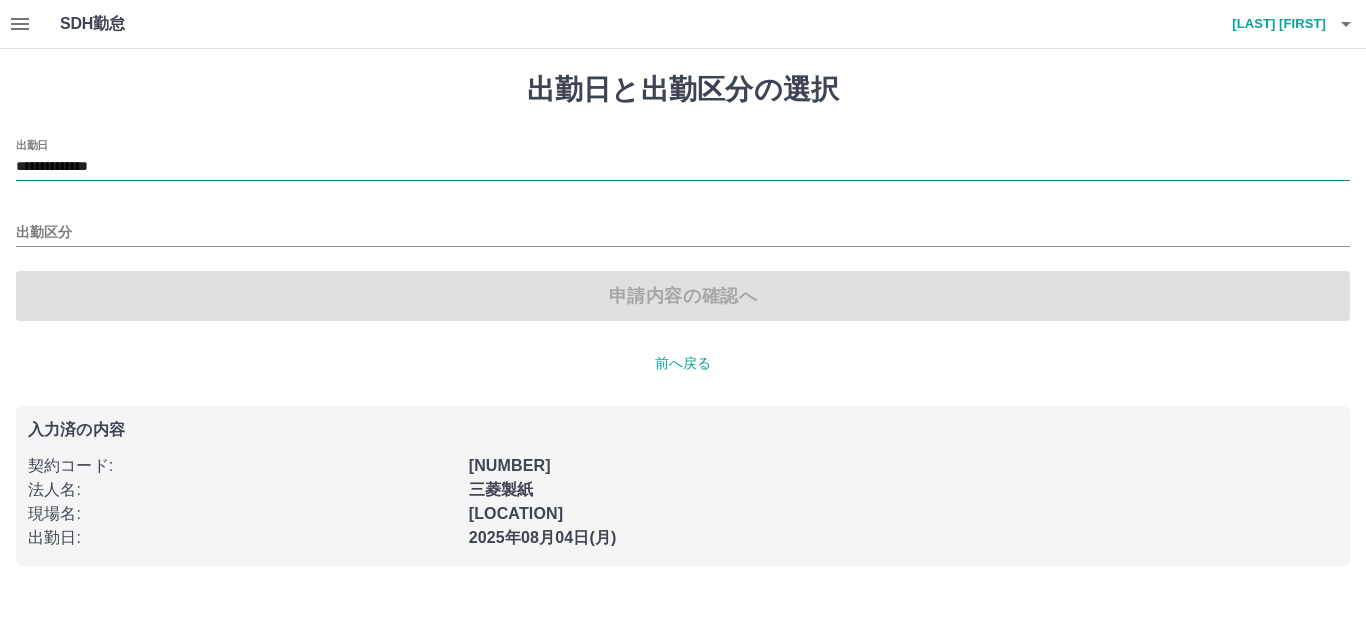click on "**********" at bounding box center [683, 167] 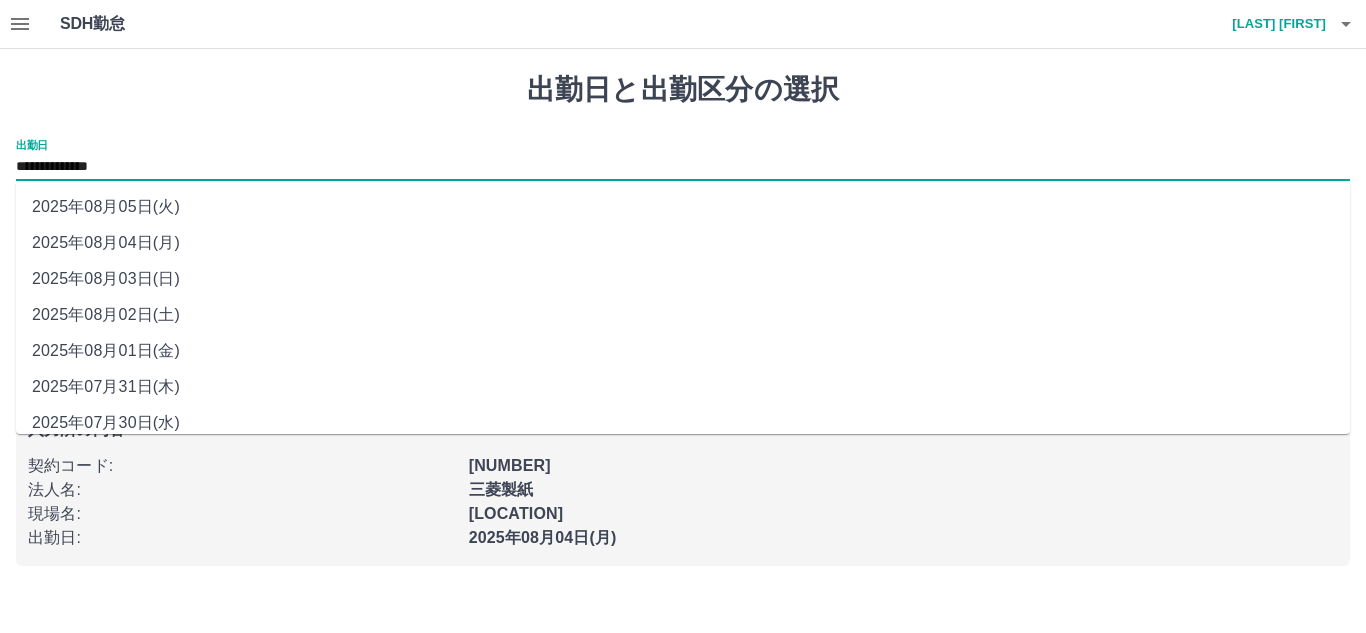 click on "2025年08月03日(日)" at bounding box center (683, 279) 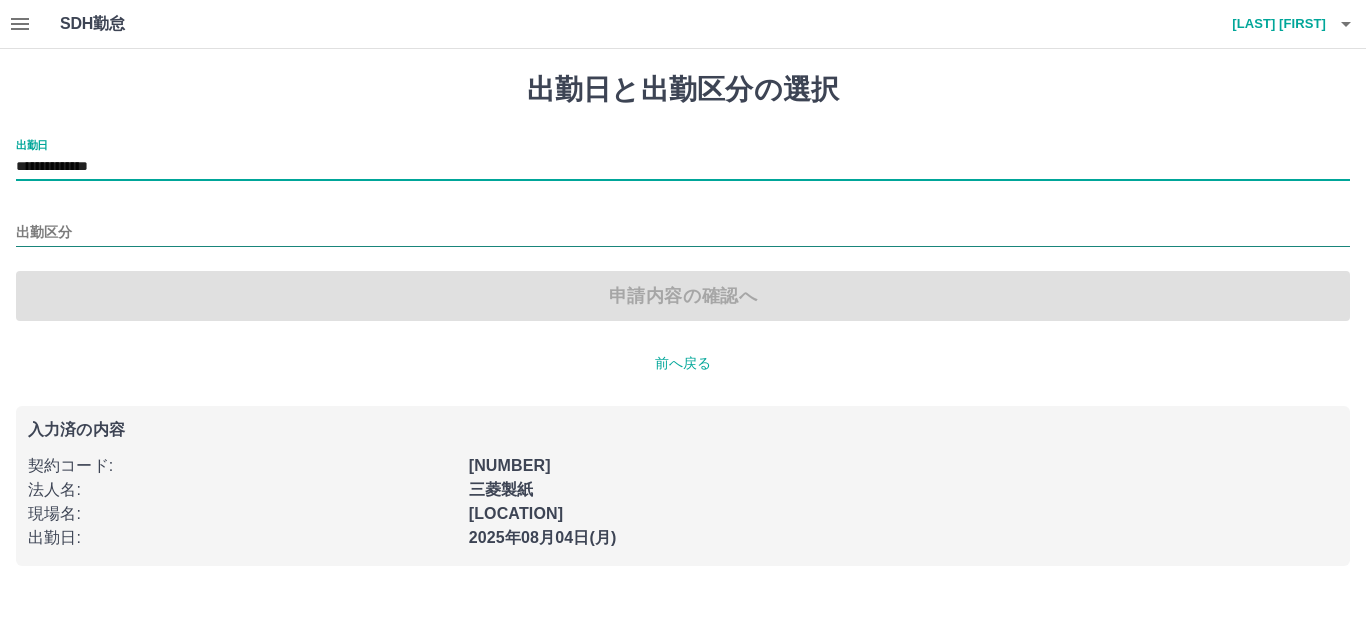 click on "出勤区分" at bounding box center [683, 233] 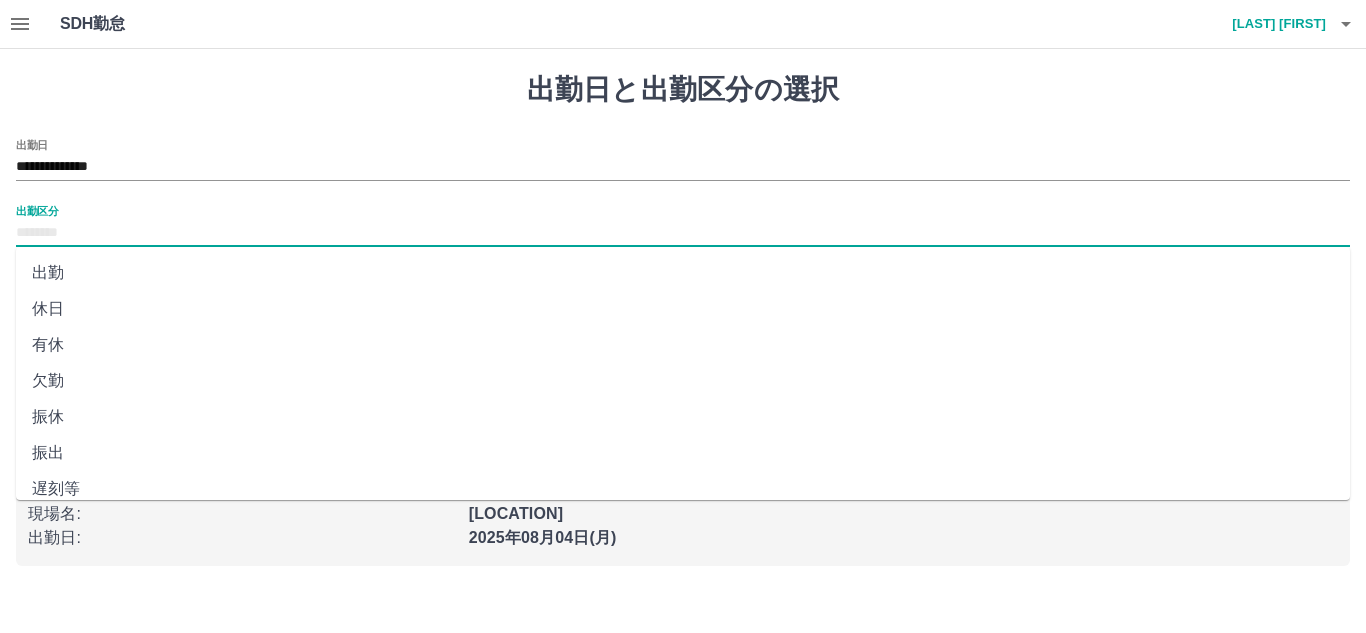 click on "出勤" at bounding box center [683, 273] 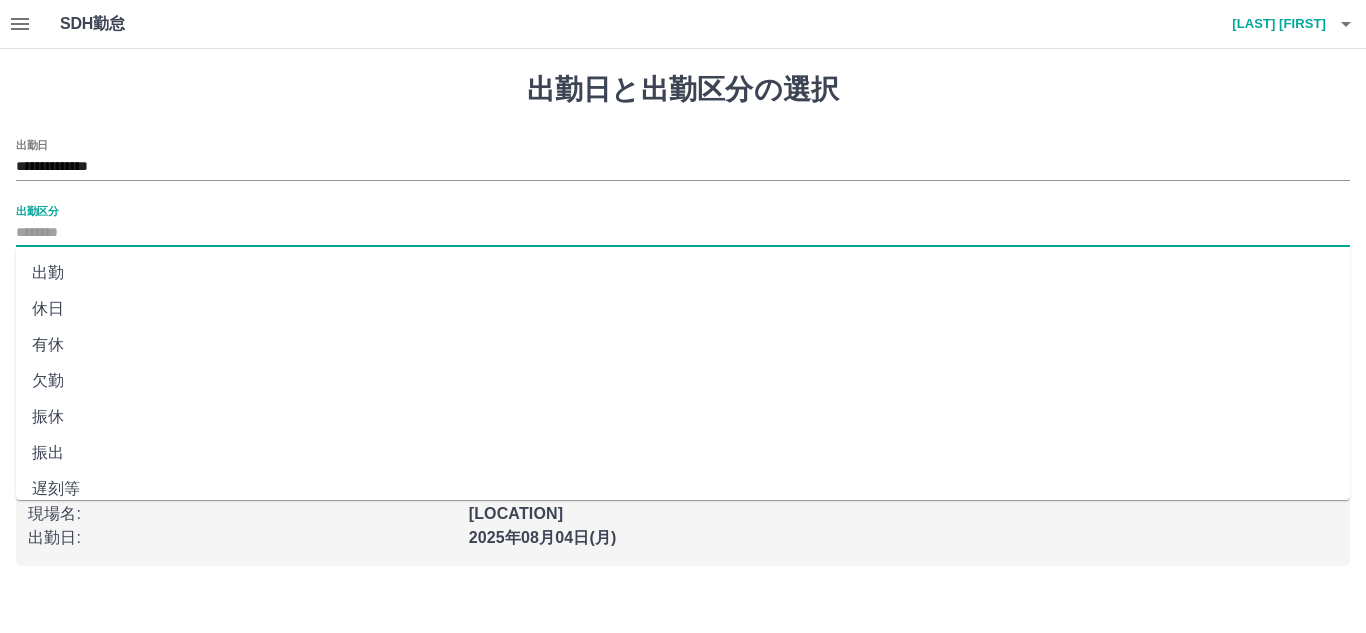 type on "**" 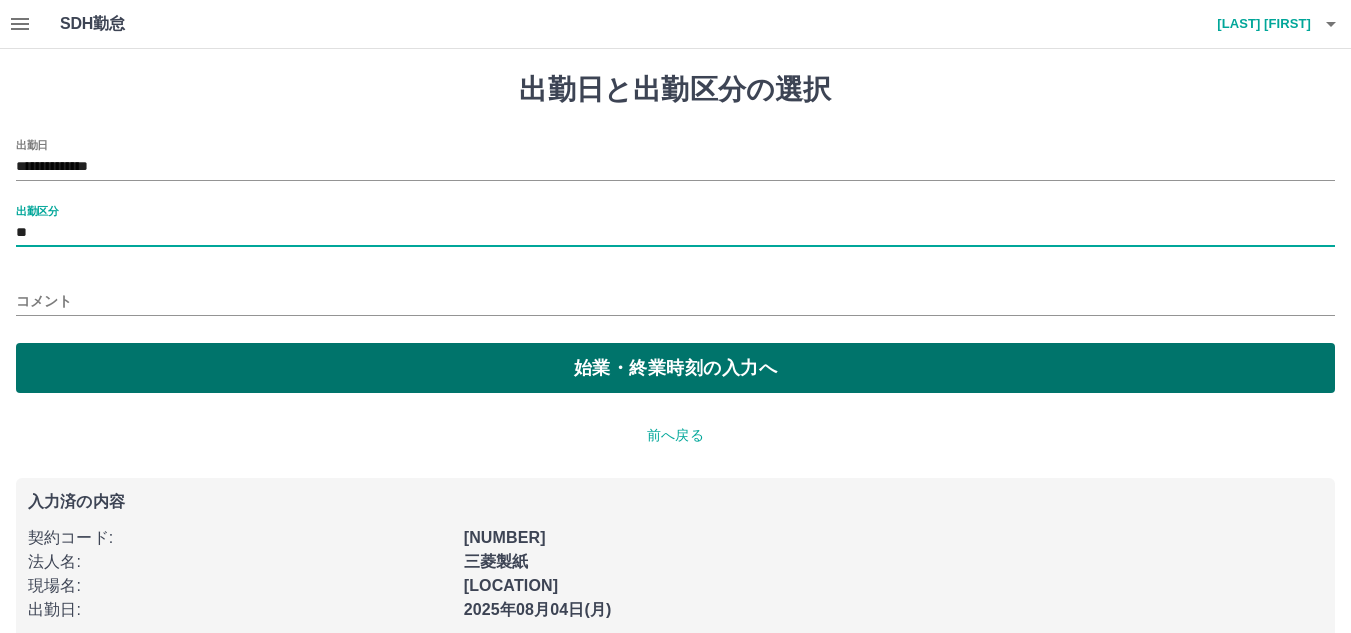 click on "始業・終業時刻の入力へ" at bounding box center [675, 368] 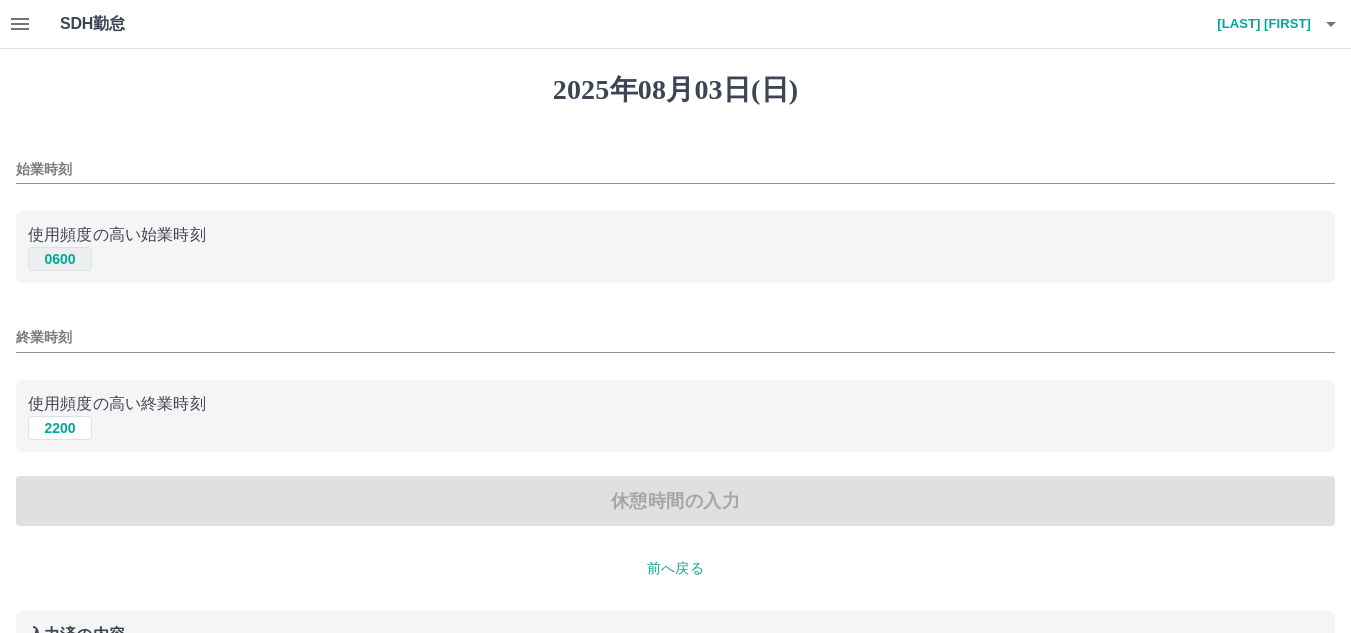 click on "0600" at bounding box center (60, 259) 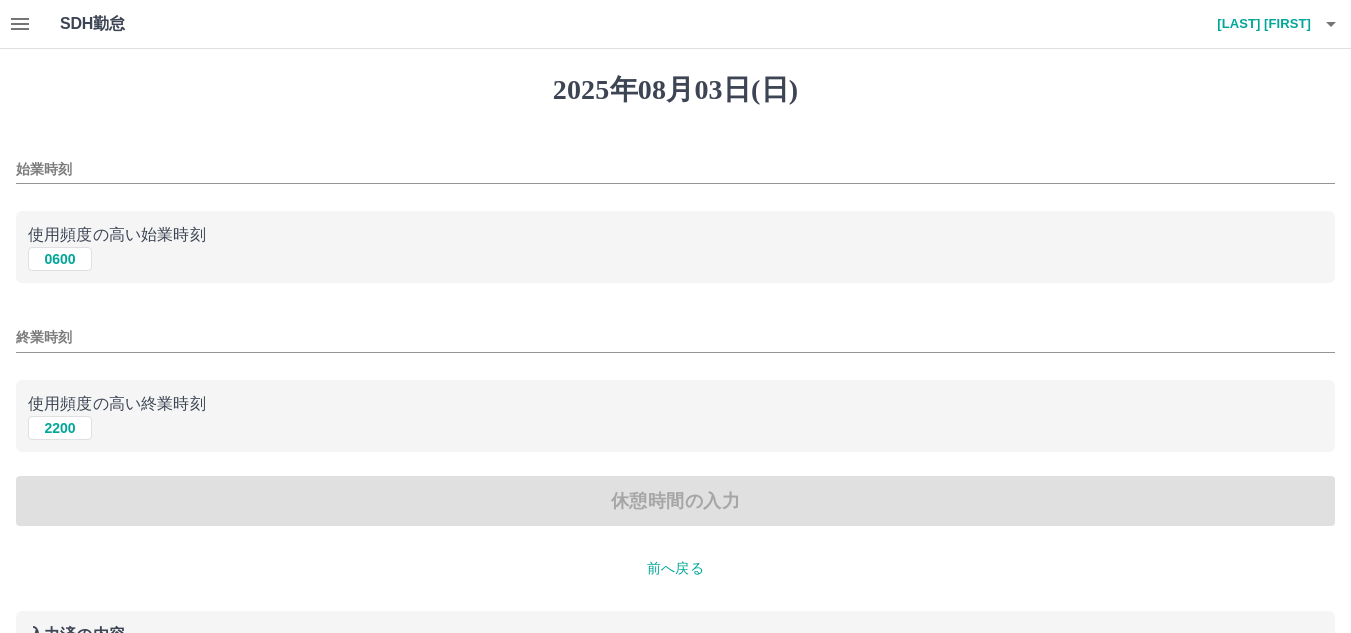 type on "****" 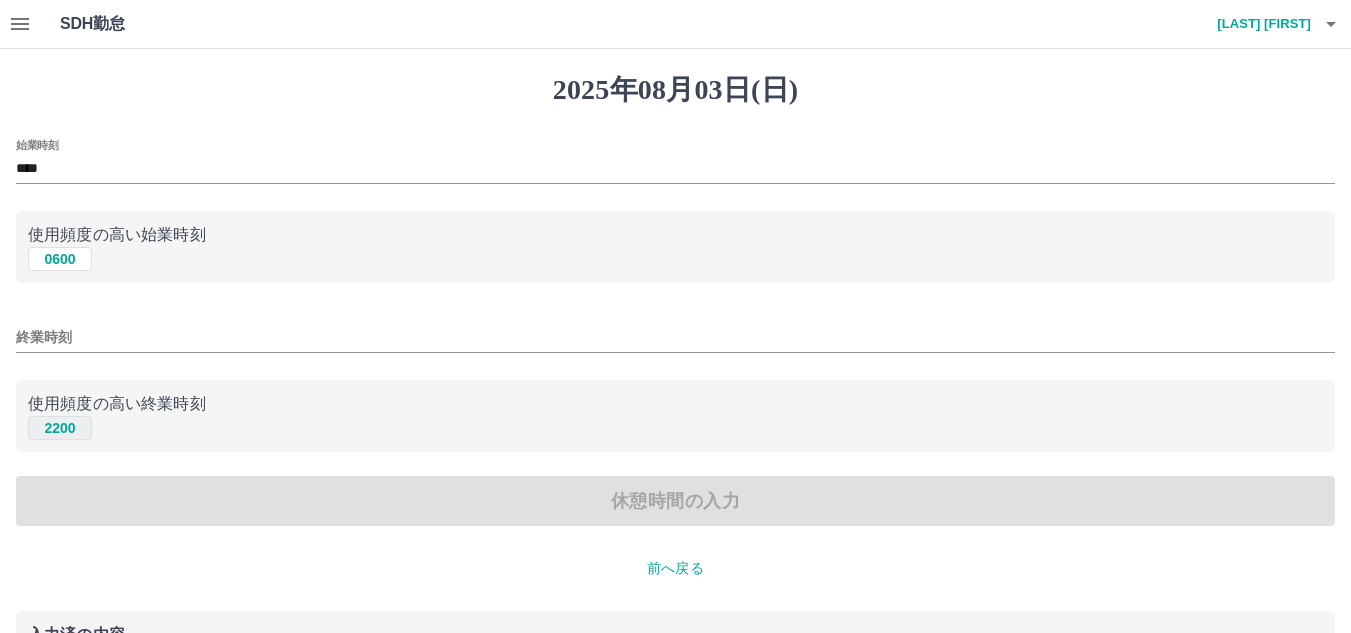 click on "2200" at bounding box center (60, 428) 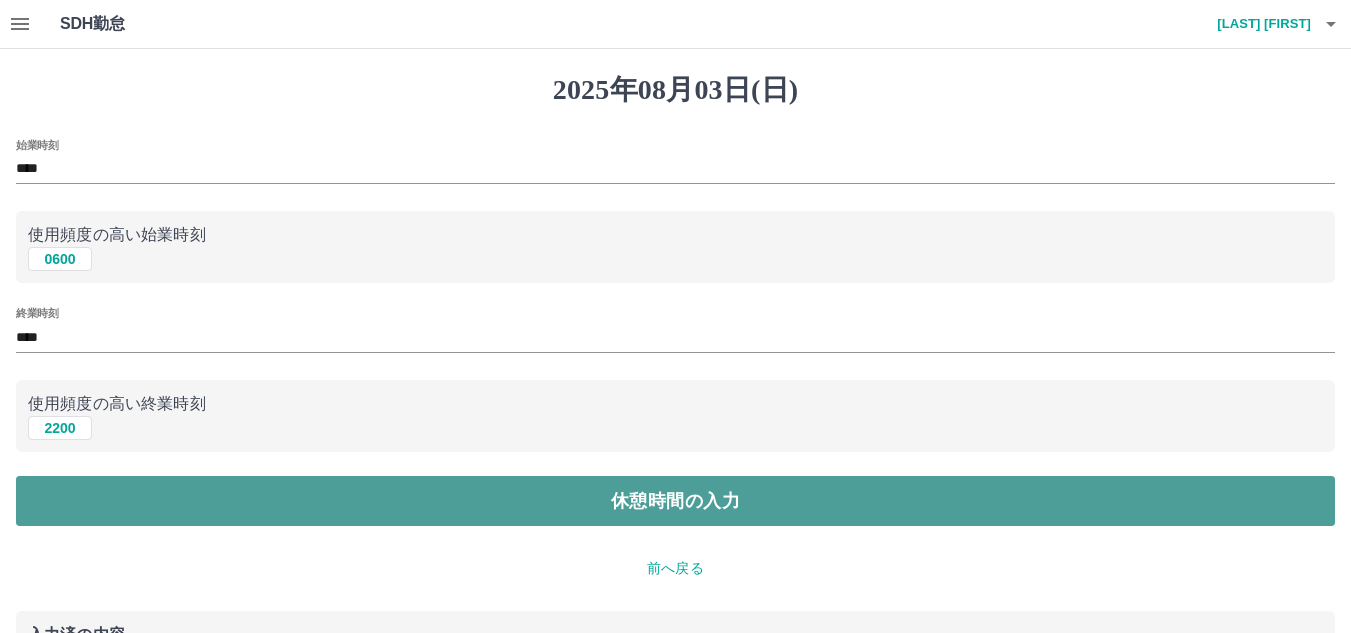 click on "休憩時間の入力" at bounding box center (675, 501) 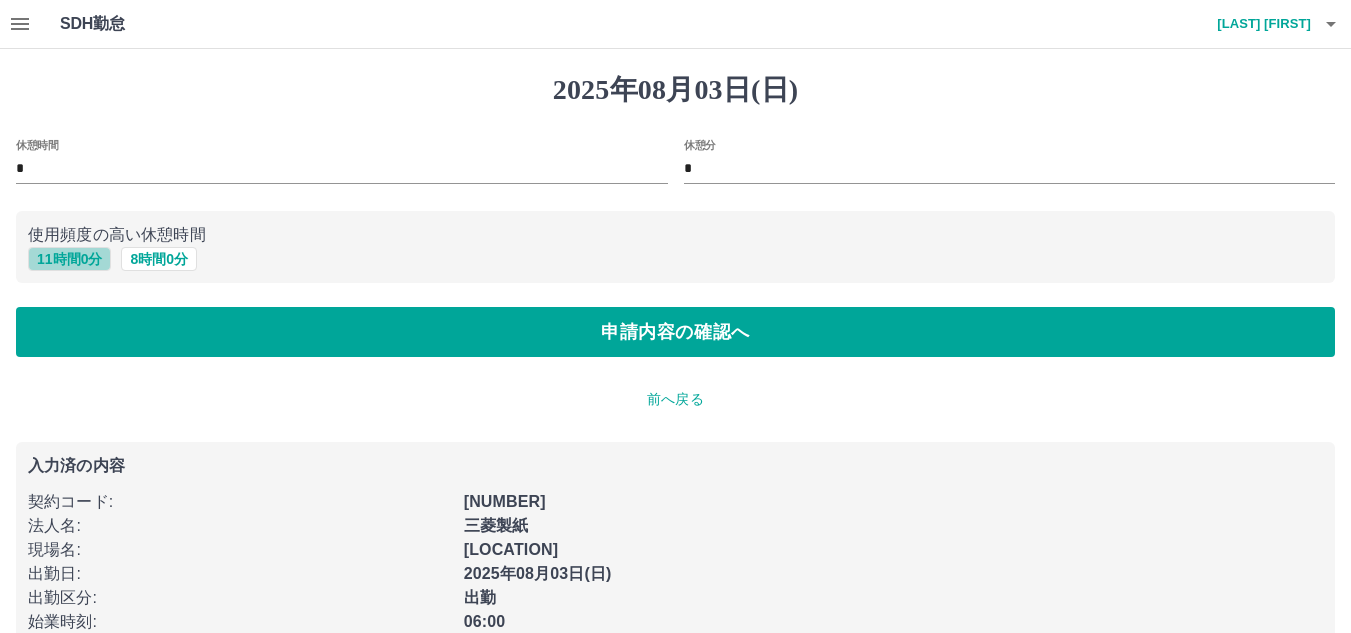 click on "11 時間 0 分" at bounding box center (69, 259) 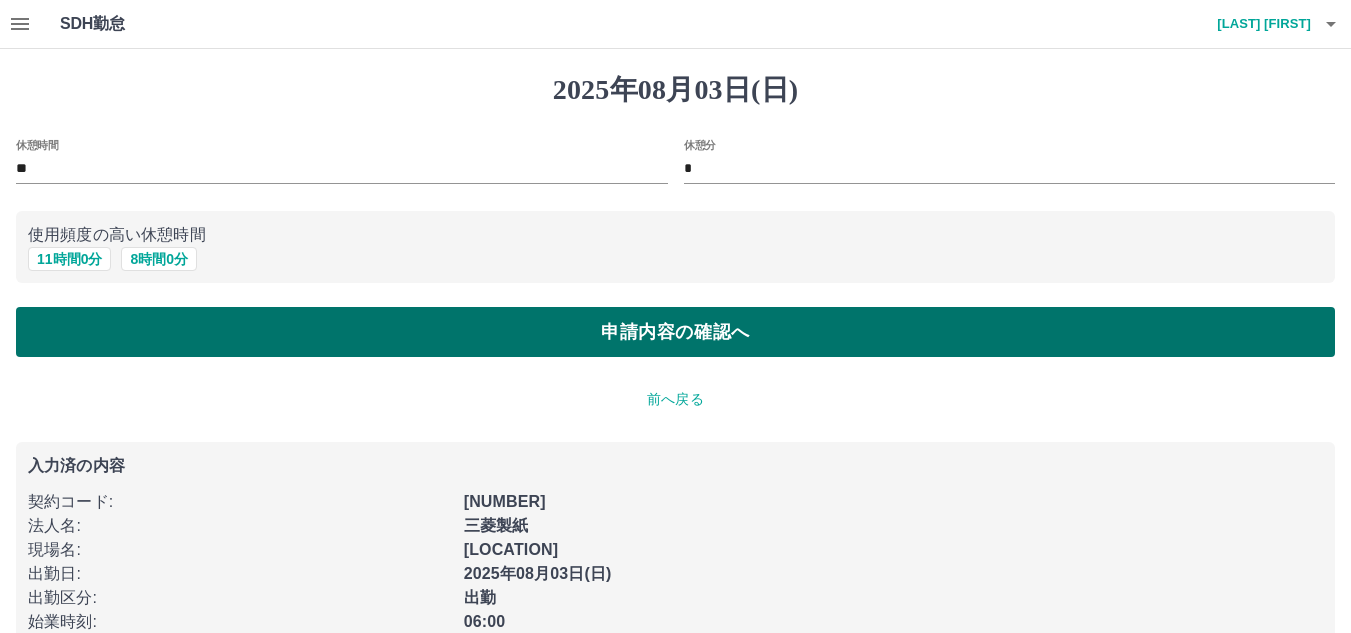 click on "申請内容の確認へ" at bounding box center (675, 332) 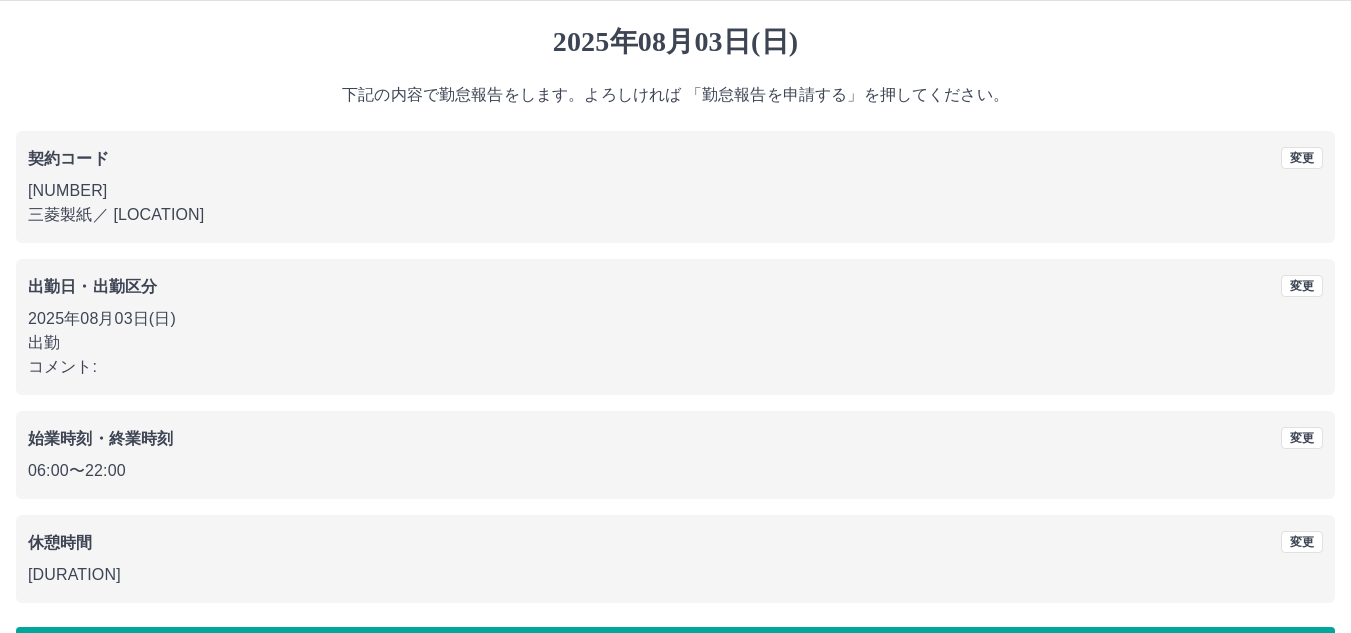 scroll, scrollTop: 116, scrollLeft: 0, axis: vertical 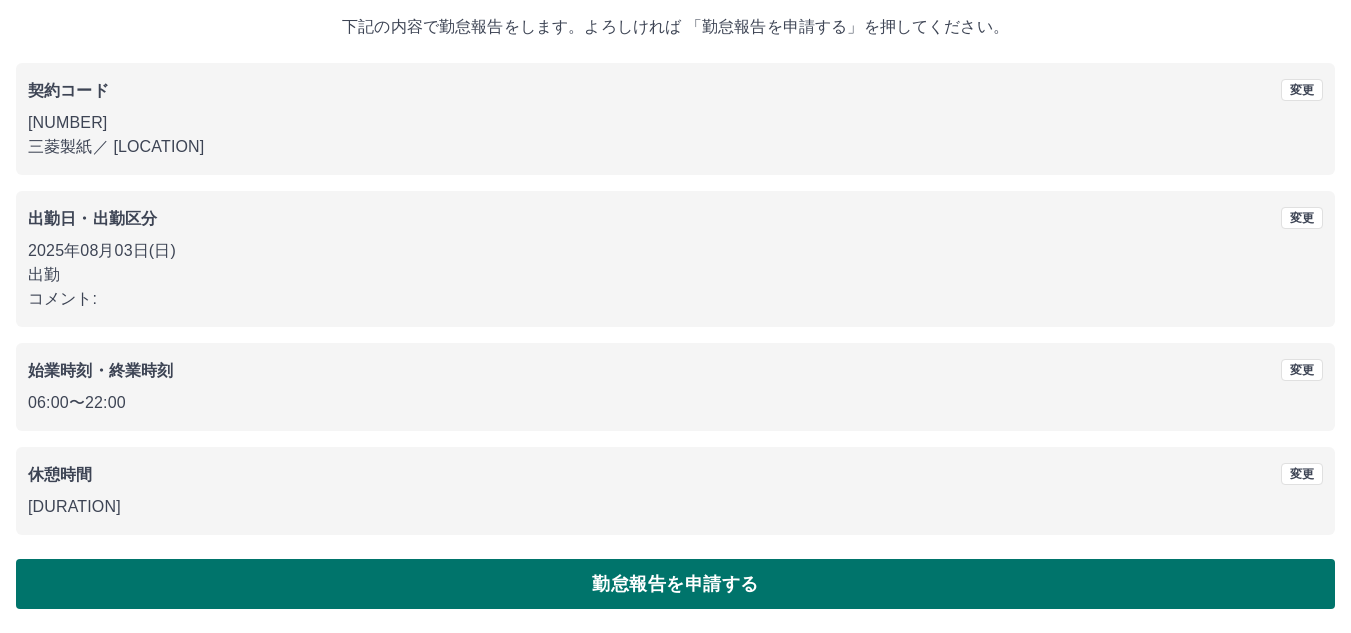 click on "勤怠報告を申請する" at bounding box center [675, 584] 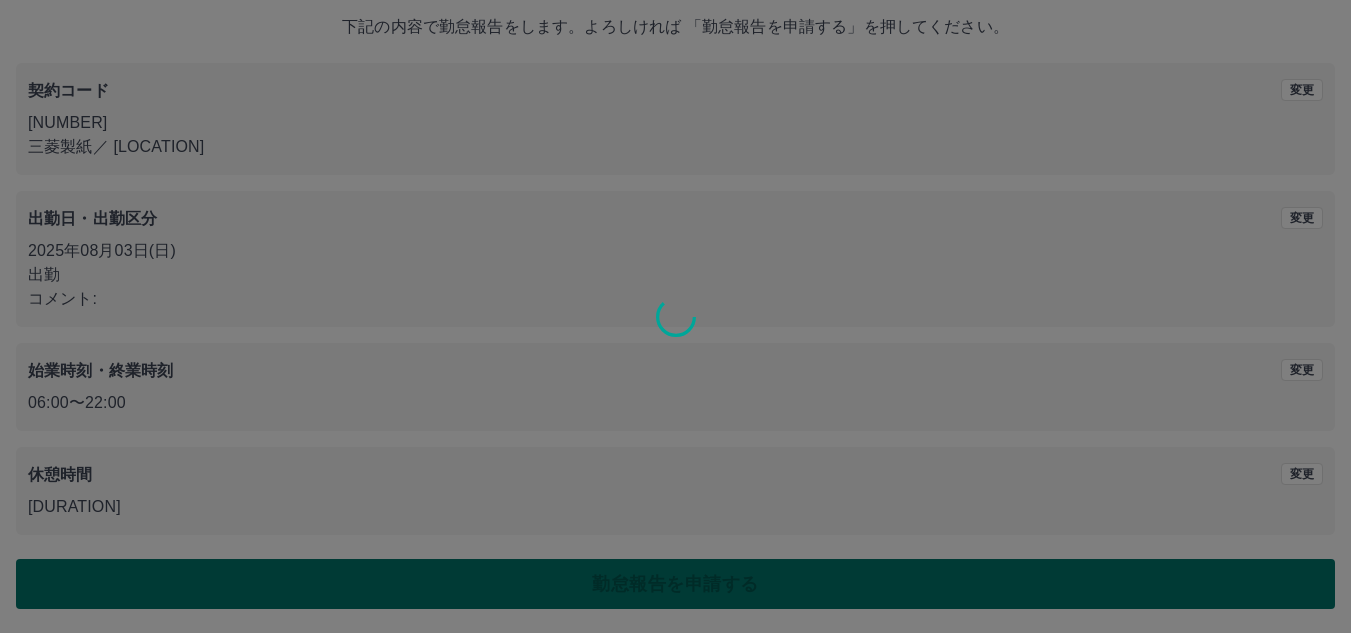 scroll, scrollTop: 0, scrollLeft: 0, axis: both 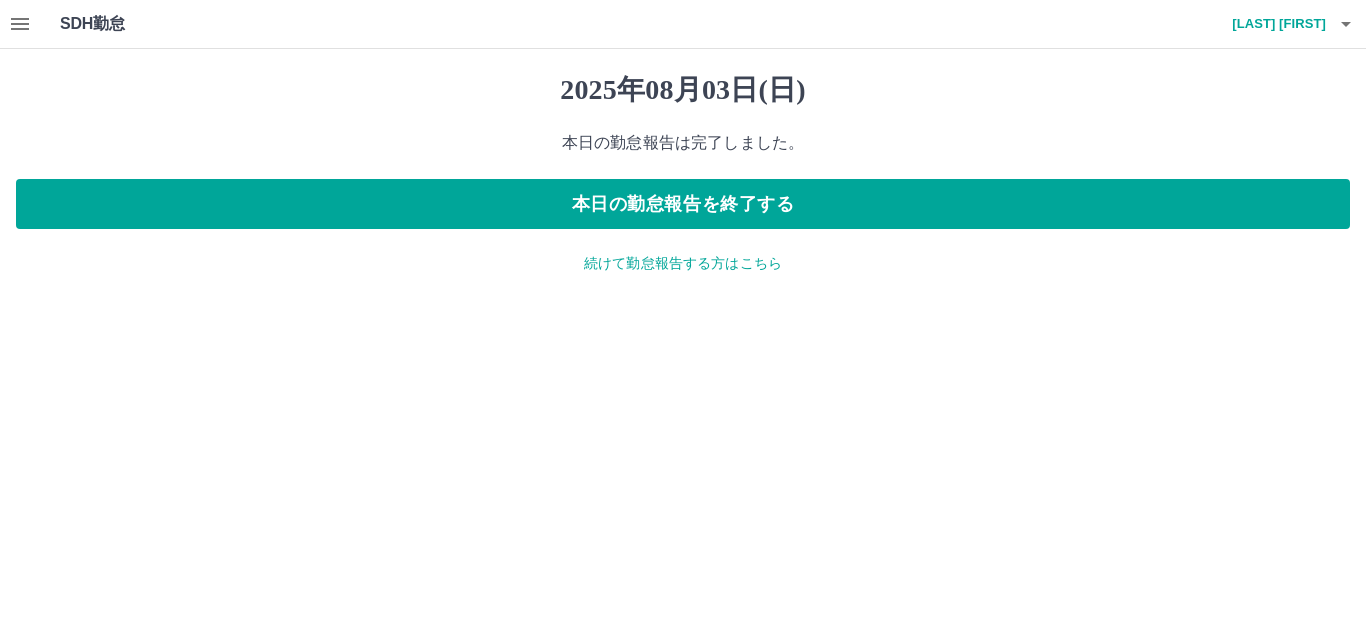 click 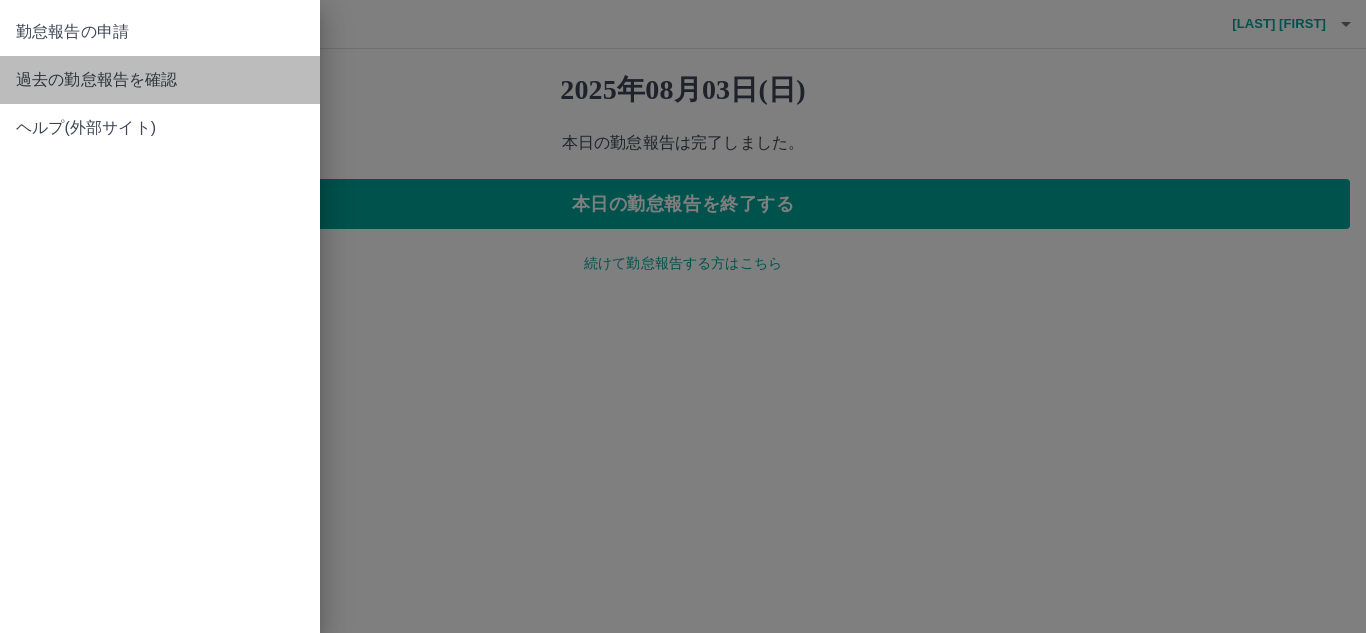 click on "過去の勤怠報告を確認" at bounding box center (160, 80) 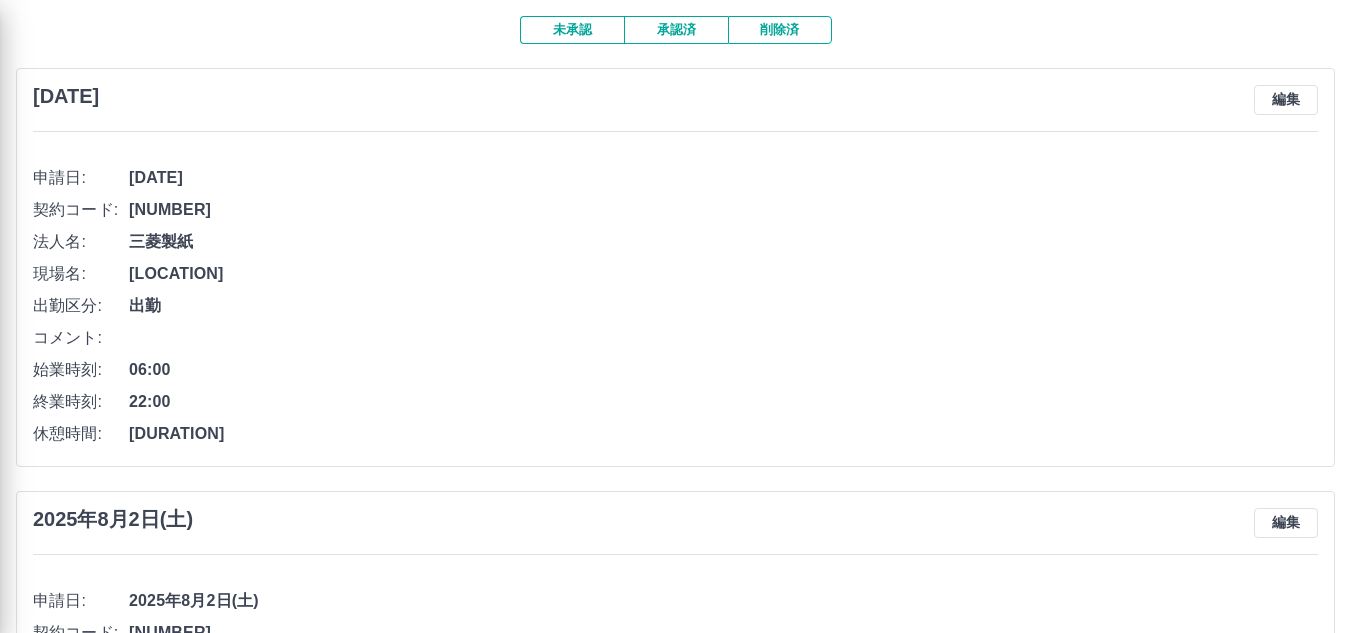 scroll, scrollTop: 0, scrollLeft: 0, axis: both 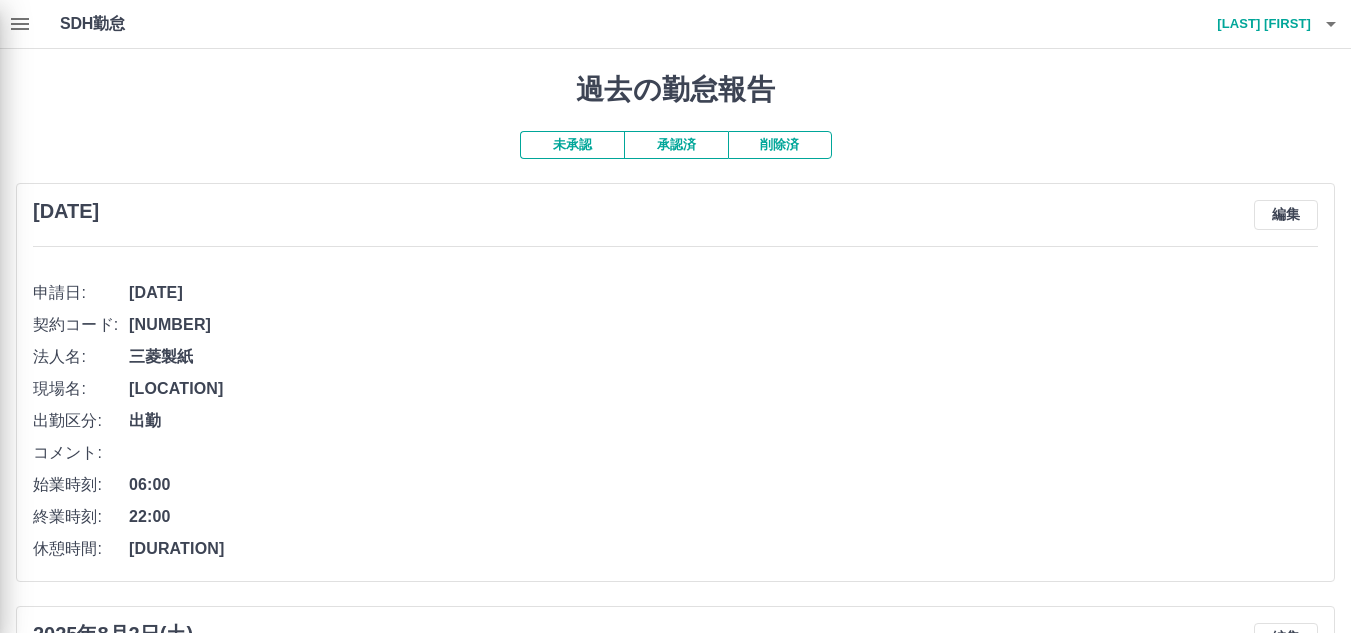 click at bounding box center (675, 316) 